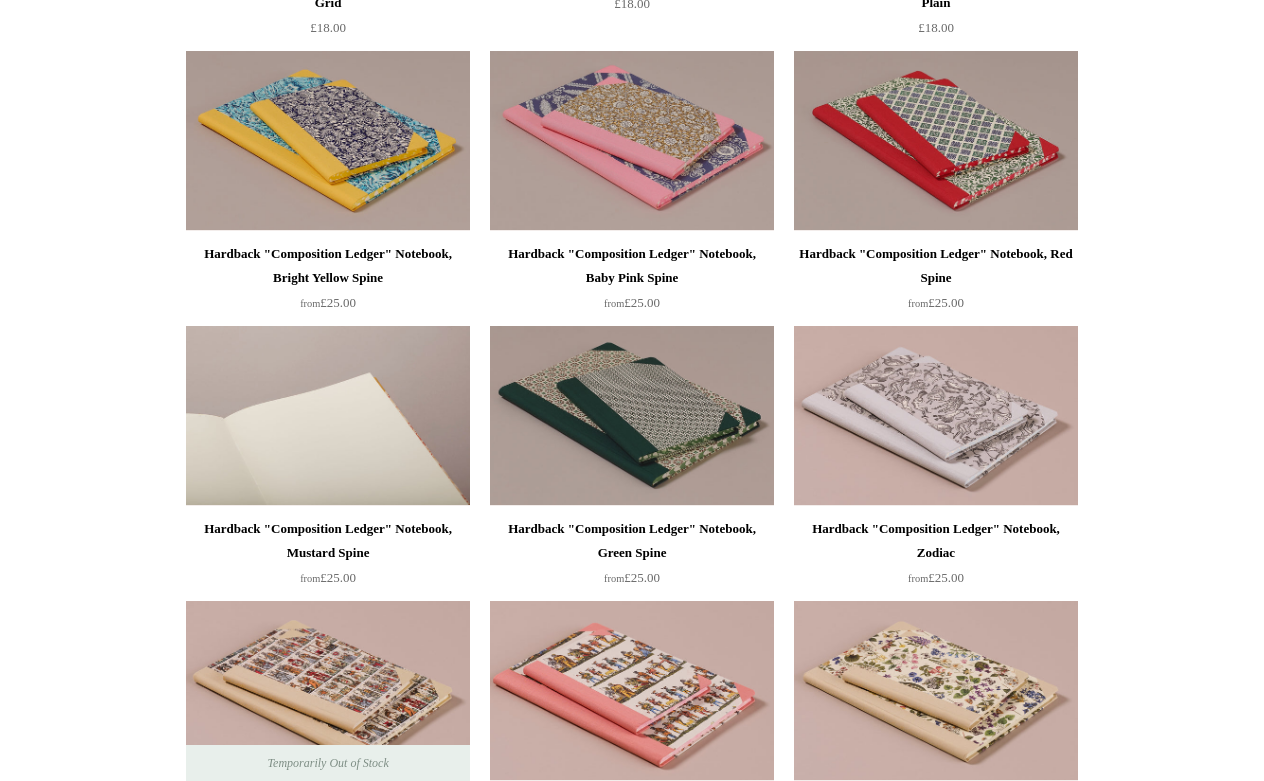 scroll, scrollTop: 469, scrollLeft: 0, axis: vertical 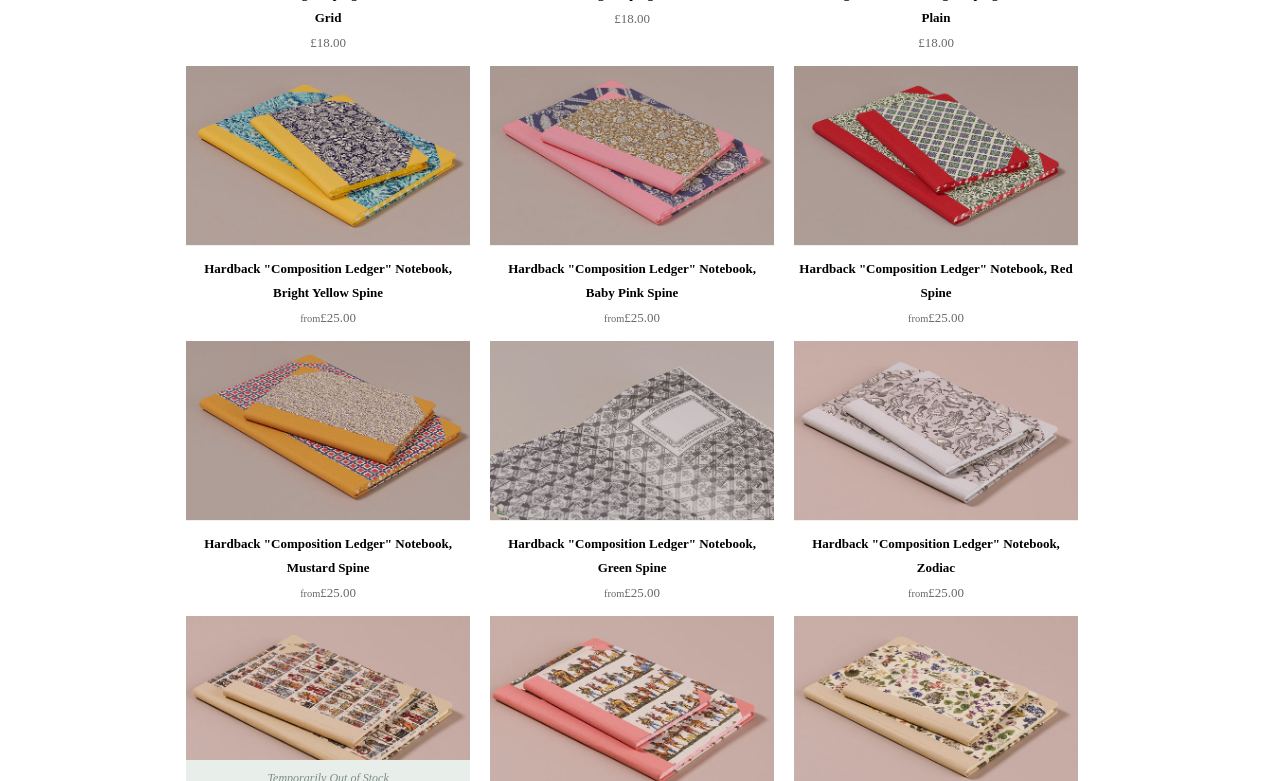 click at bounding box center [632, 431] 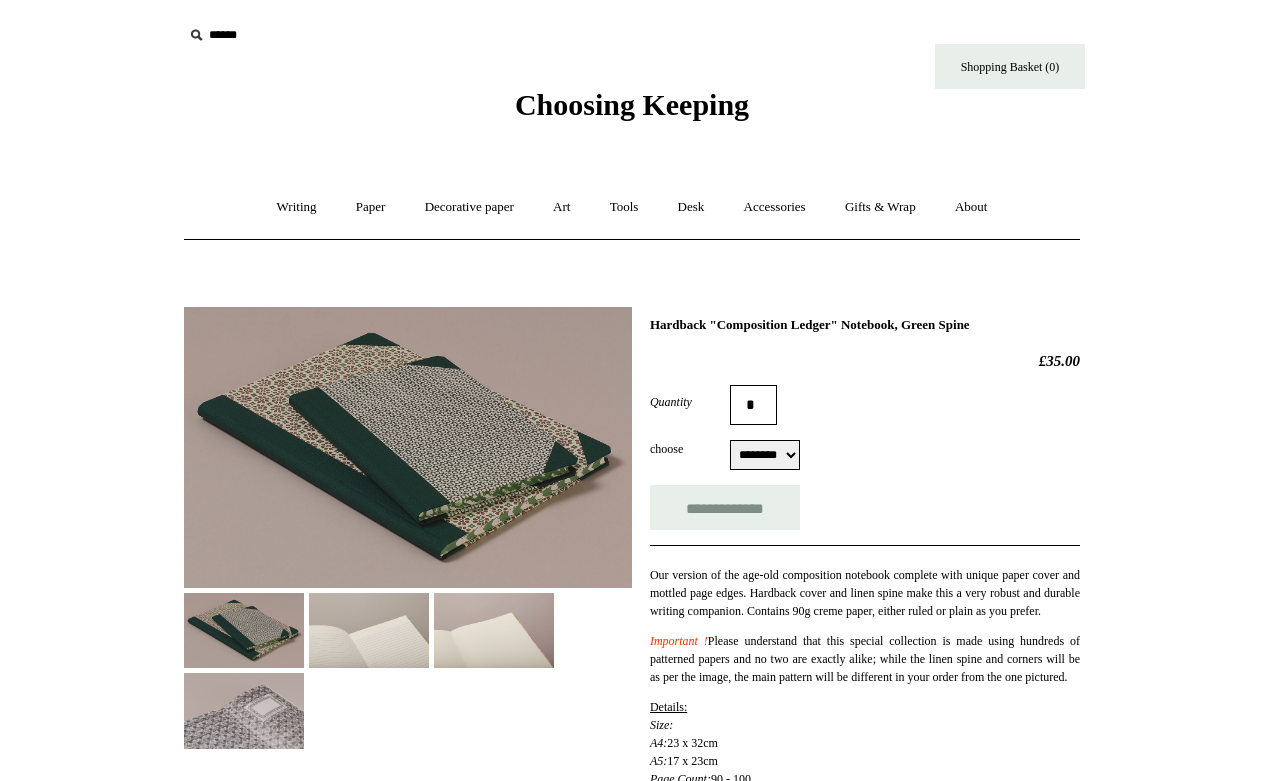 scroll, scrollTop: 0, scrollLeft: 0, axis: both 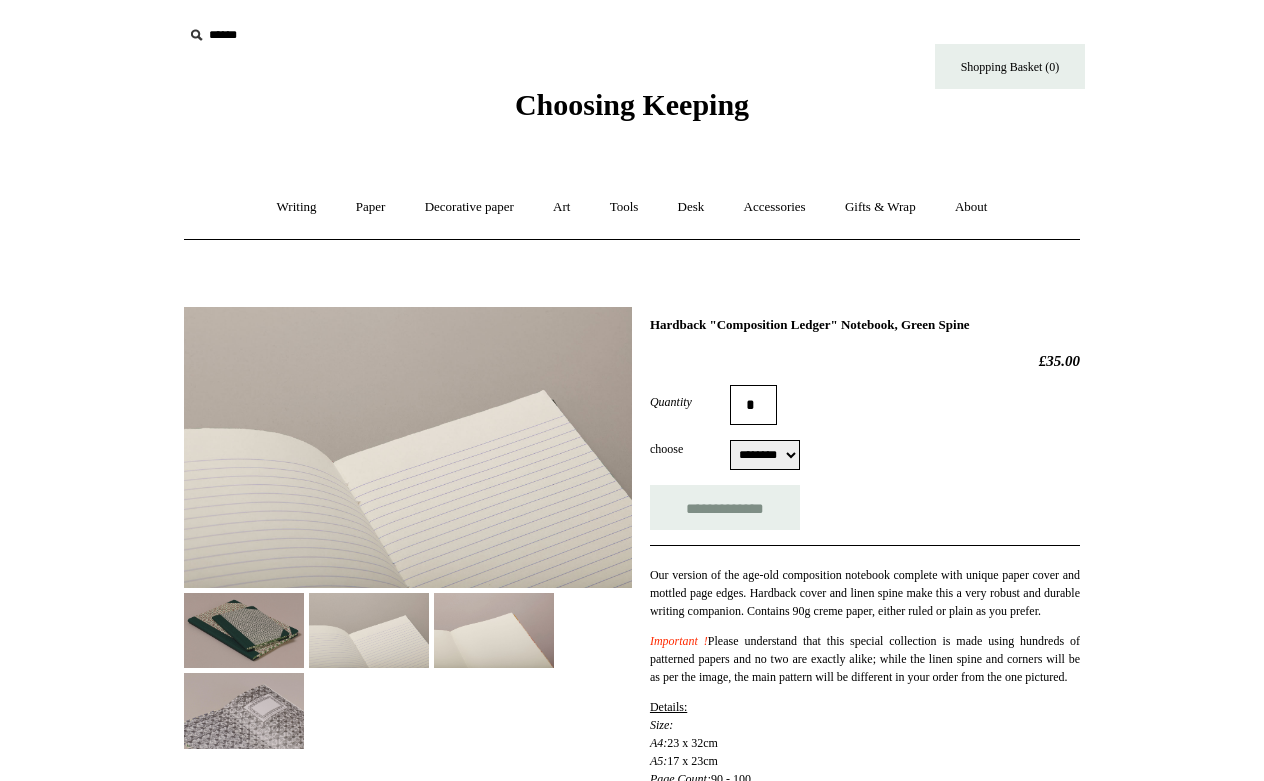 click at bounding box center [494, 630] 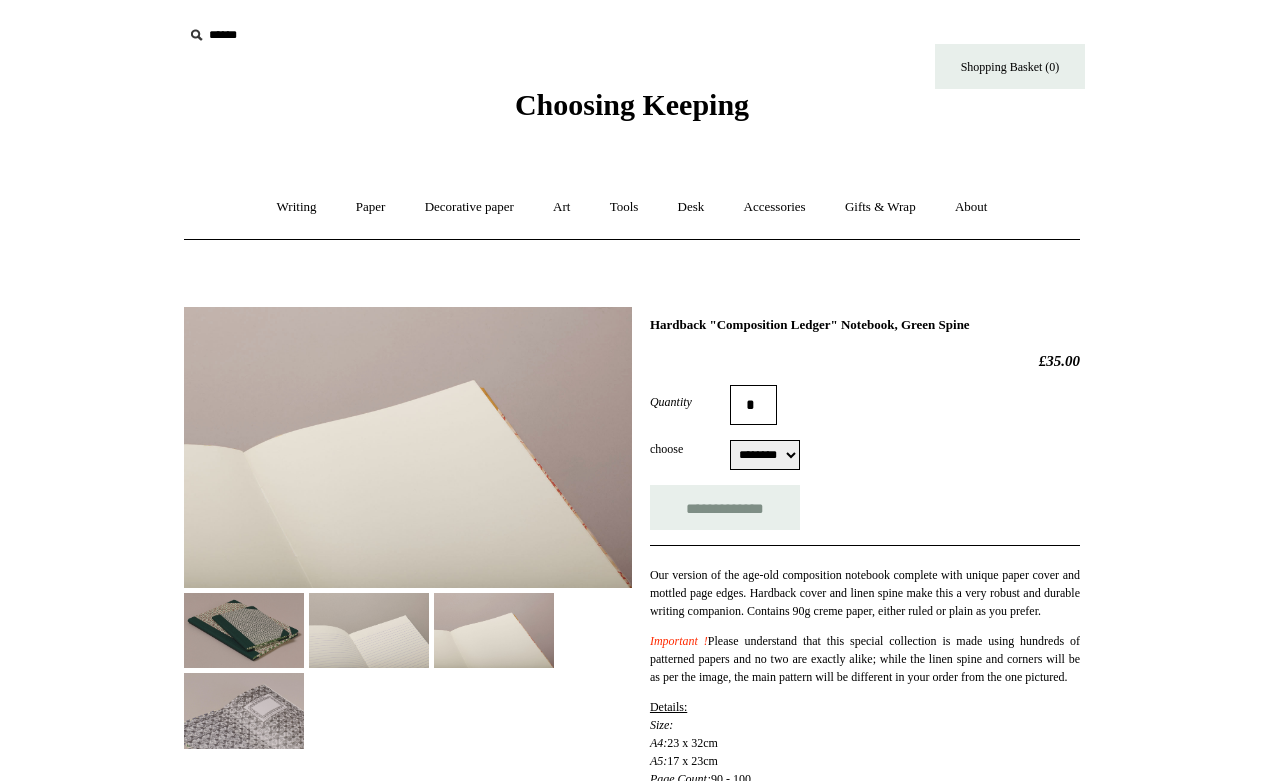 click at bounding box center [244, 630] 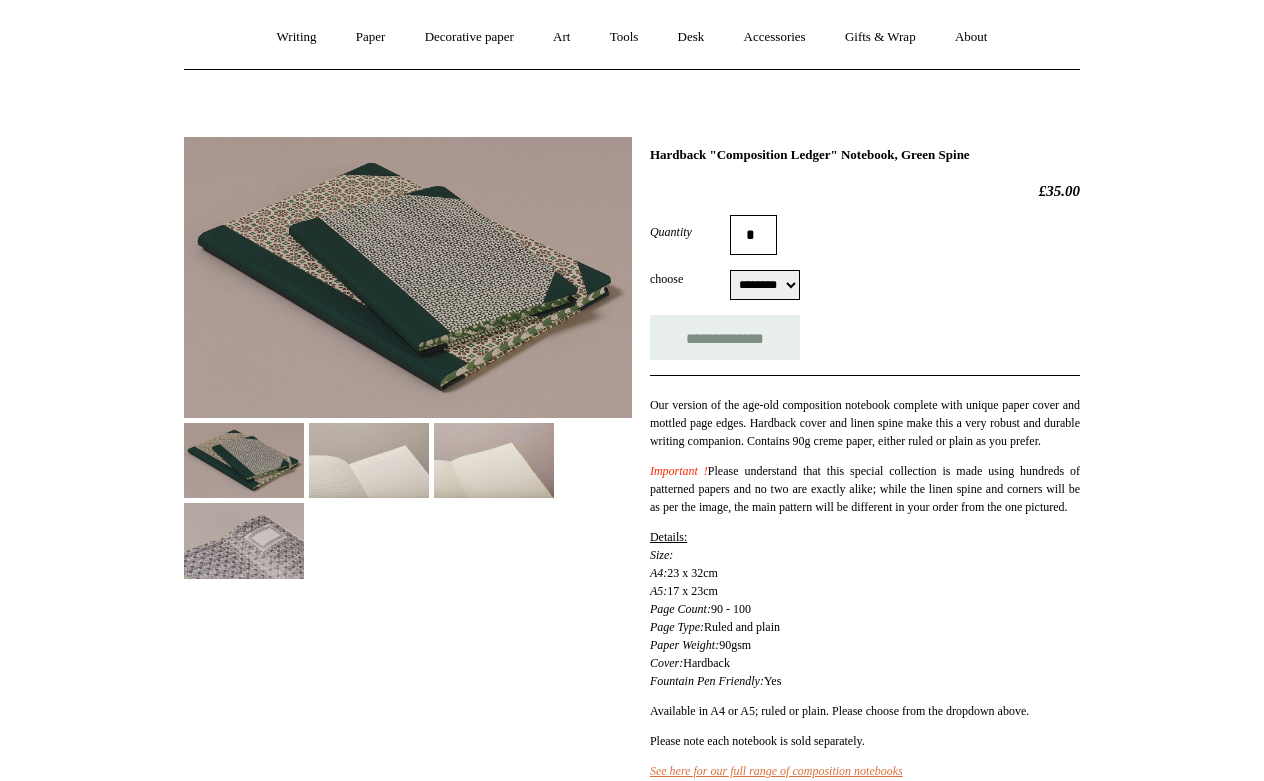 scroll, scrollTop: 171, scrollLeft: 0, axis: vertical 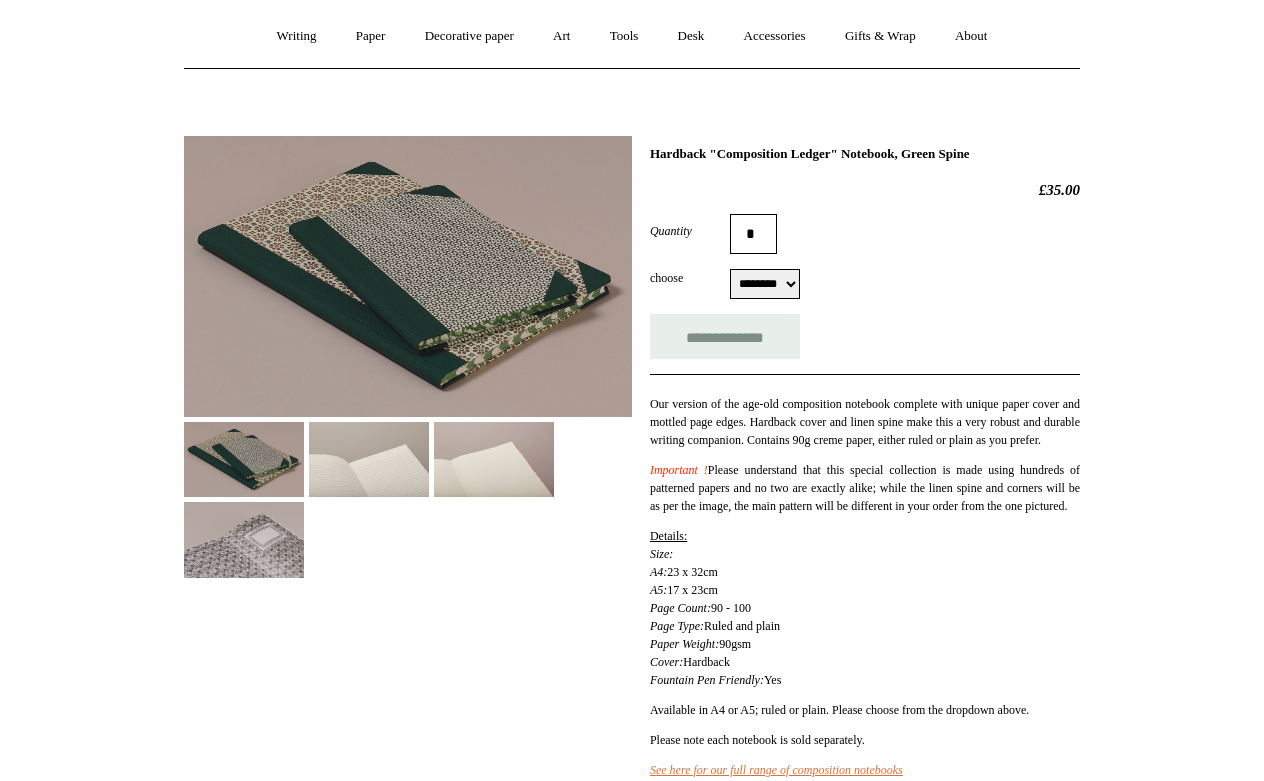click at bounding box center [494, 459] 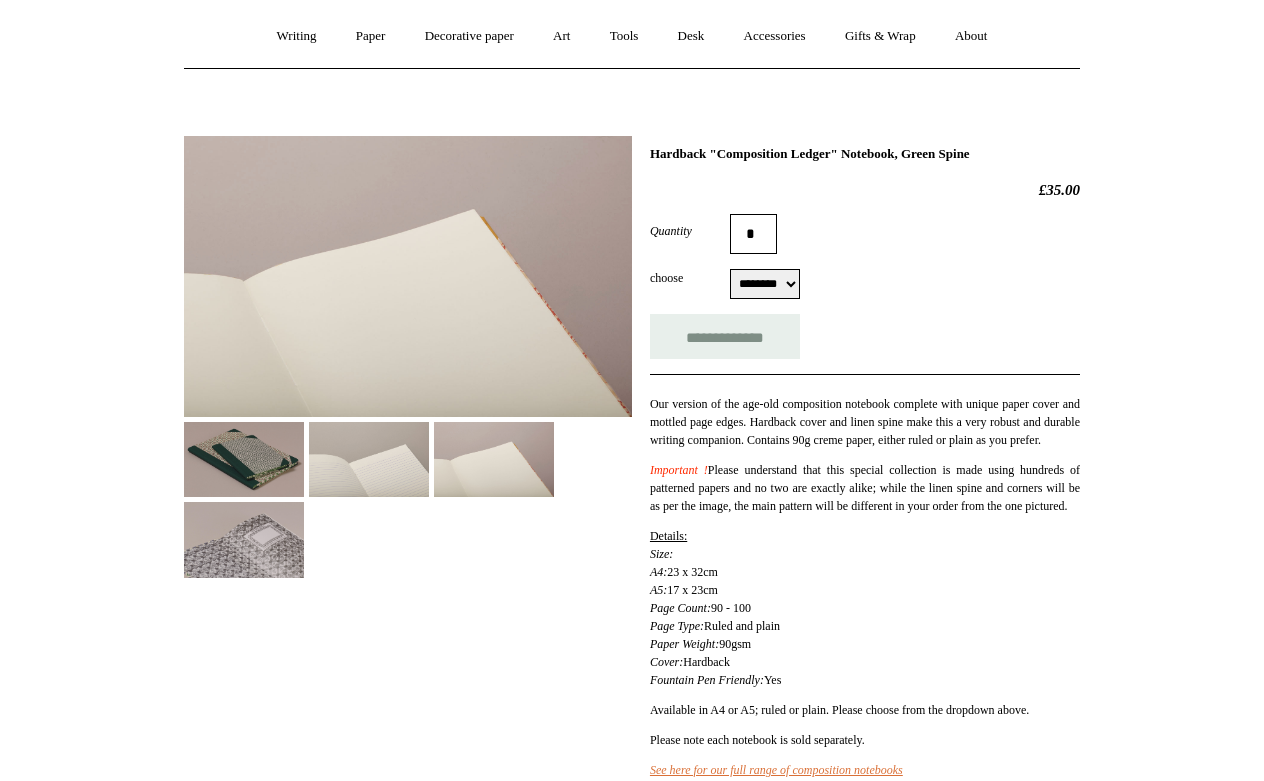 click at bounding box center (369, 459) 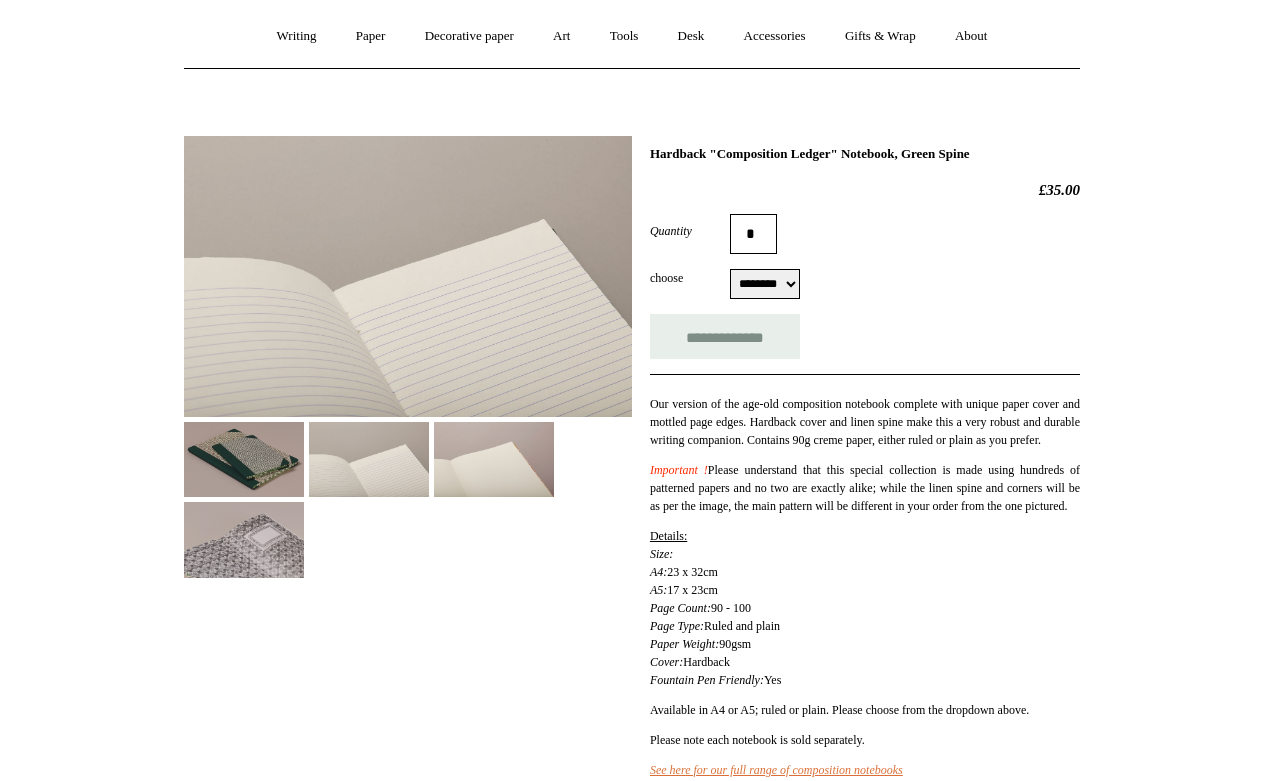 click at bounding box center [244, 459] 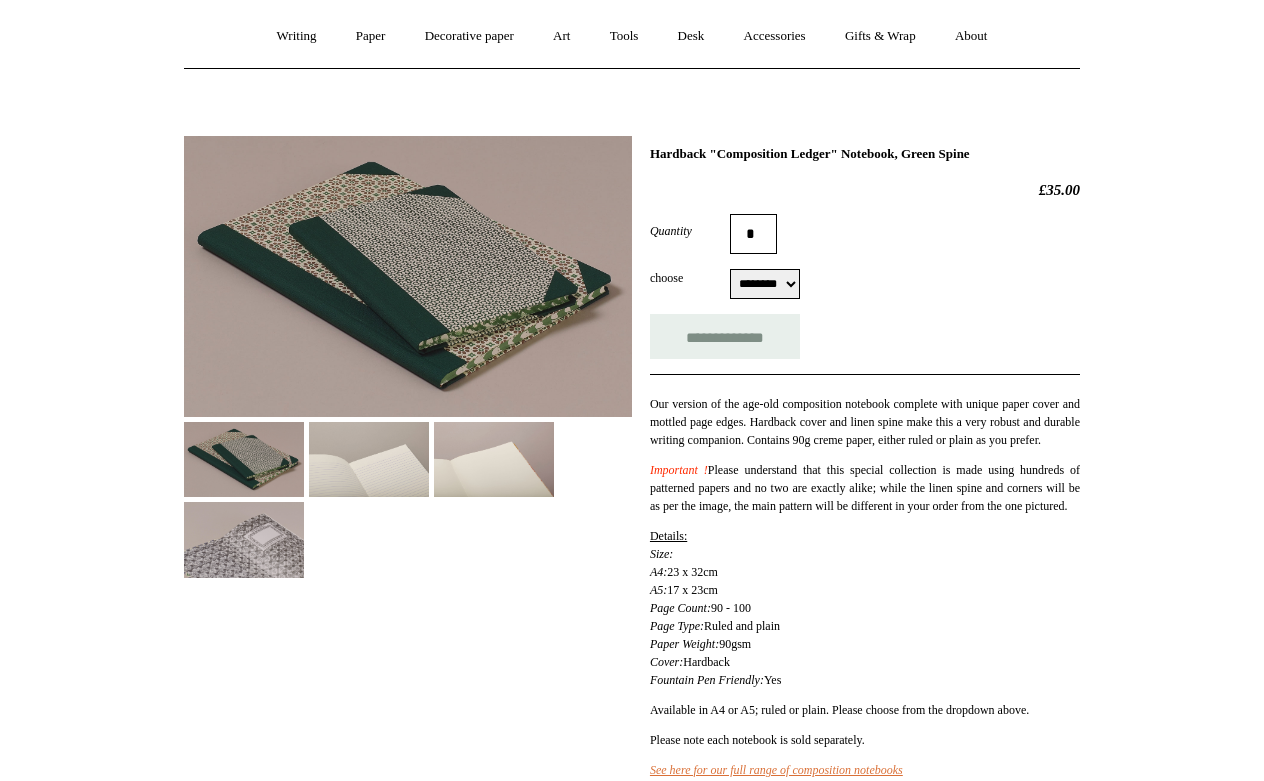 click at bounding box center (244, 539) 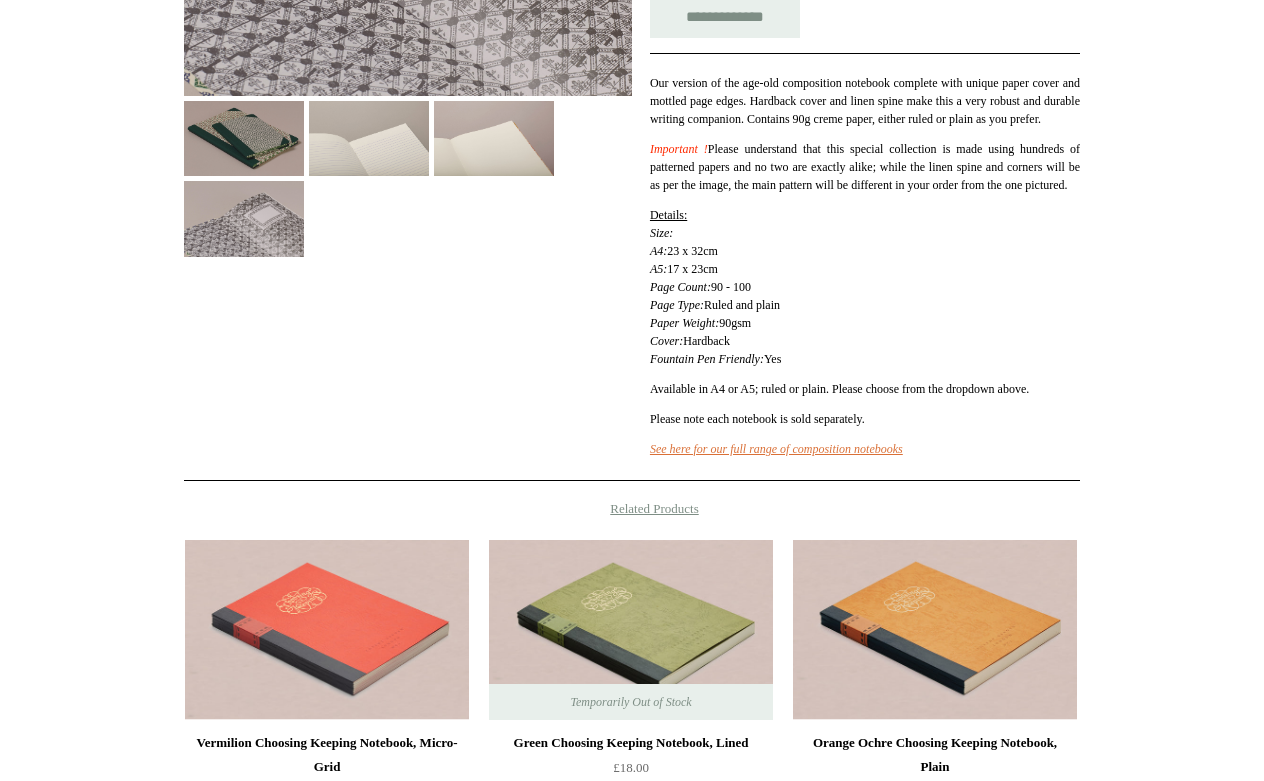 scroll, scrollTop: 497, scrollLeft: 0, axis: vertical 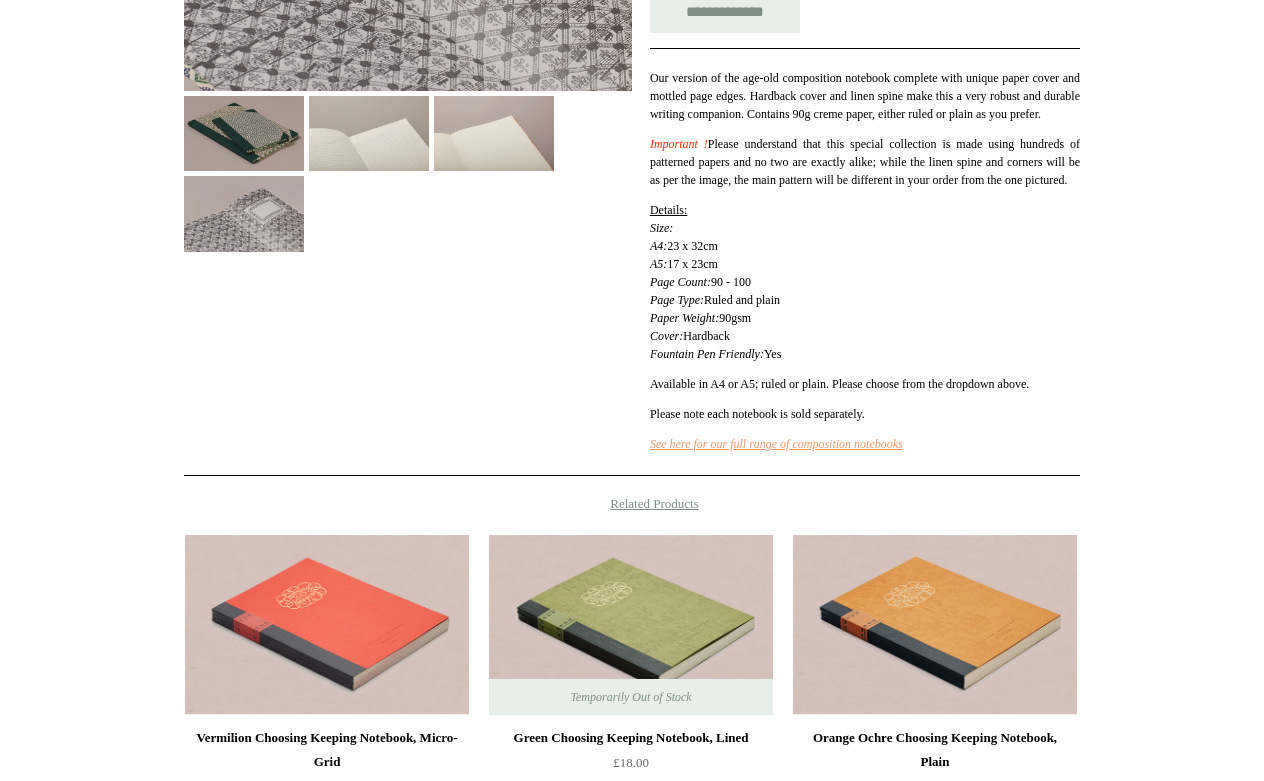 click on "See here for our full range of composition notebooks" at bounding box center (776, 444) 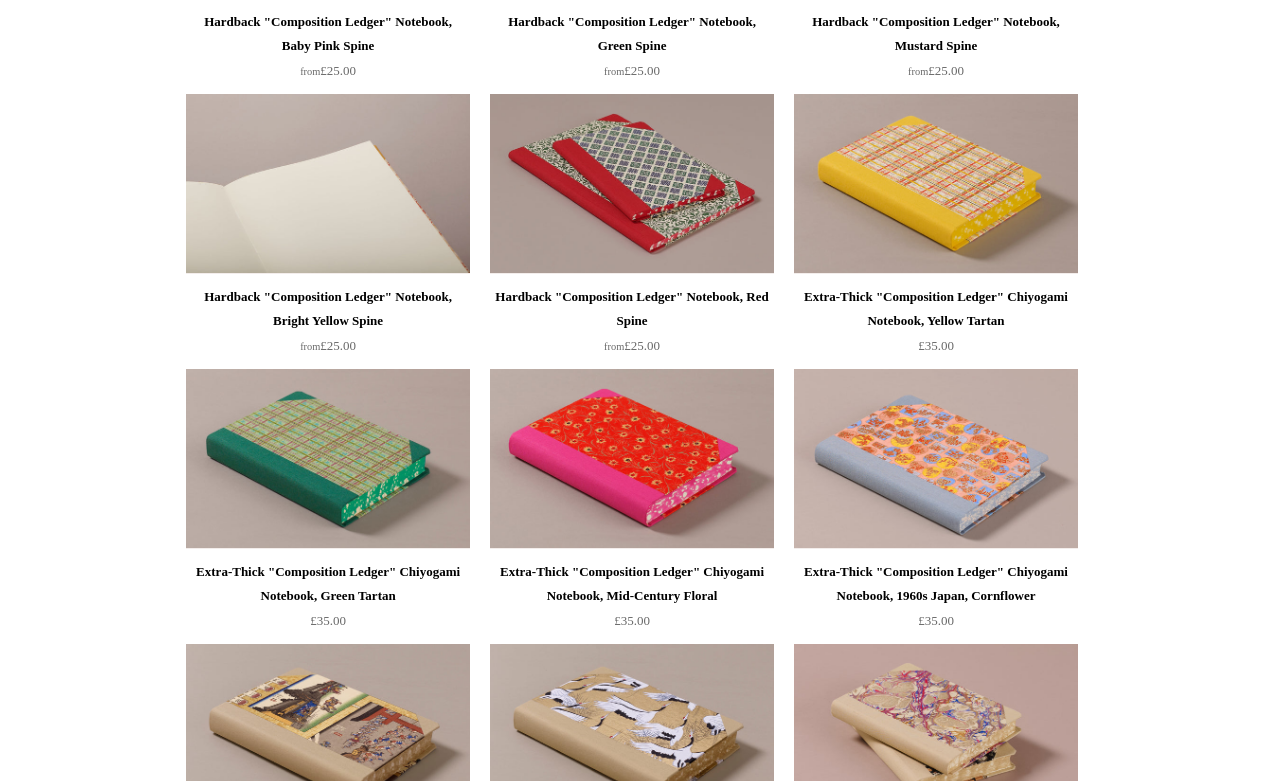 scroll, scrollTop: 1022, scrollLeft: 0, axis: vertical 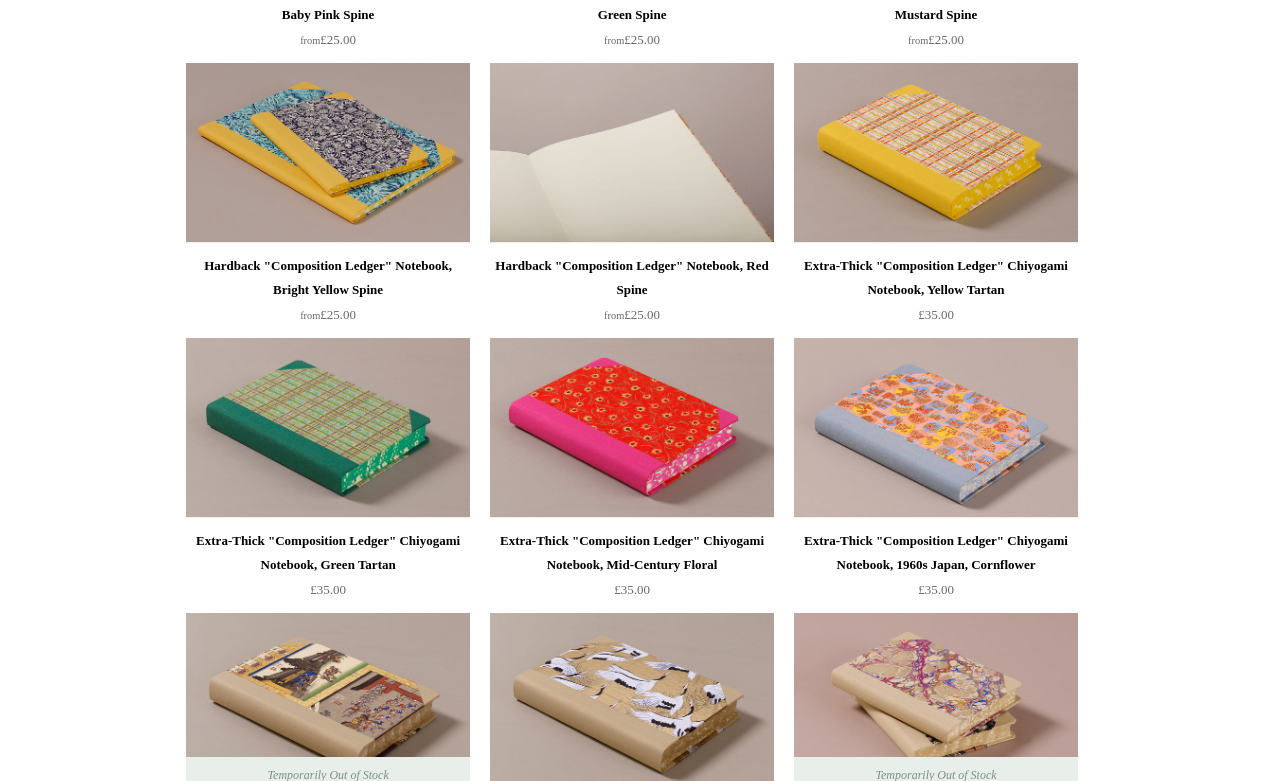 click at bounding box center (632, 153) 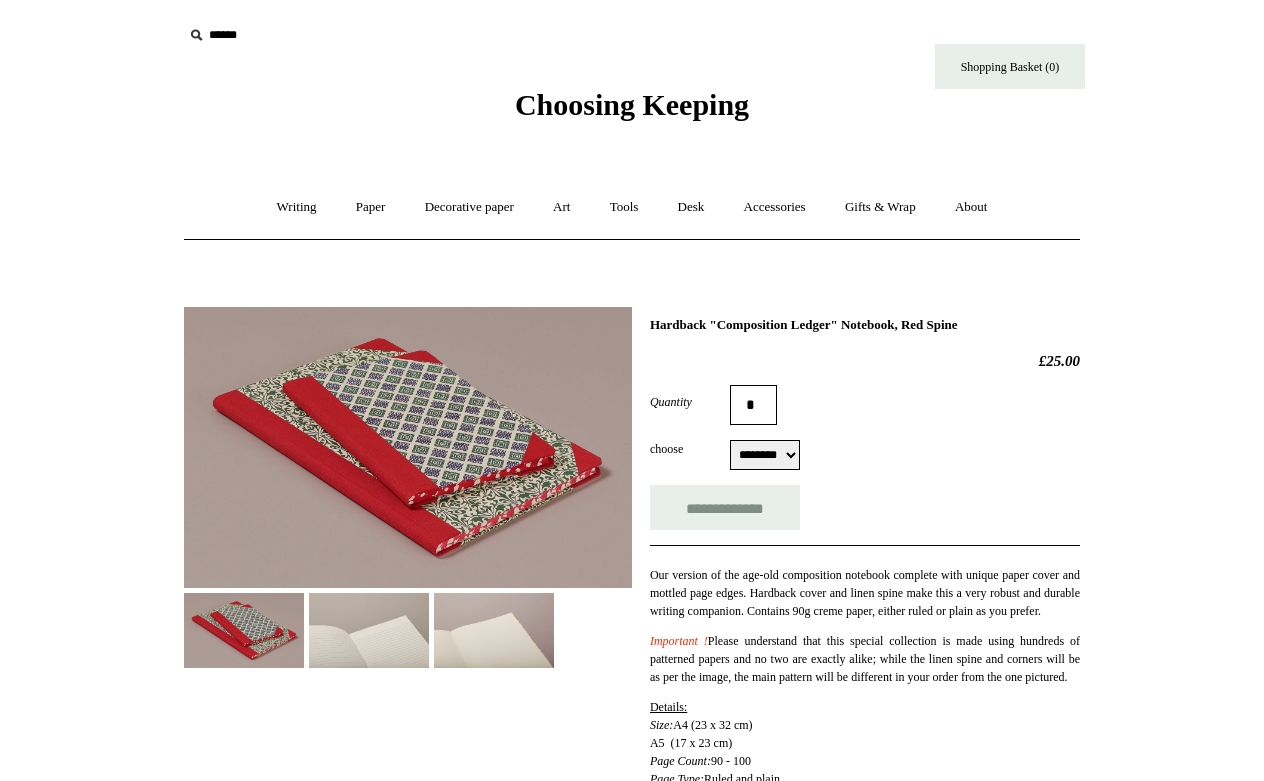 select on "********" 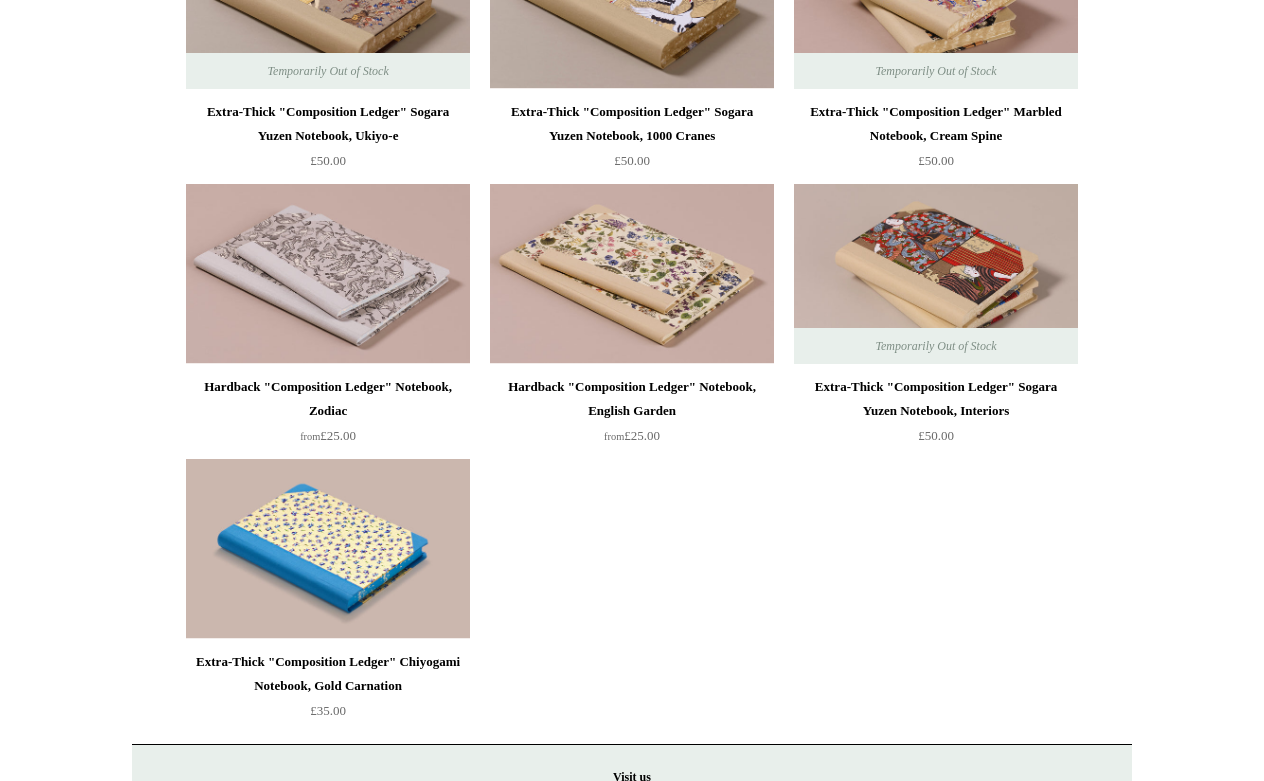 scroll, scrollTop: 1757, scrollLeft: 0, axis: vertical 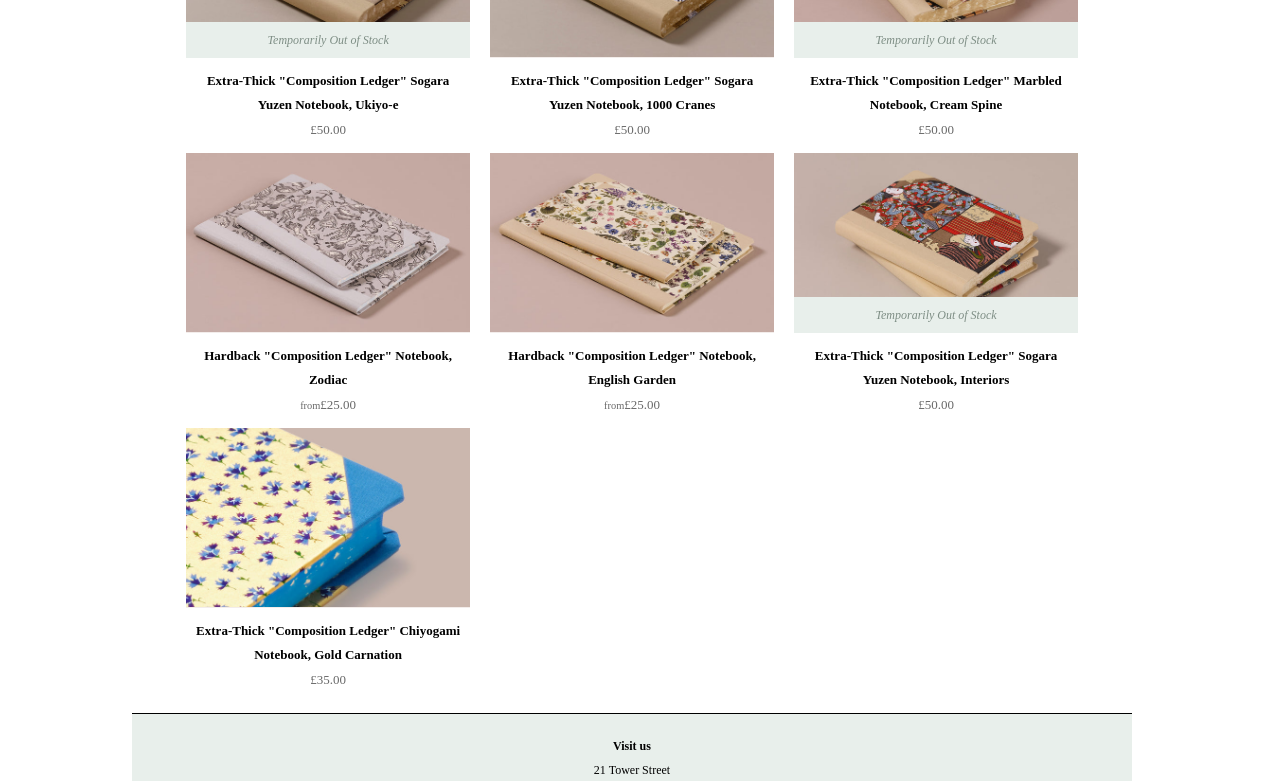 click at bounding box center [328, 518] 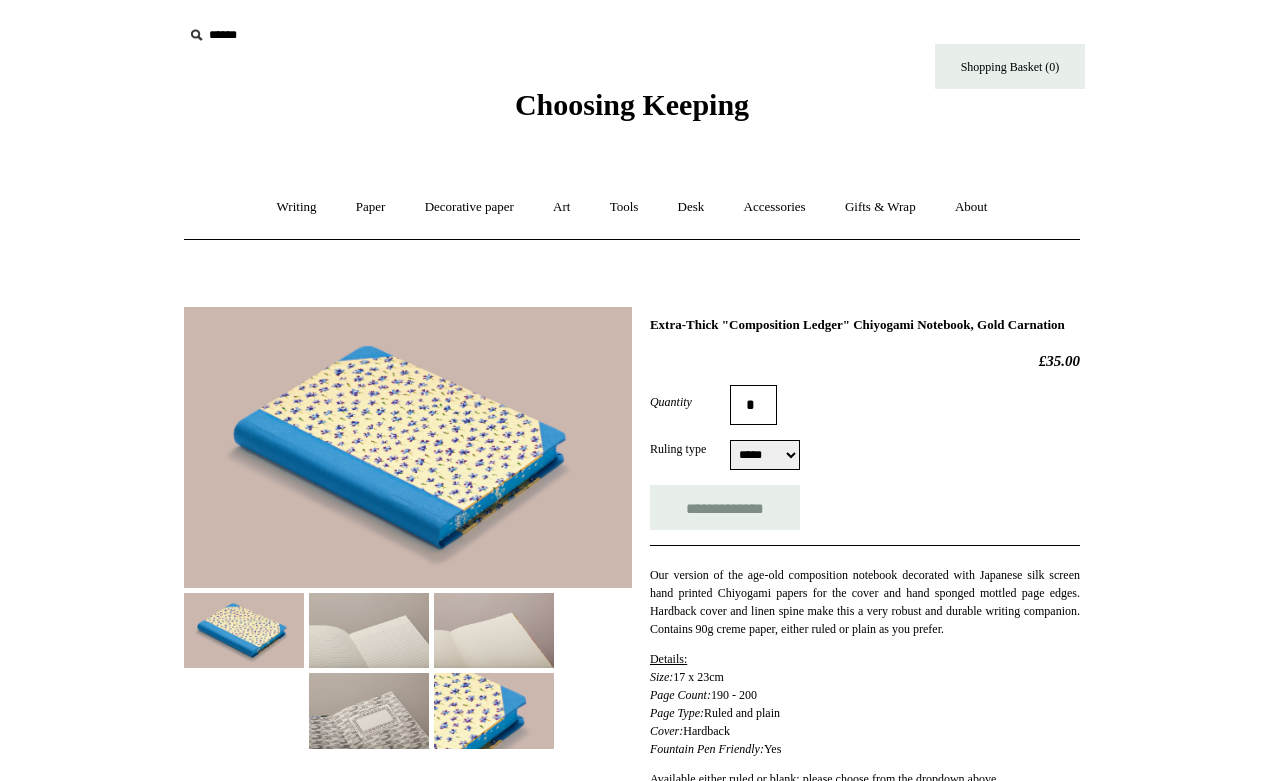 scroll, scrollTop: 0, scrollLeft: 0, axis: both 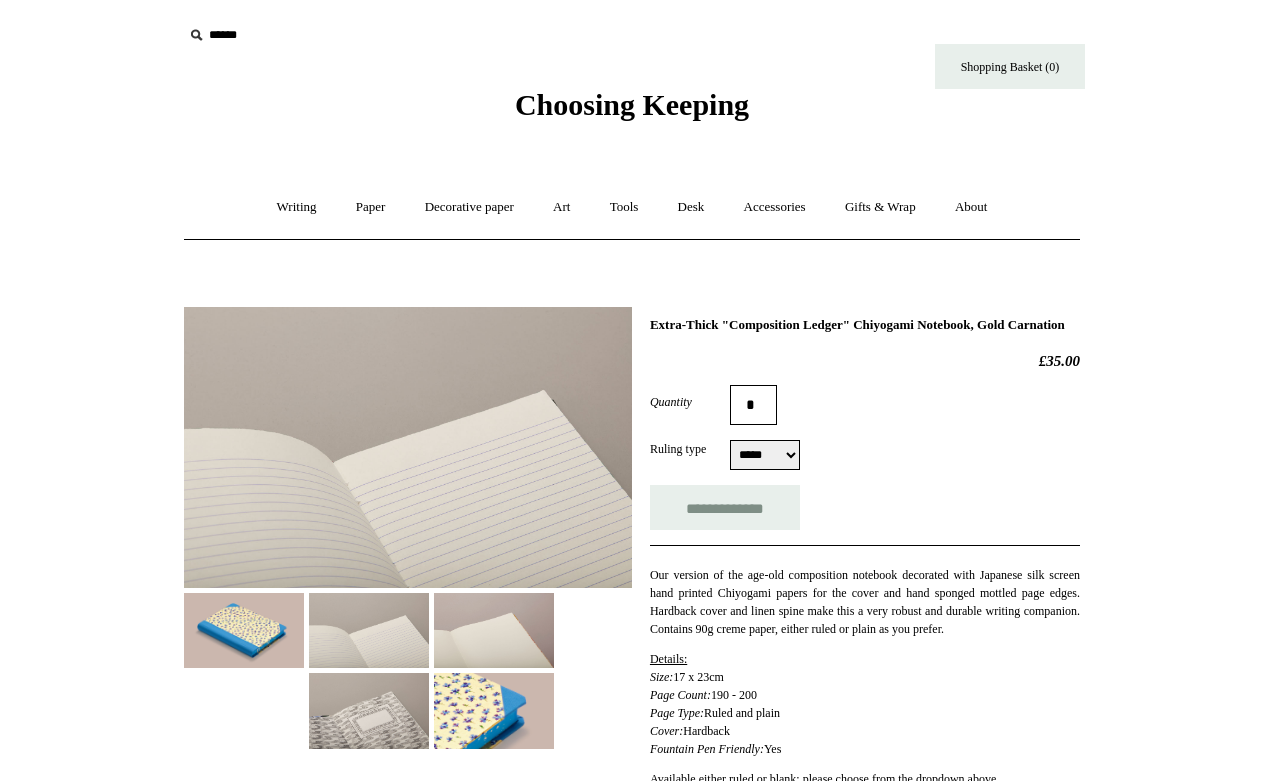 click at bounding box center (494, 630) 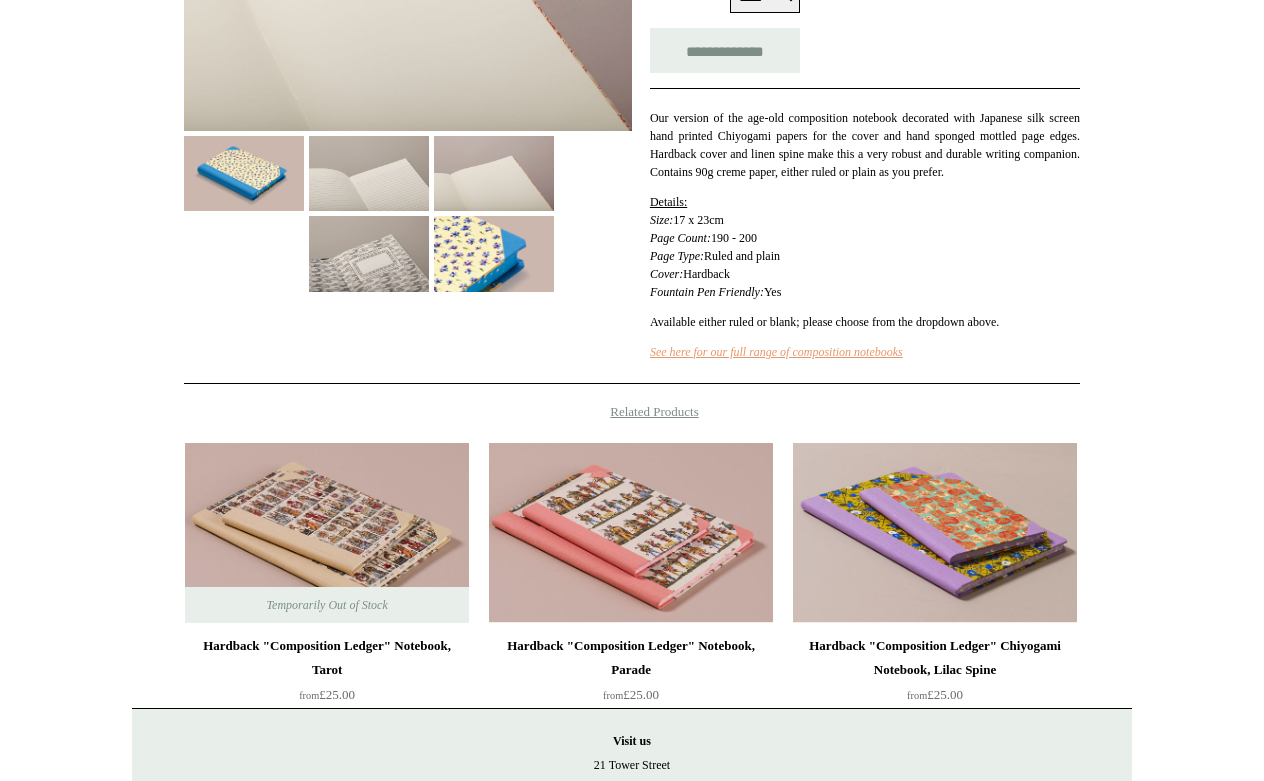 scroll, scrollTop: 503, scrollLeft: 0, axis: vertical 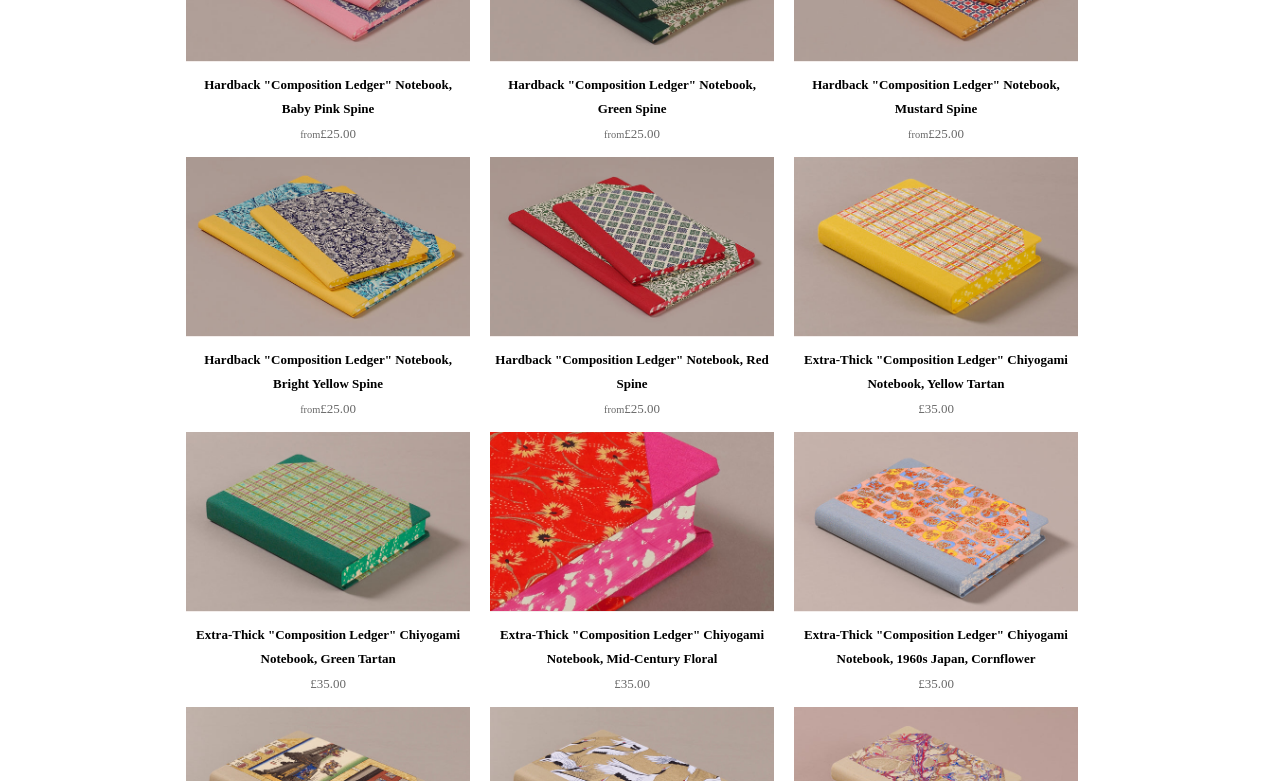 click at bounding box center [632, 247] 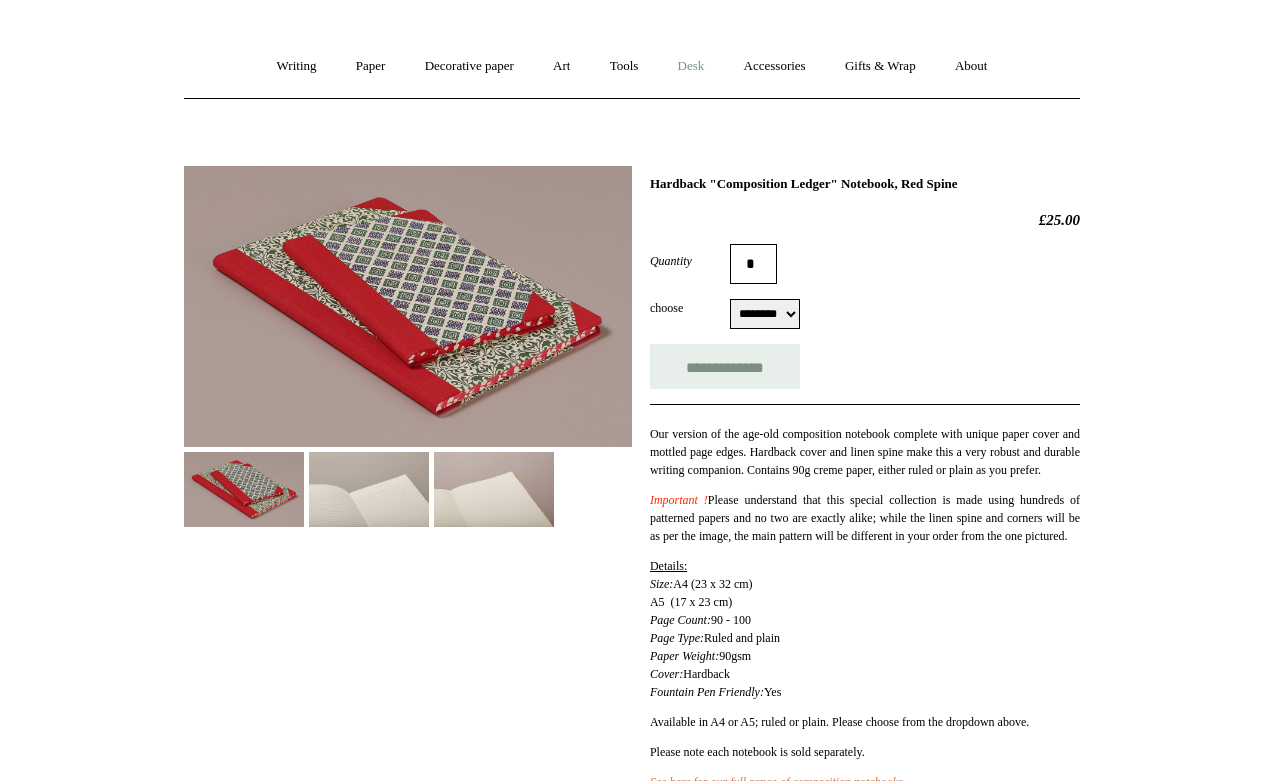 scroll, scrollTop: 145, scrollLeft: 0, axis: vertical 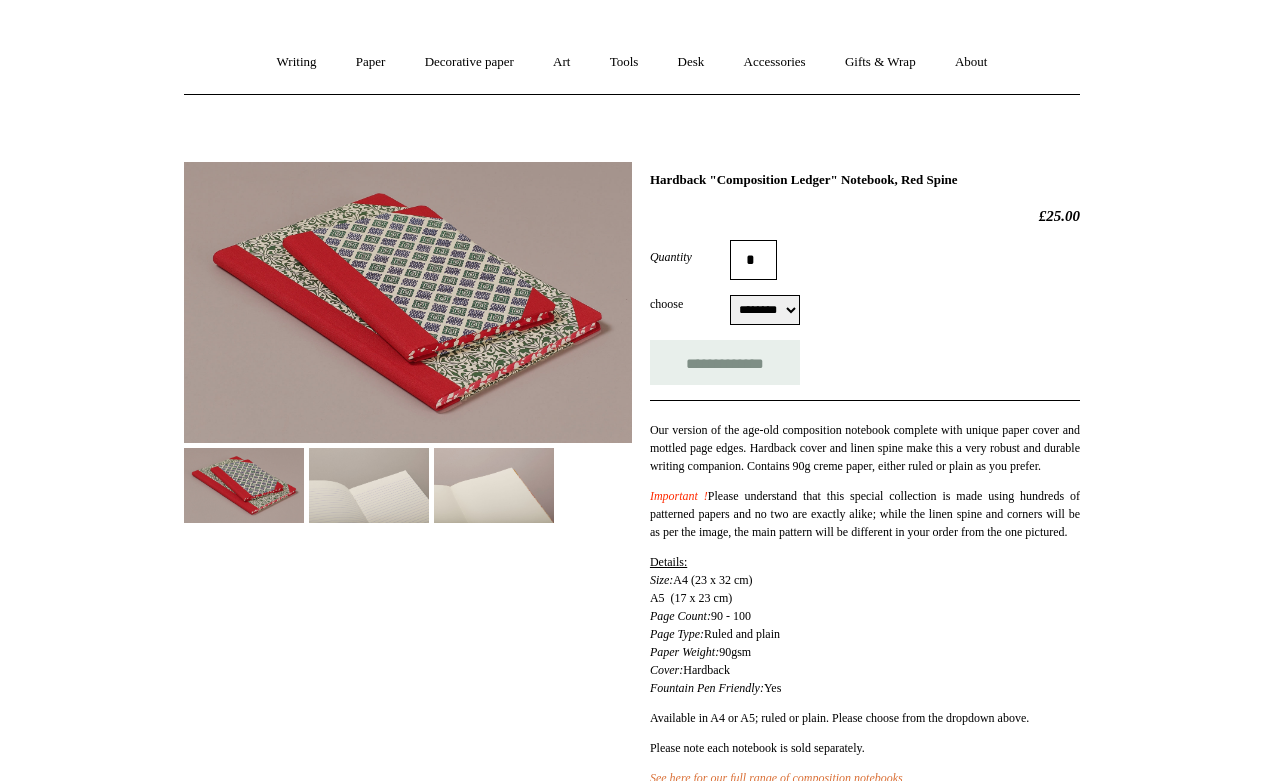click on "******** ******** ******** ********" at bounding box center [765, 310] 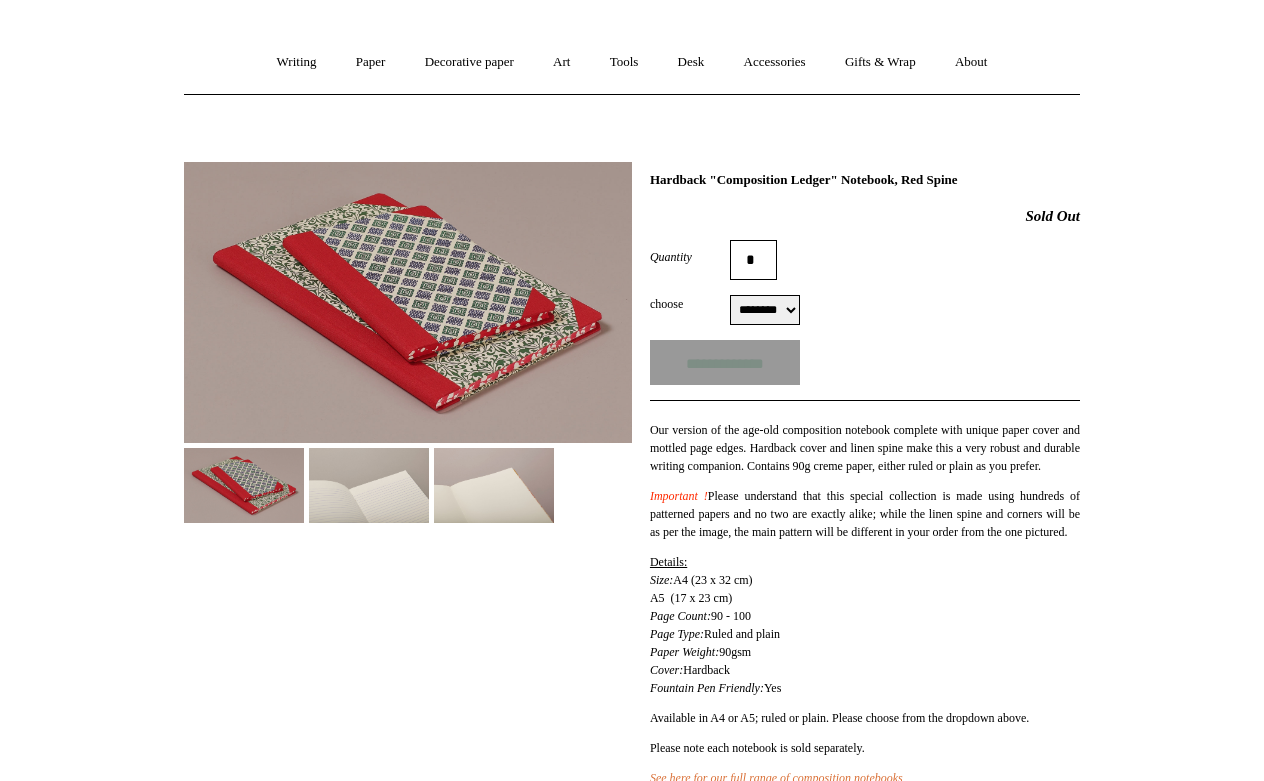 click on "******** ******** ******** ********" at bounding box center (765, 310) 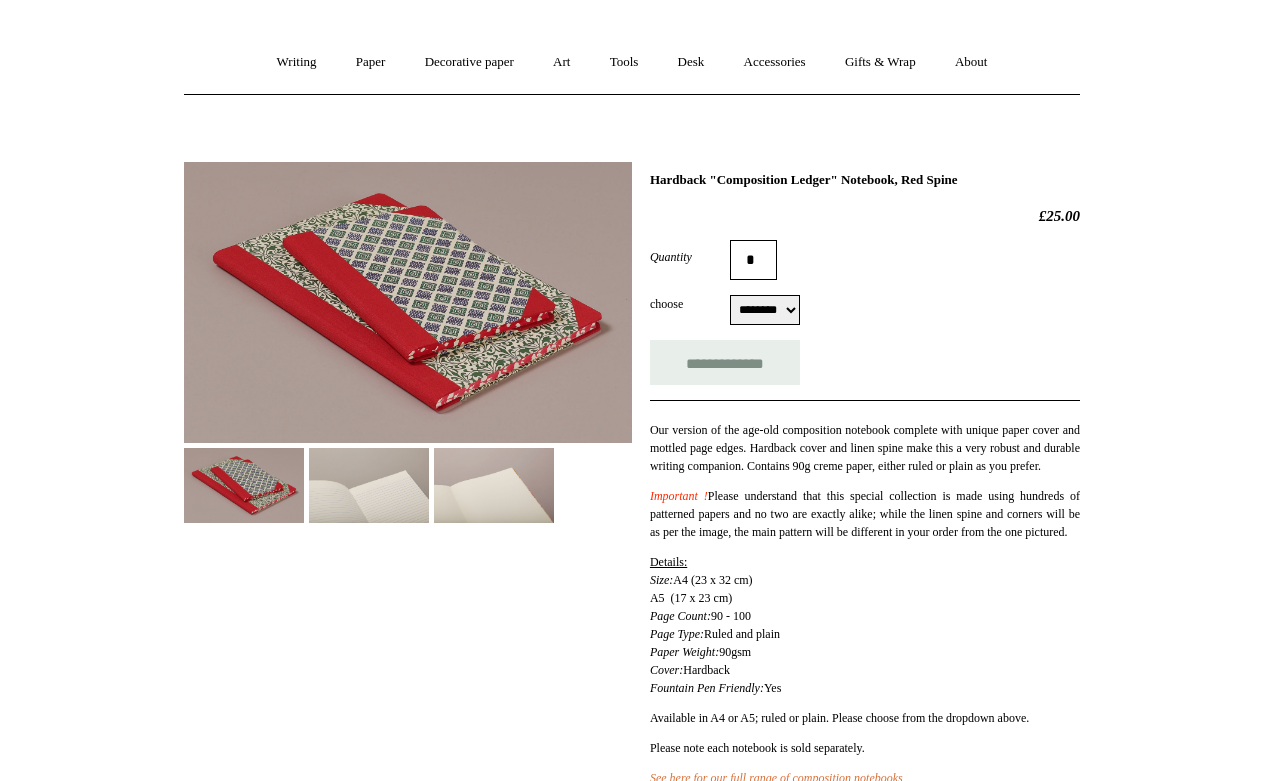 click at bounding box center [494, 485] 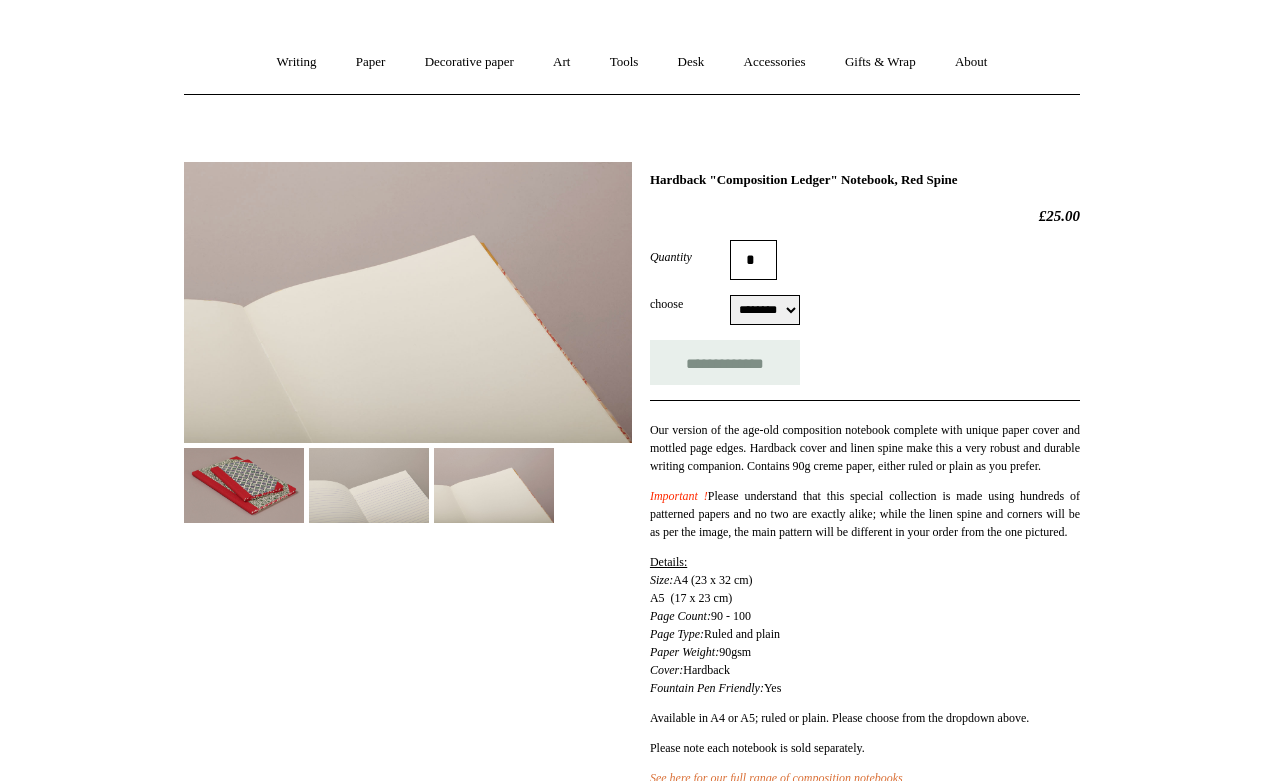 click at bounding box center [369, 485] 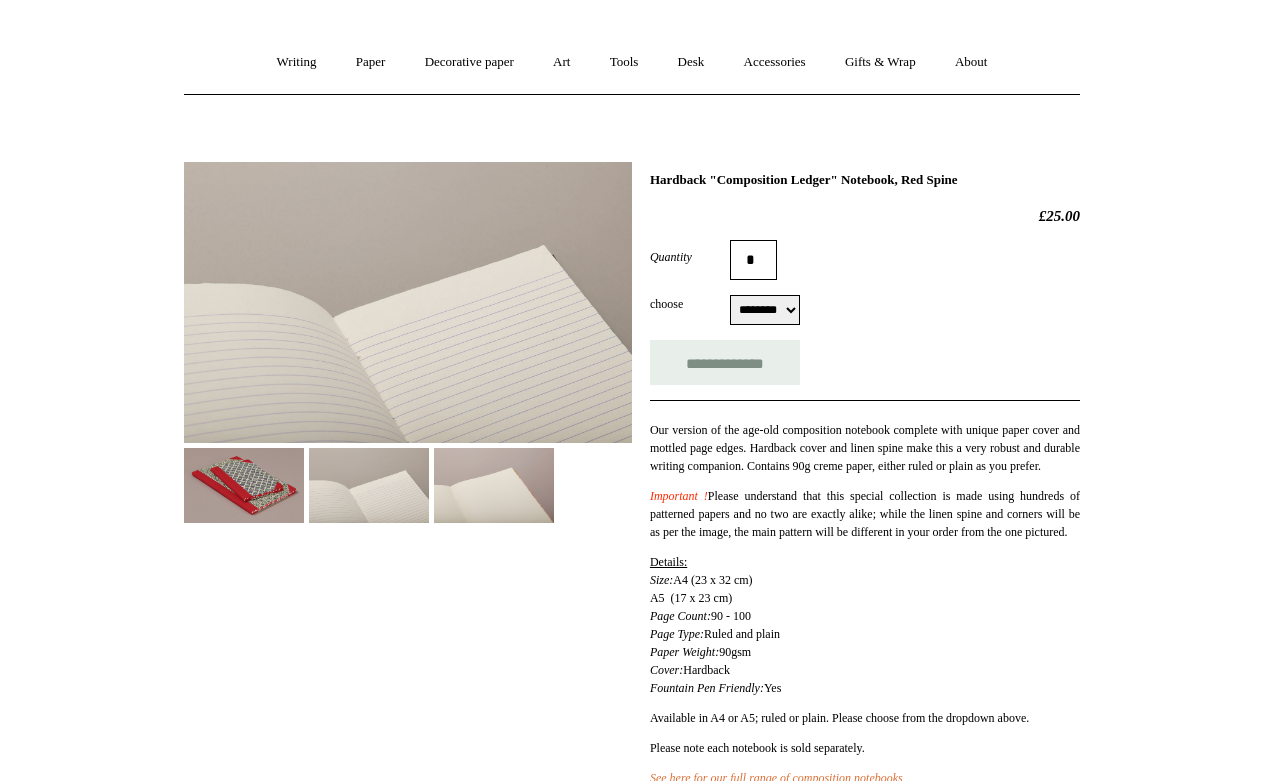 click at bounding box center (244, 485) 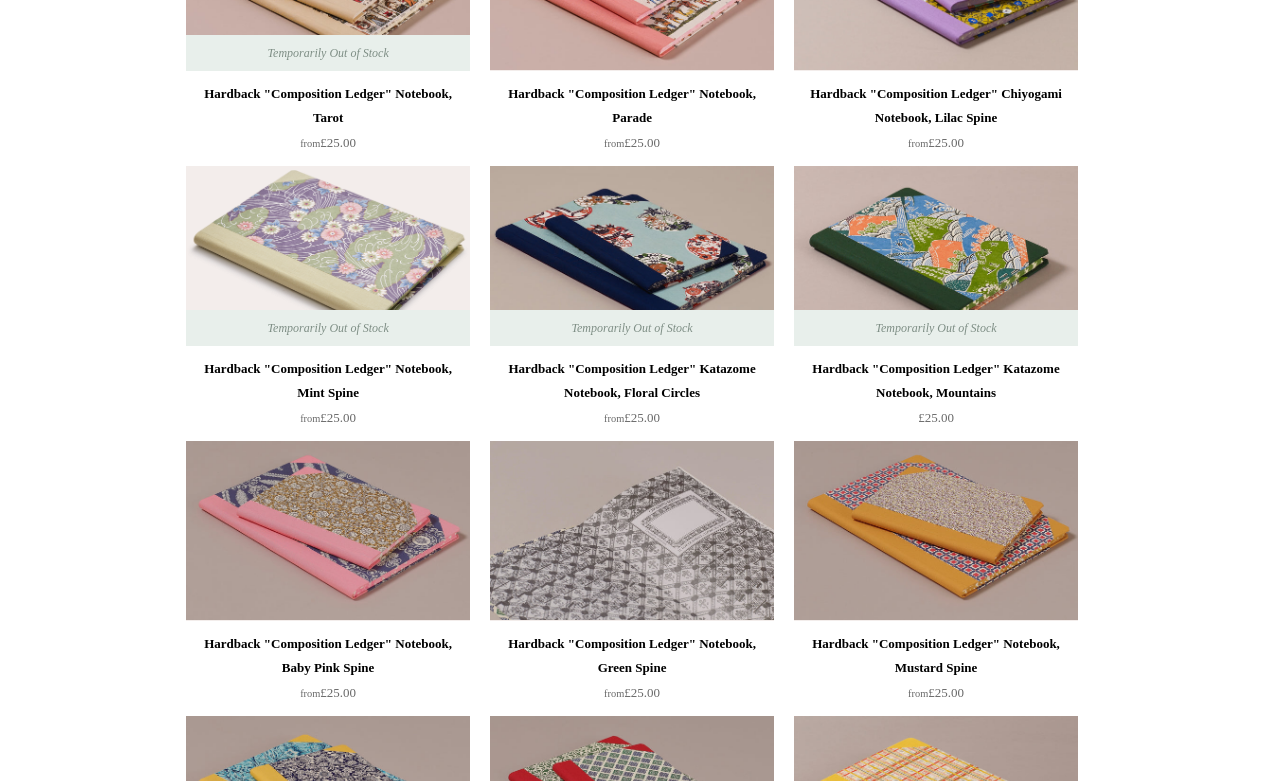 scroll, scrollTop: 383, scrollLeft: 0, axis: vertical 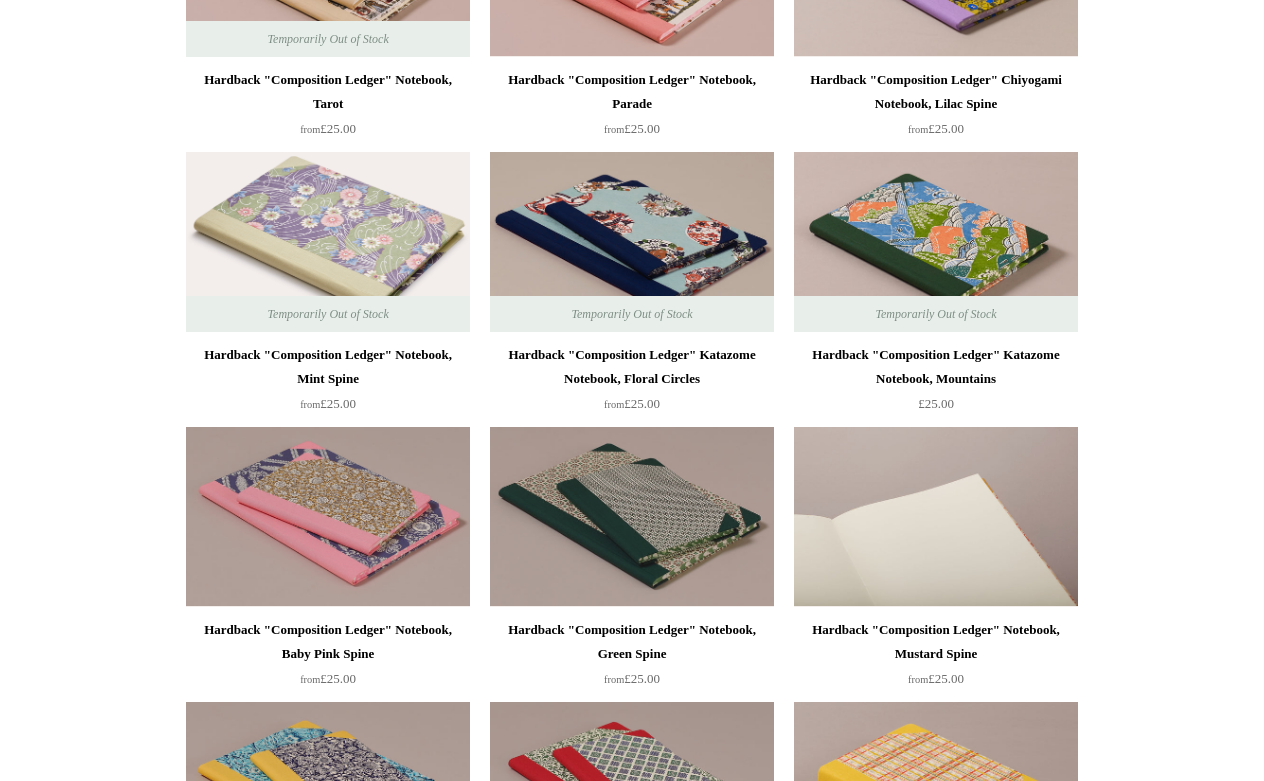 click at bounding box center (936, 517) 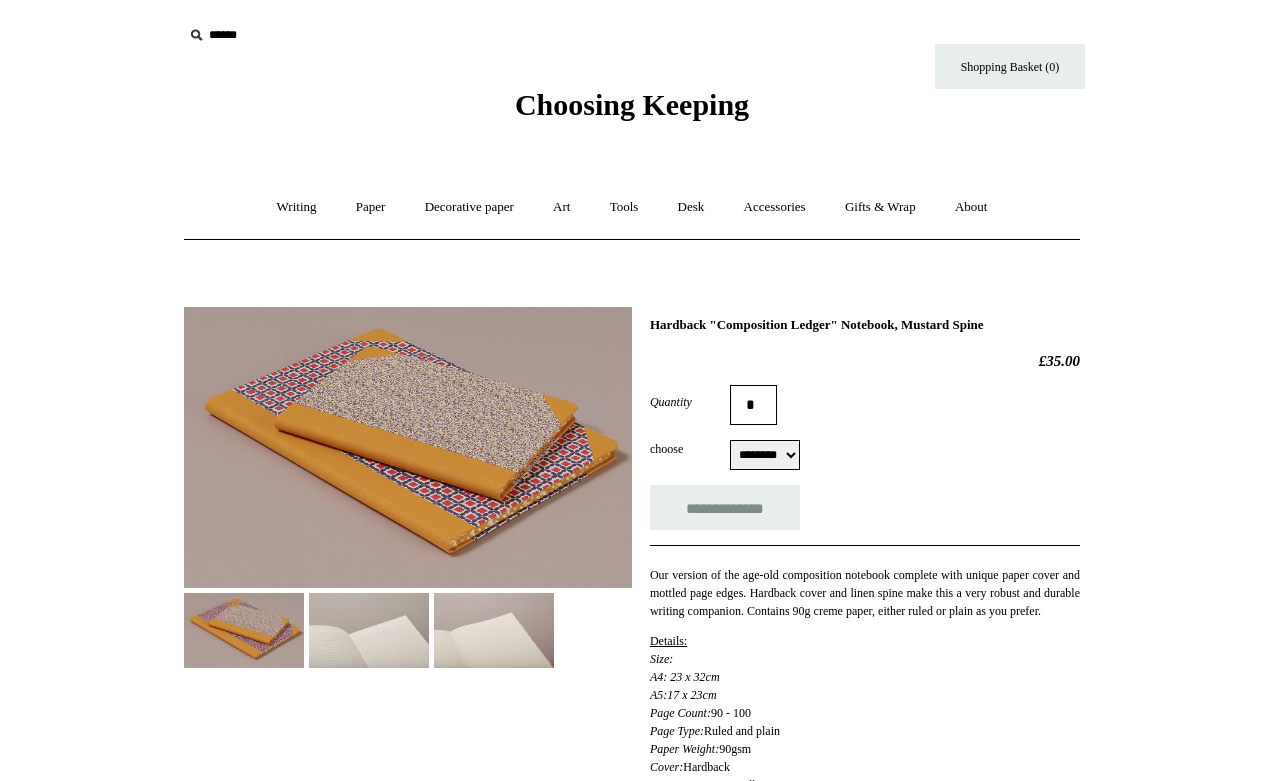 scroll, scrollTop: 0, scrollLeft: 0, axis: both 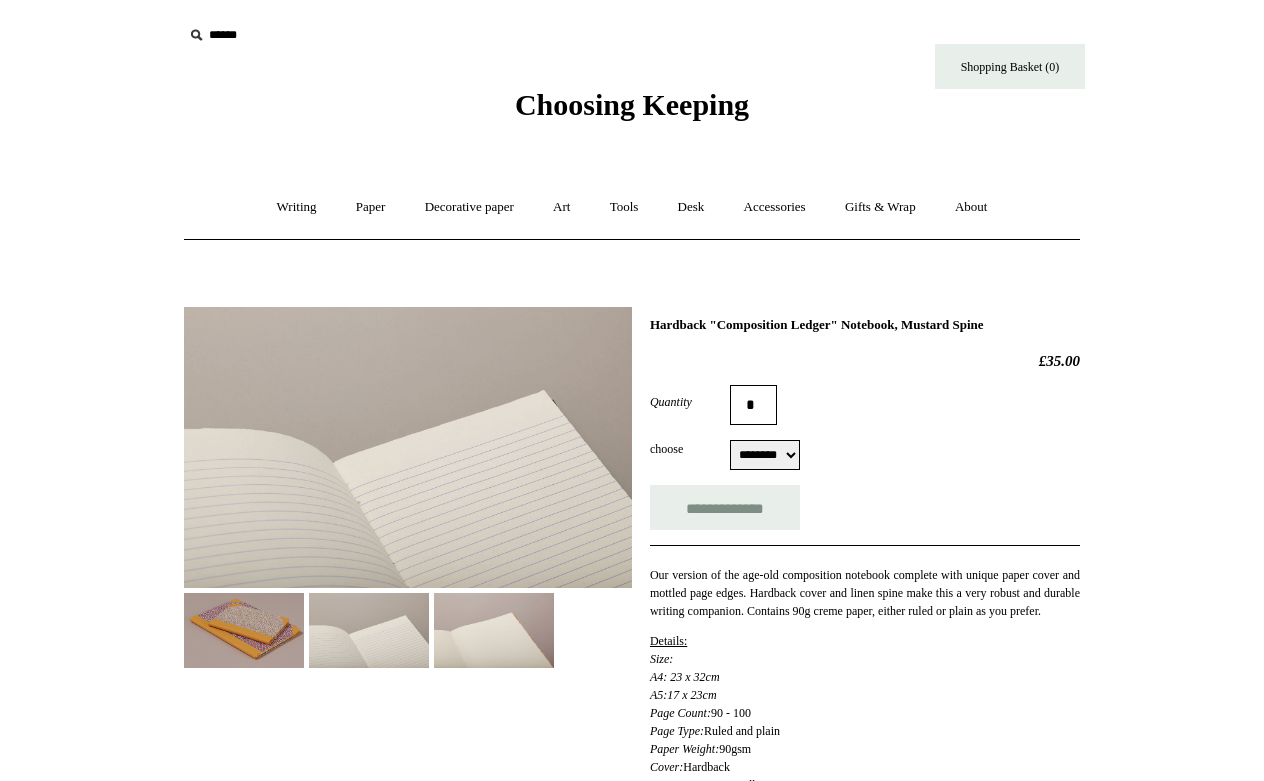 click at bounding box center (494, 630) 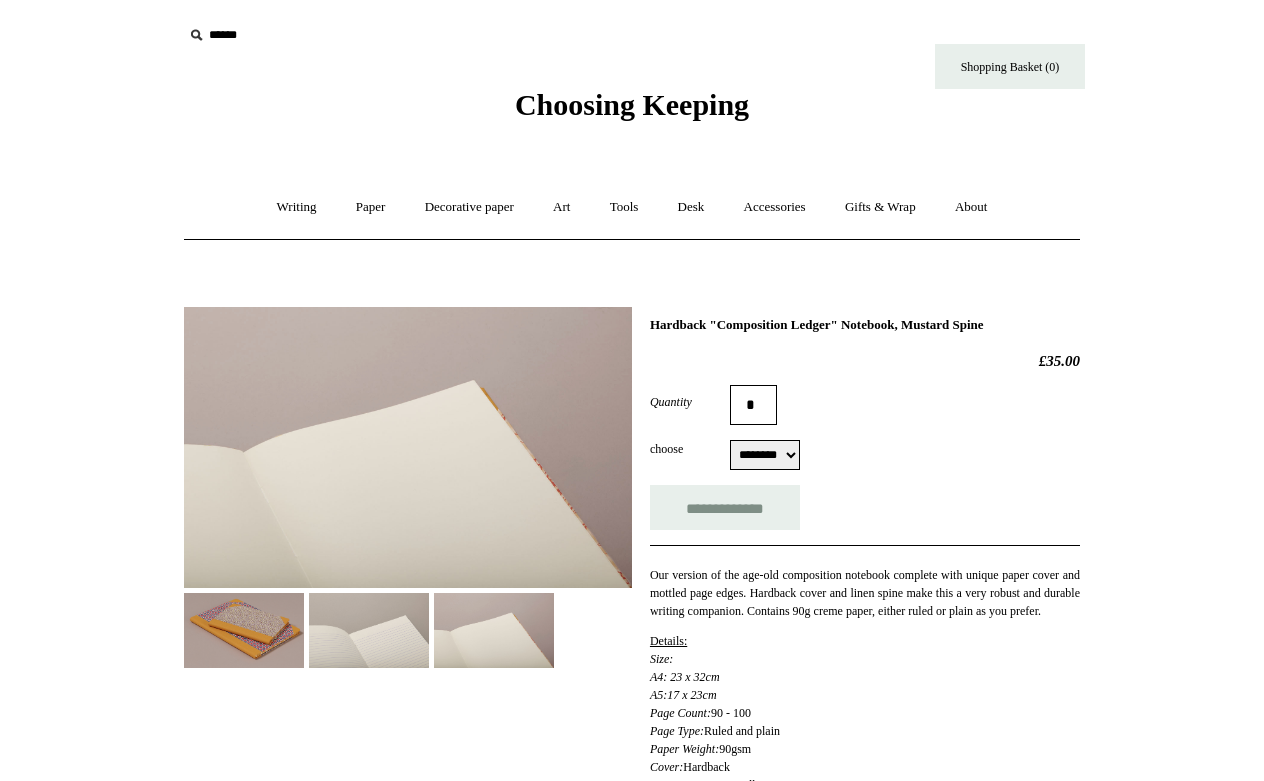 click at bounding box center [244, 630] 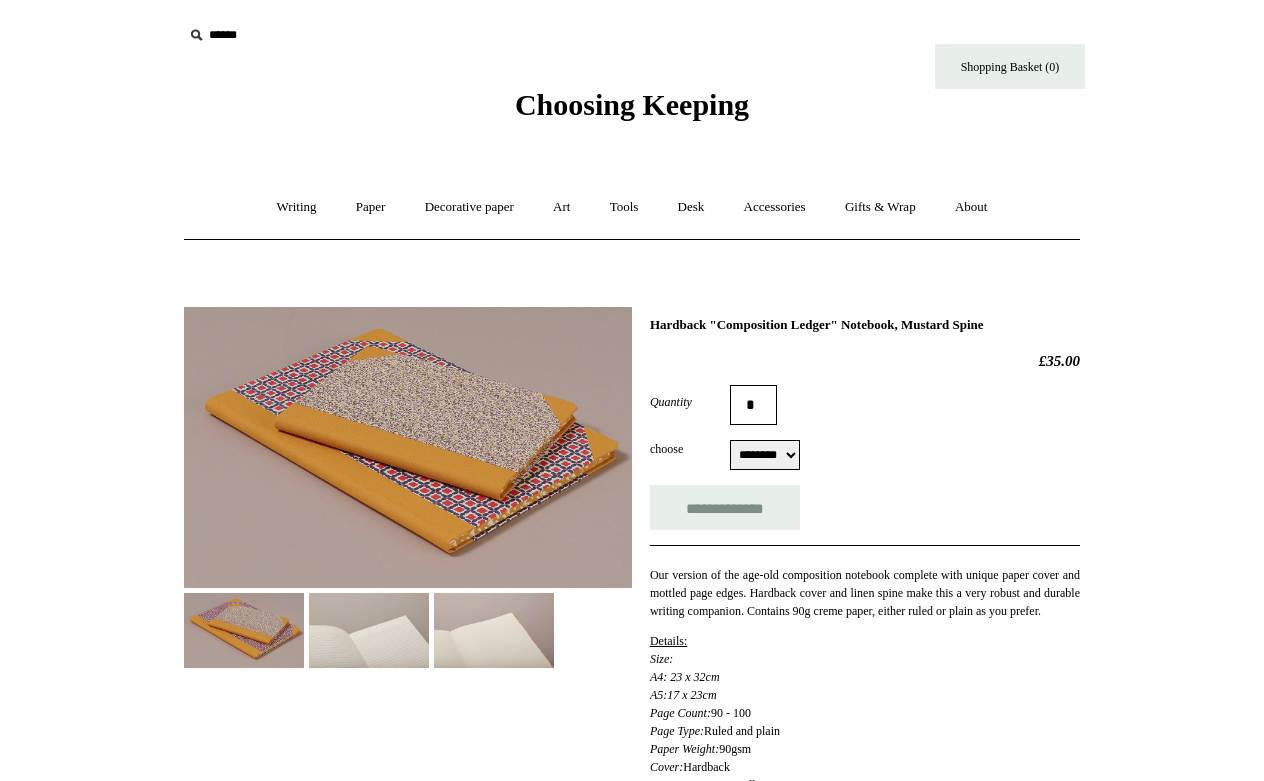 click on "******** ******** ******** ********" at bounding box center [765, 455] 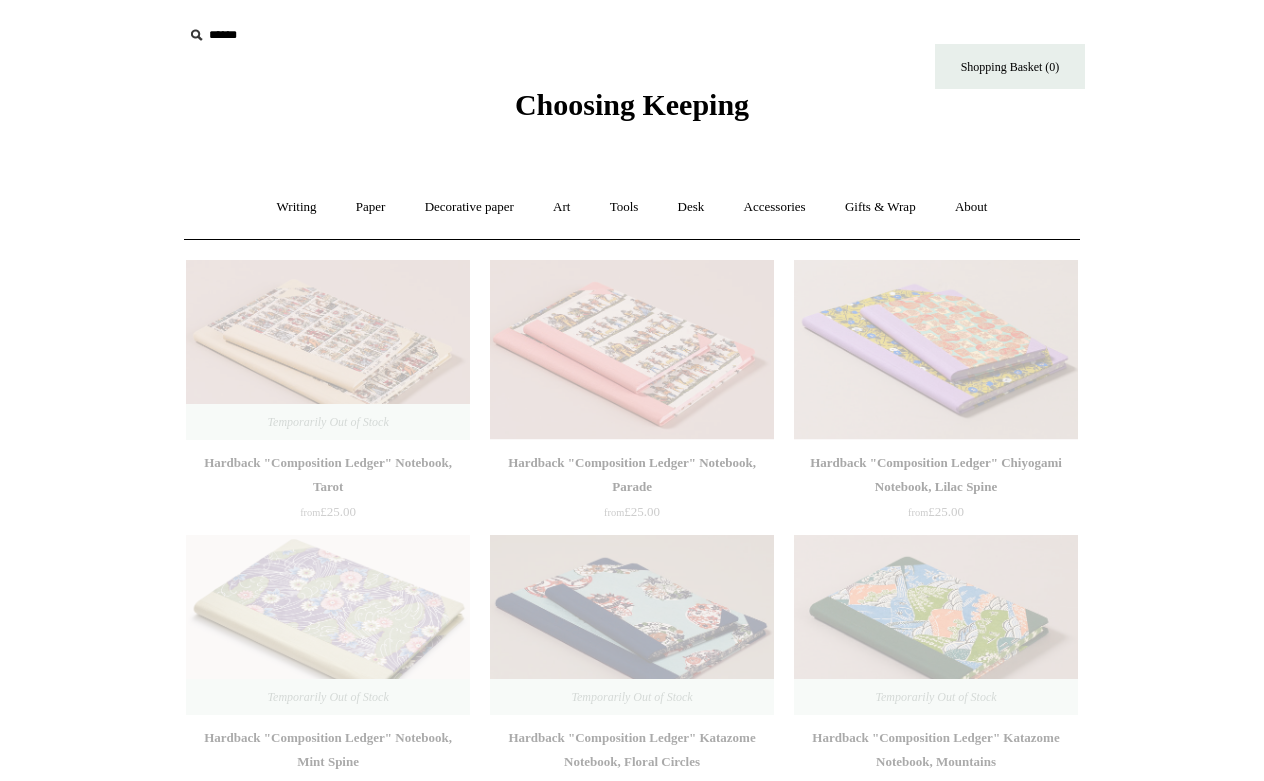 scroll, scrollTop: 383, scrollLeft: 0, axis: vertical 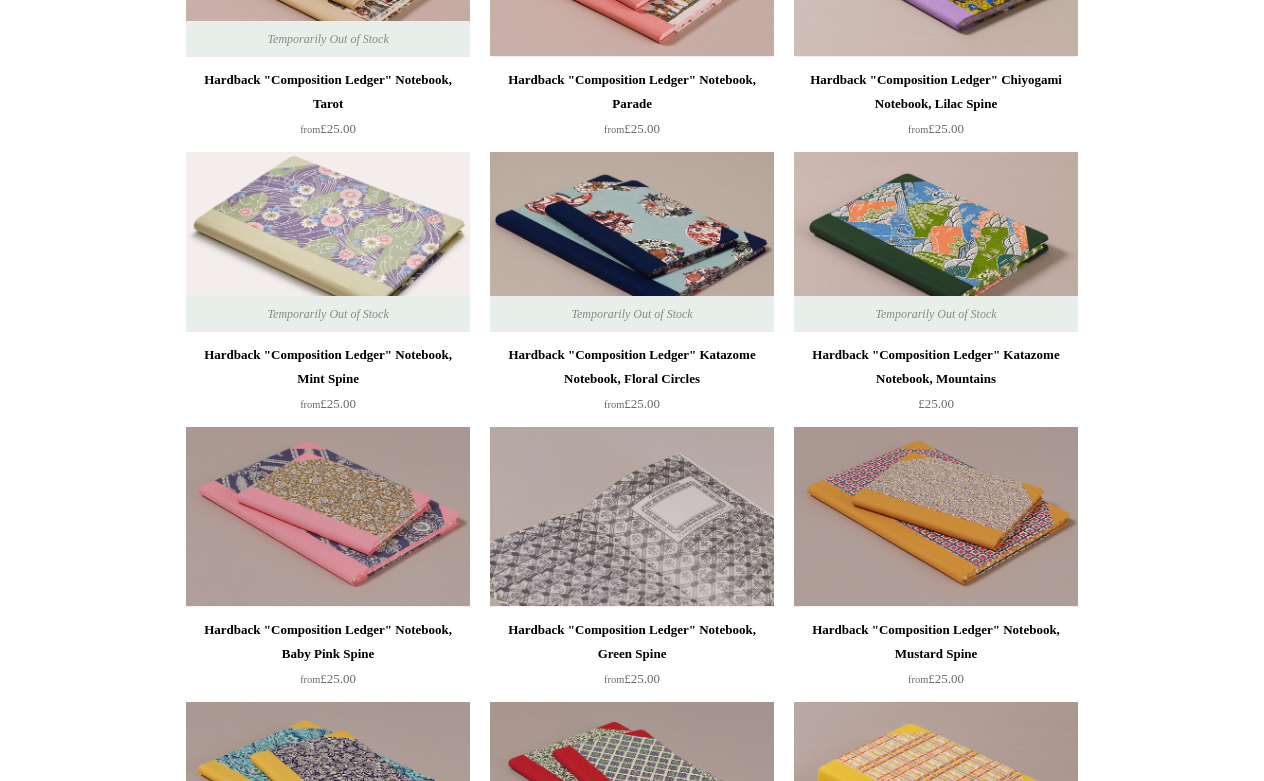 click at bounding box center (632, 517) 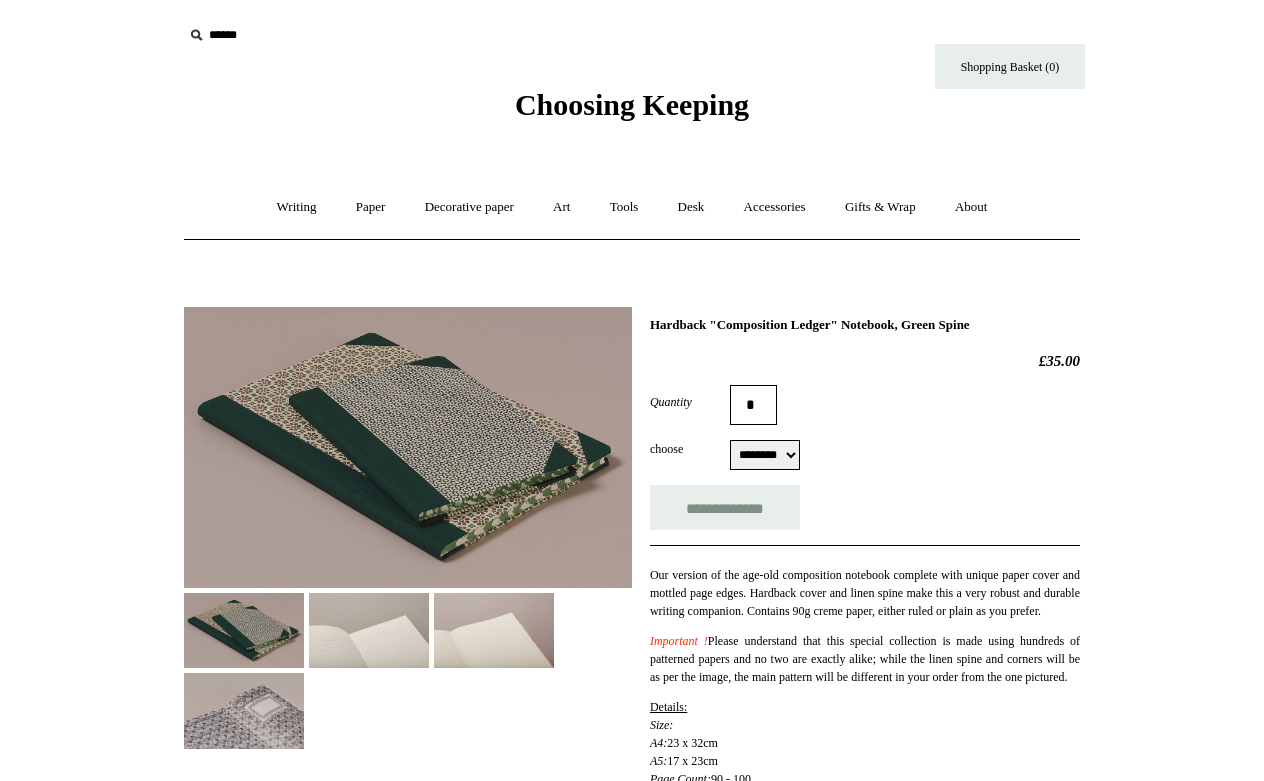 scroll, scrollTop: 0, scrollLeft: 0, axis: both 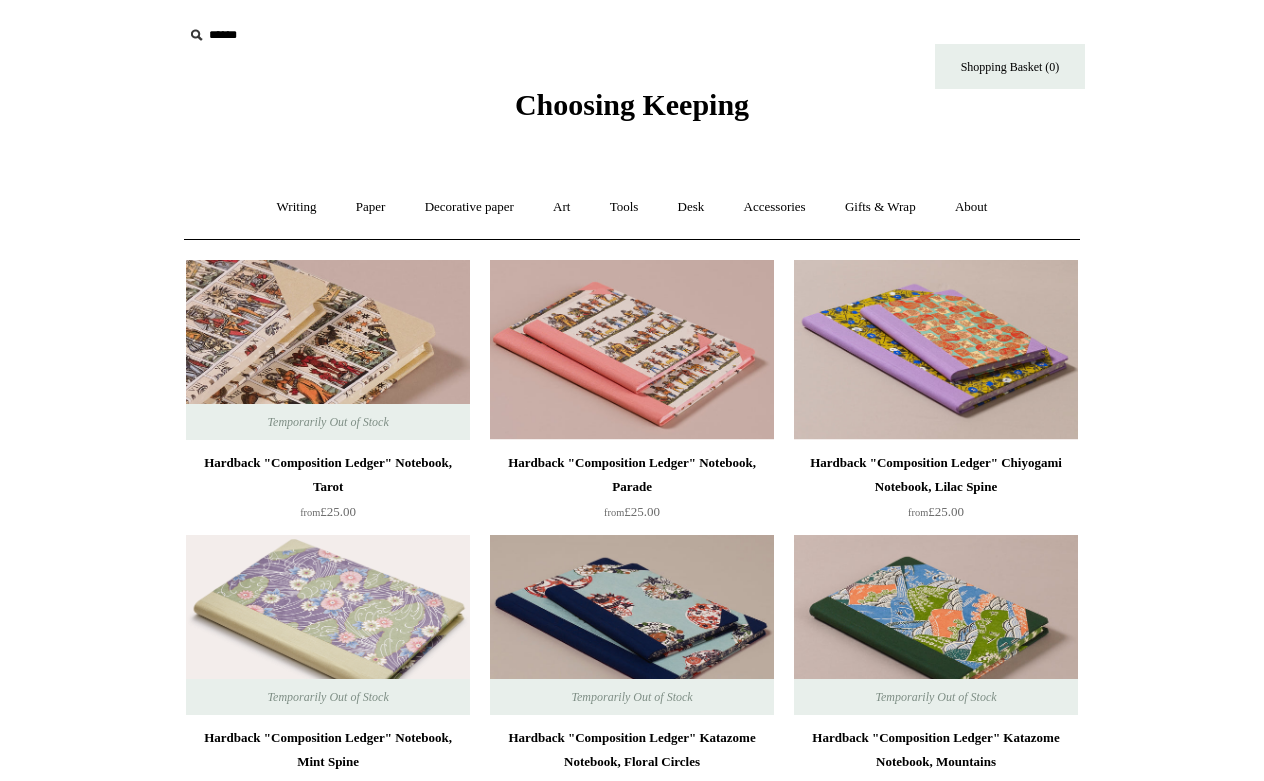 click at bounding box center (328, 350) 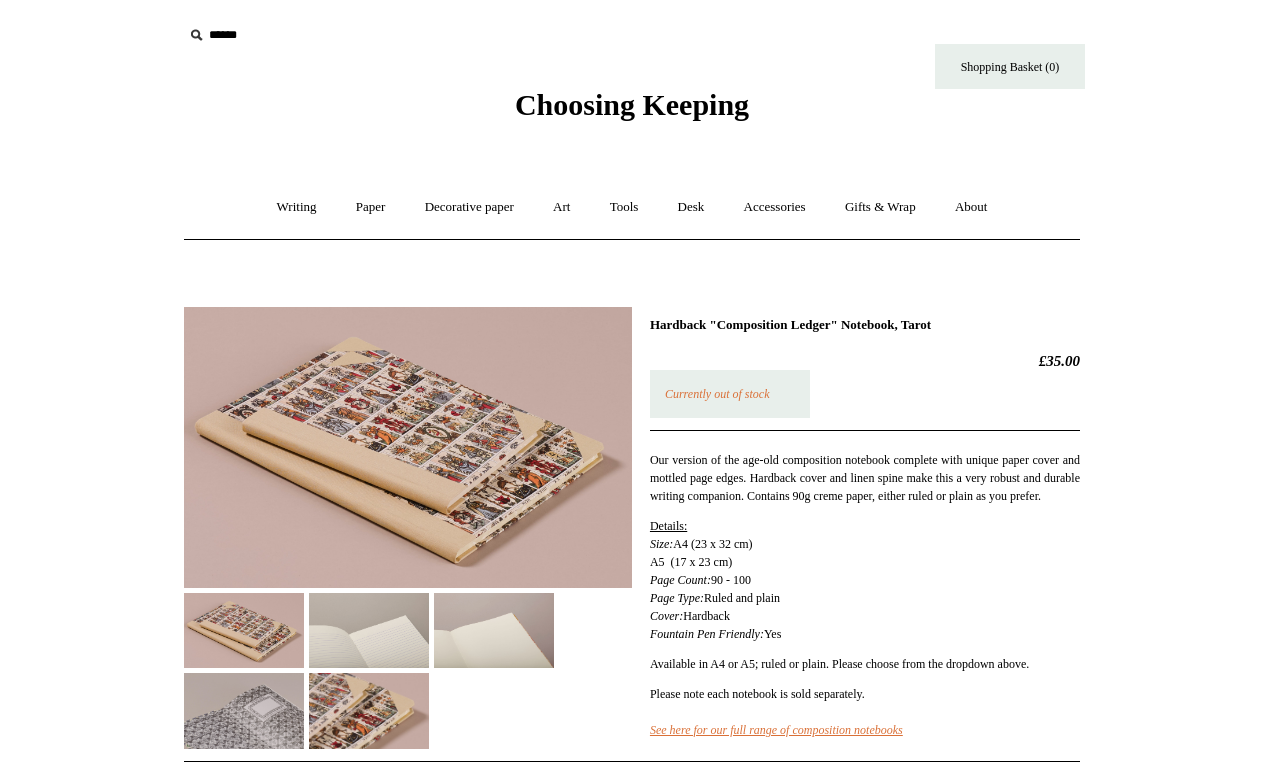 scroll, scrollTop: 0, scrollLeft: 0, axis: both 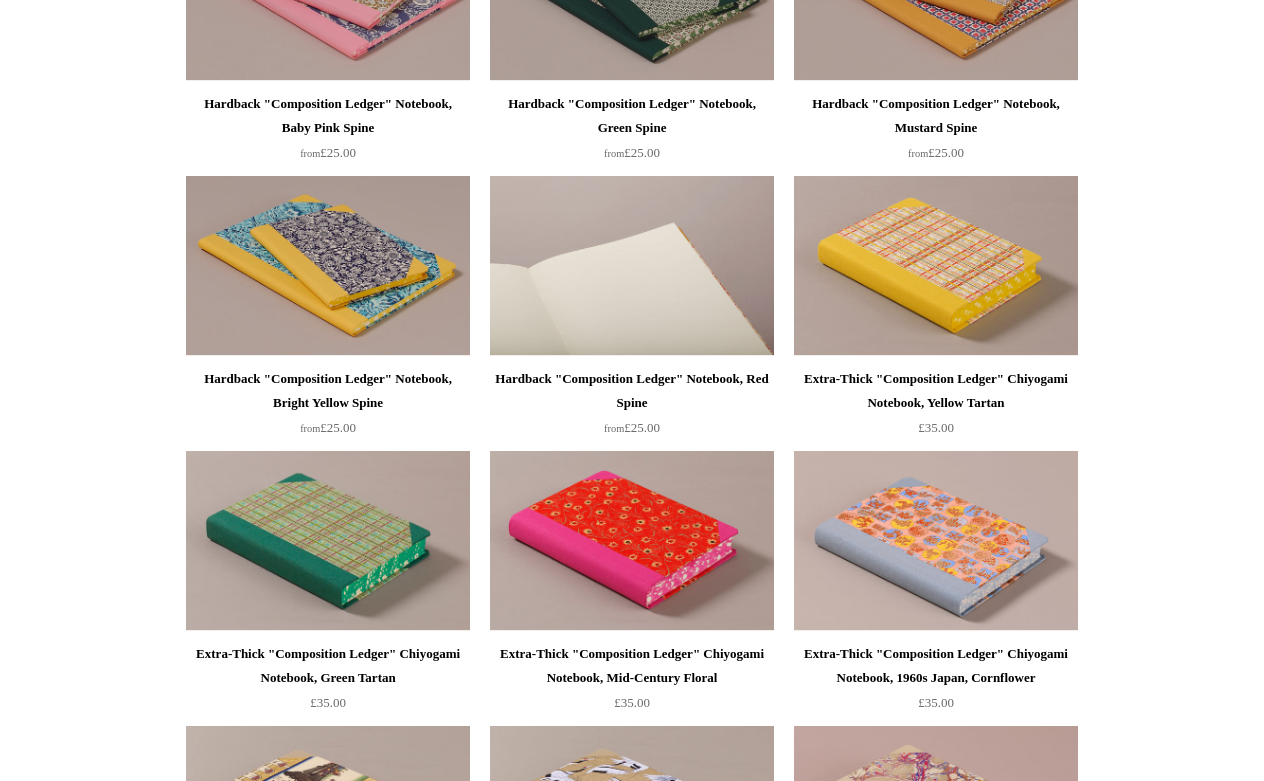 click at bounding box center [632, 266] 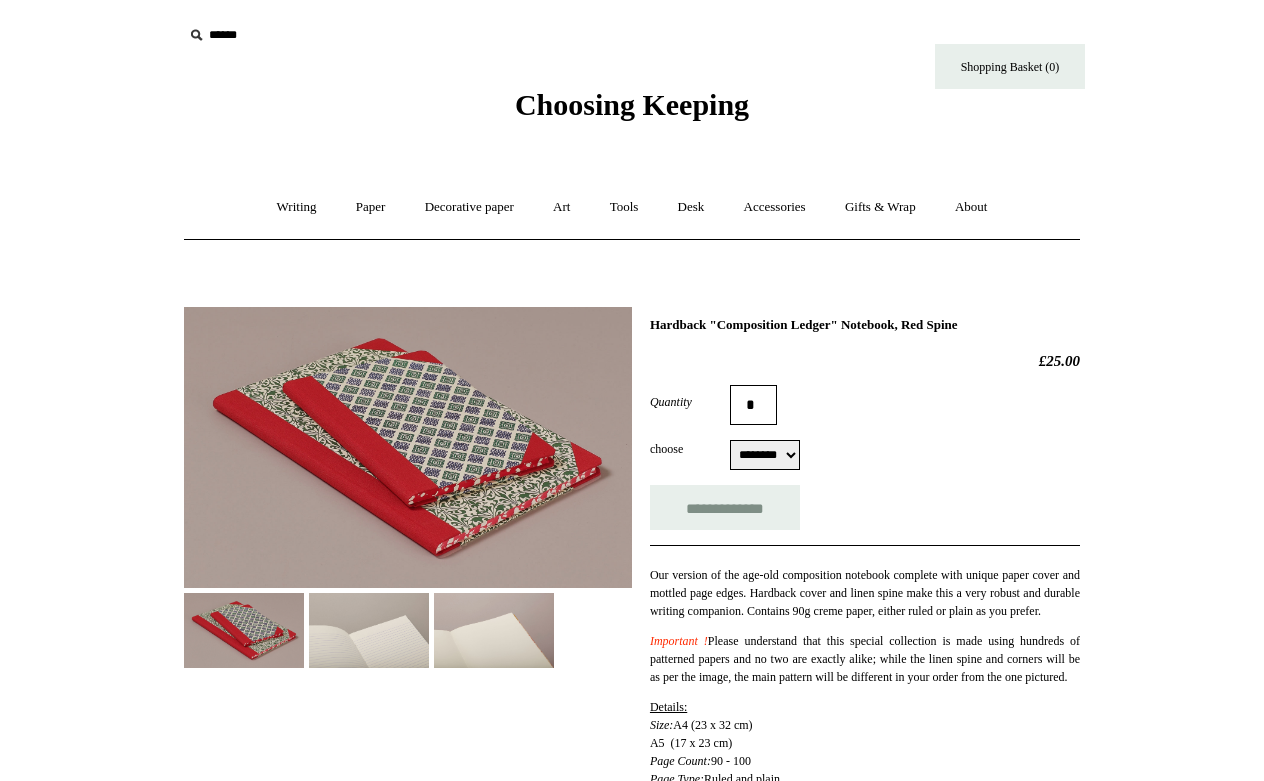 scroll, scrollTop: 0, scrollLeft: 0, axis: both 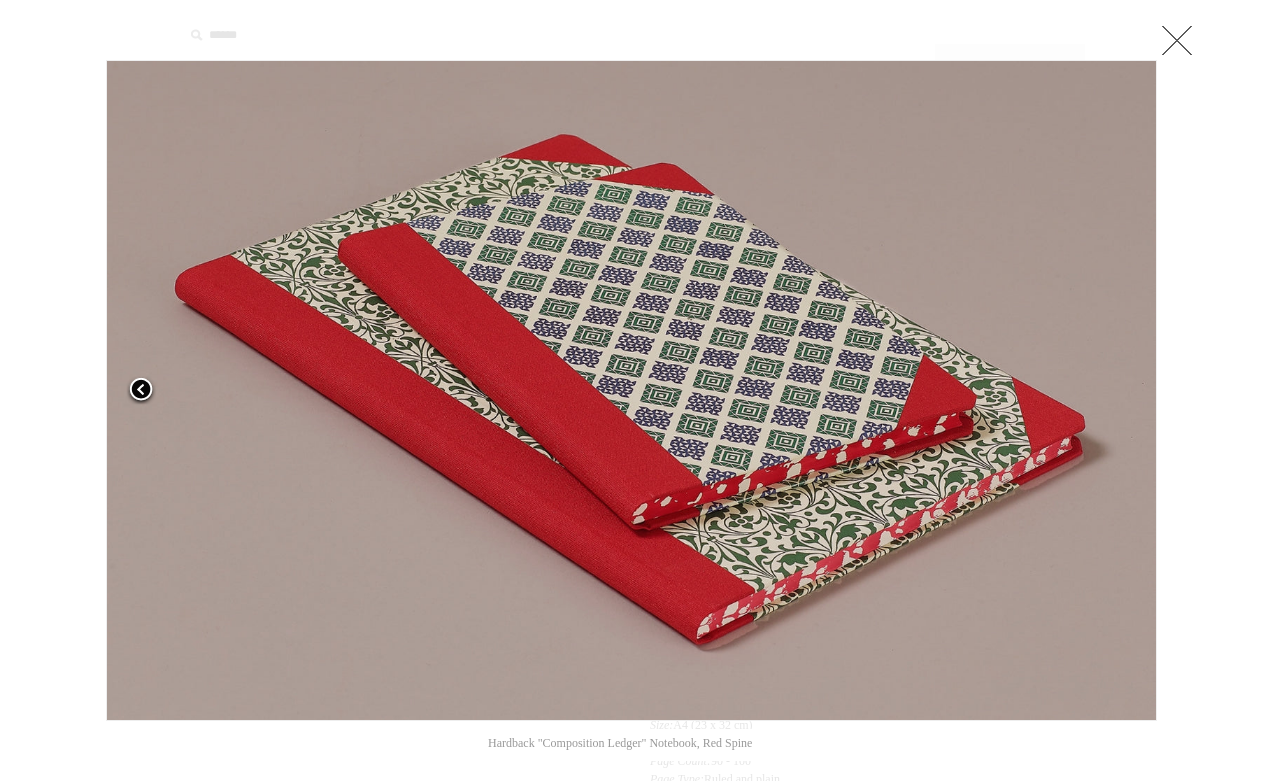 click at bounding box center (290, 390) 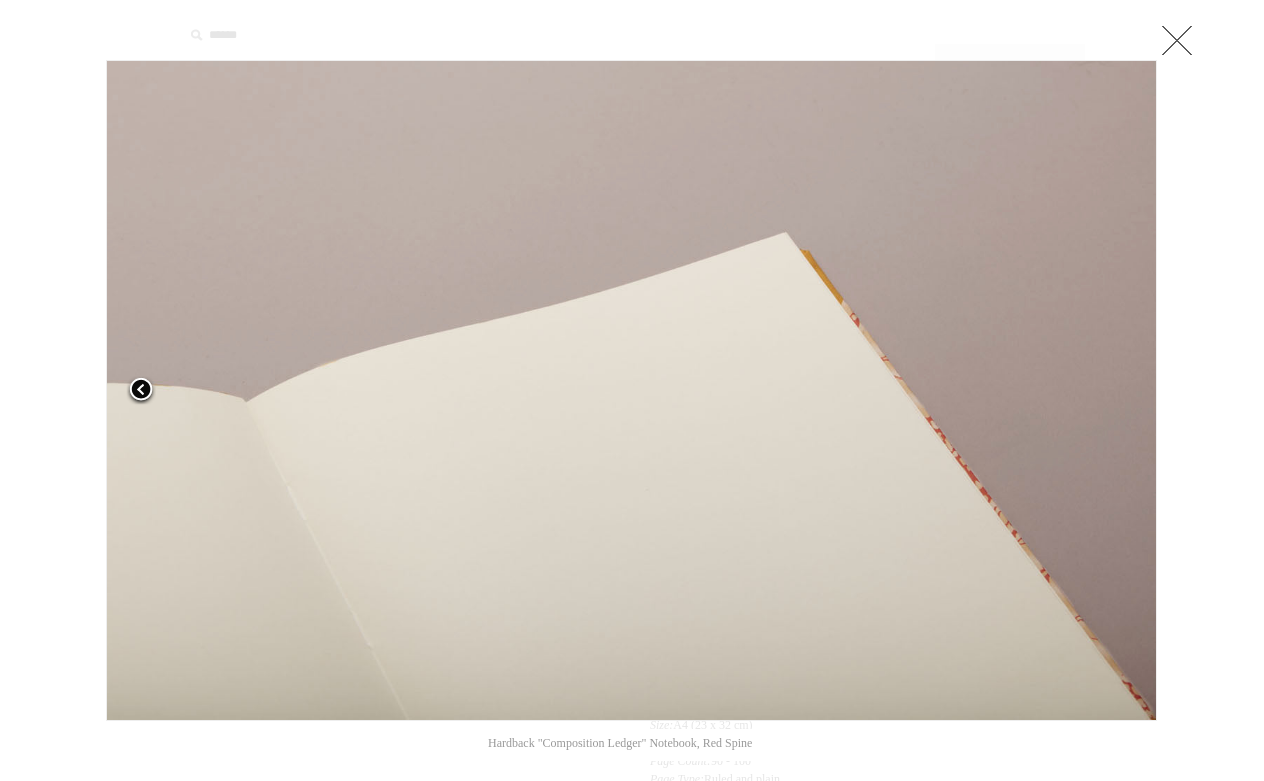 click at bounding box center (290, 390) 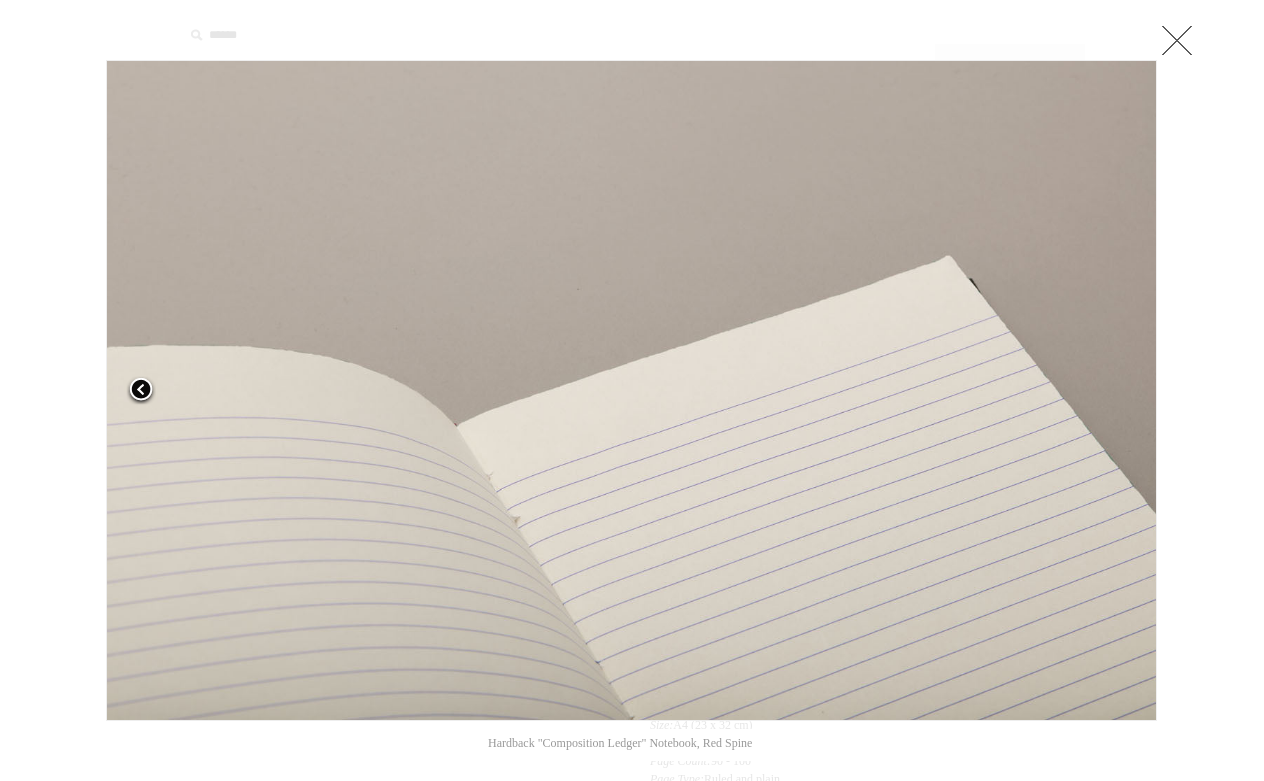 click at bounding box center [290, 390] 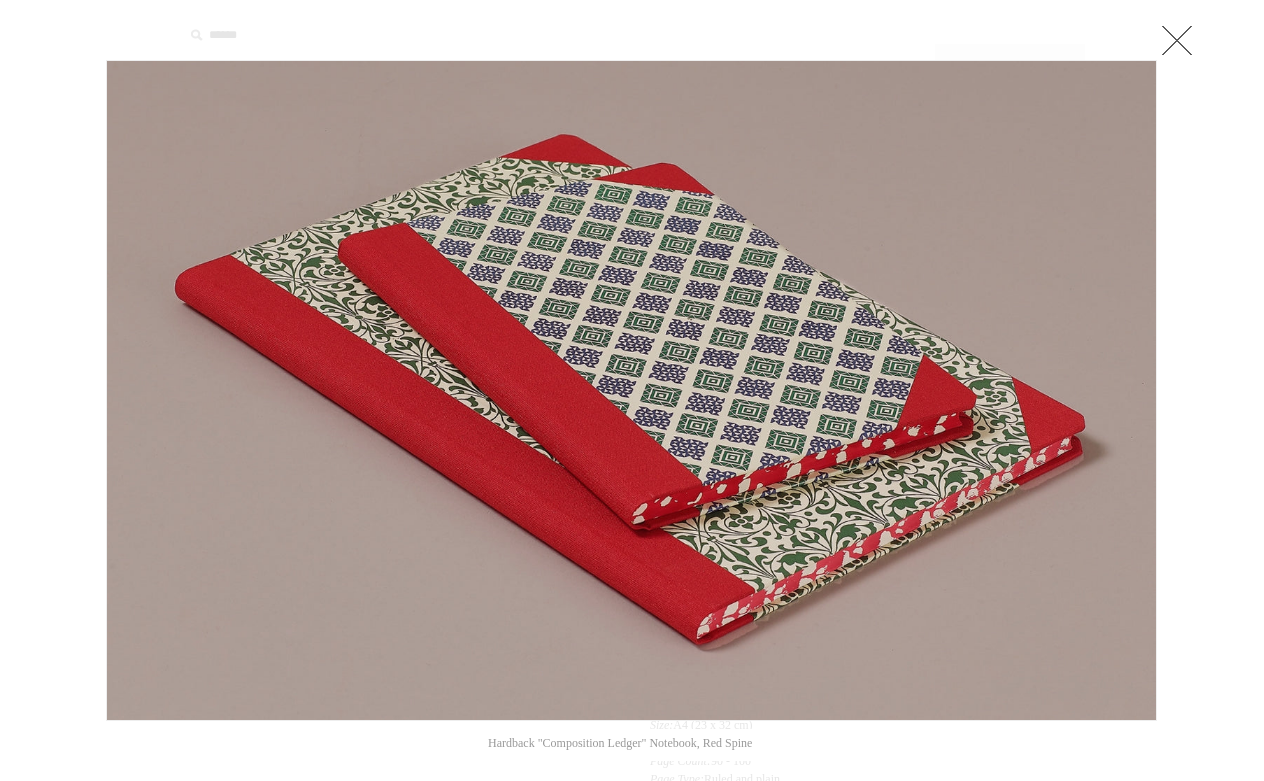 click at bounding box center [1177, 40] 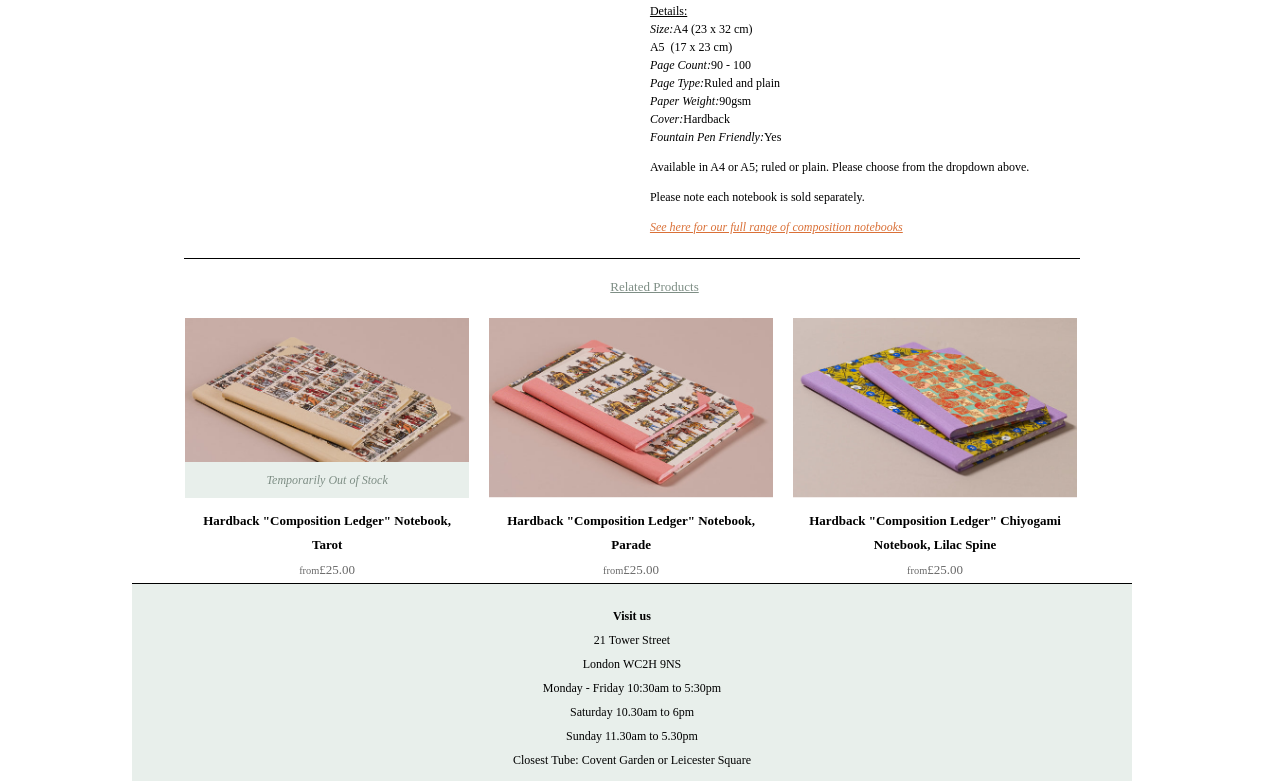 scroll, scrollTop: 771, scrollLeft: 0, axis: vertical 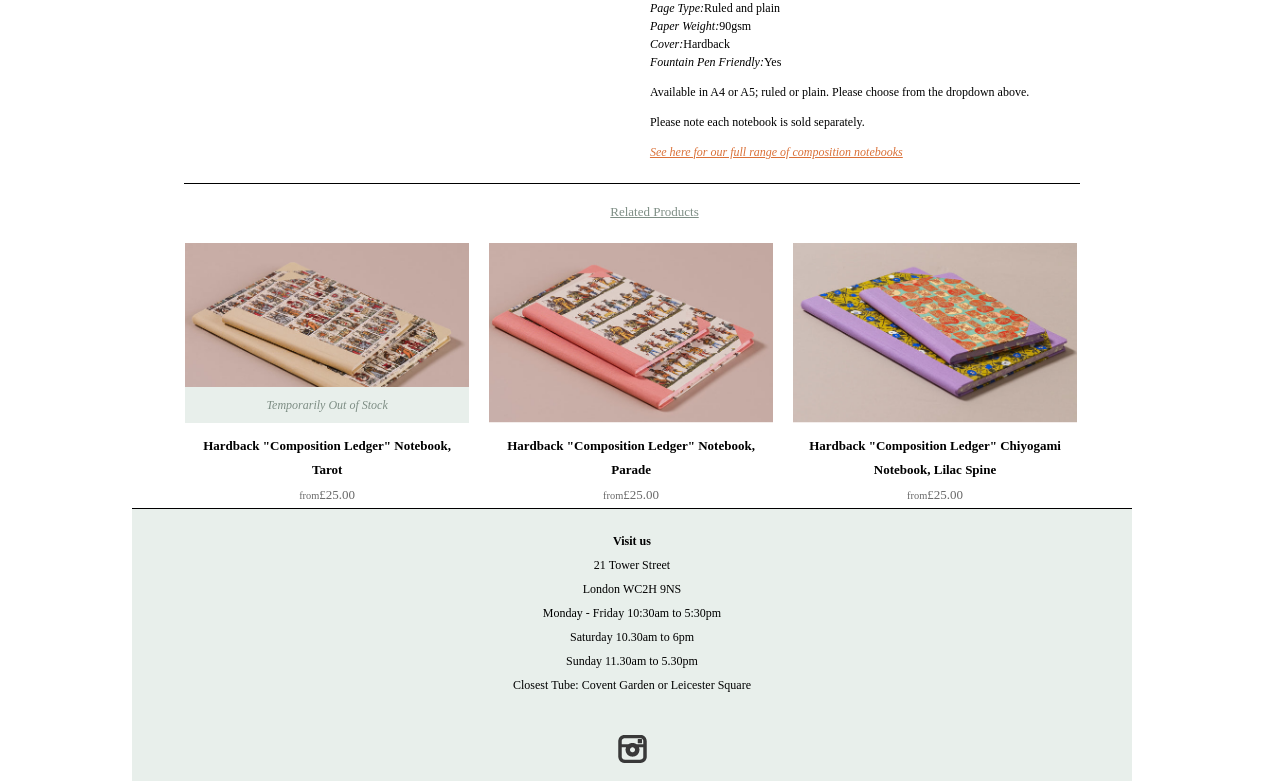 click on "Hardback "Composition Ledger" Chiyogami Notebook, Lilac Spine" at bounding box center [935, 458] 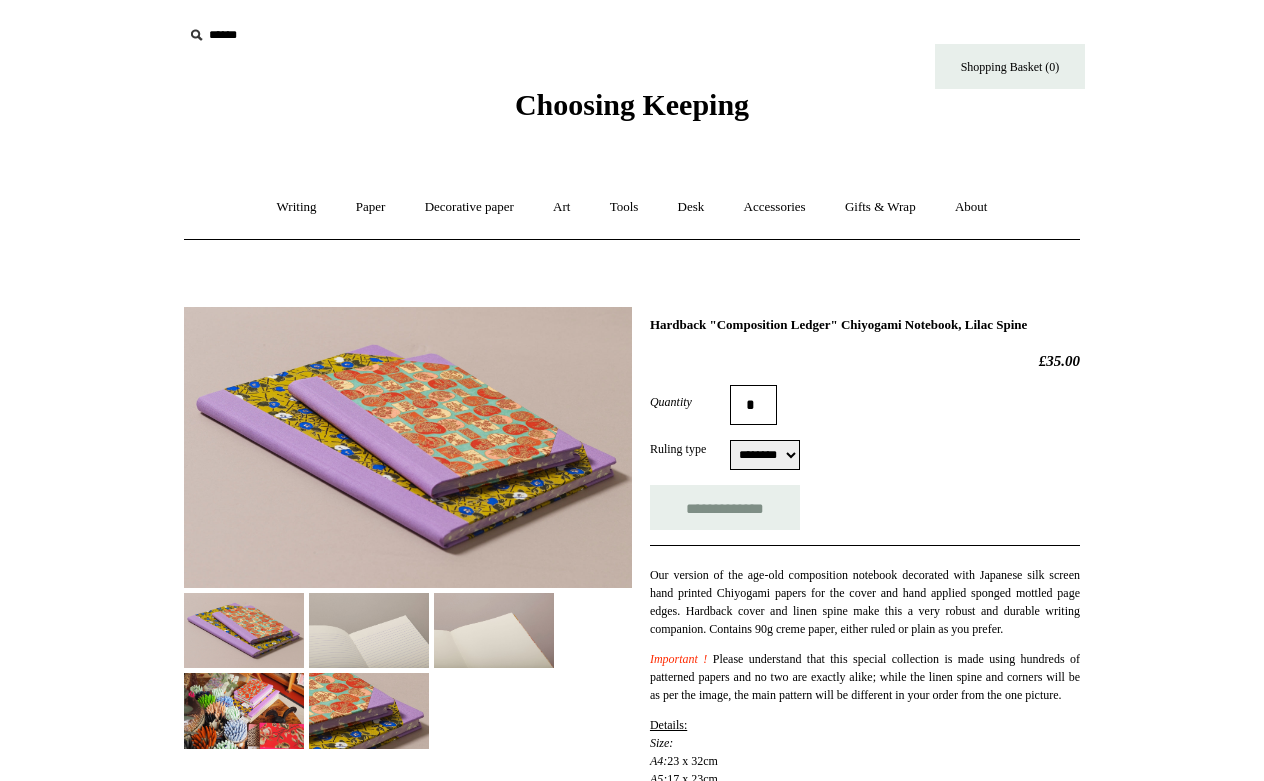 select on "********" 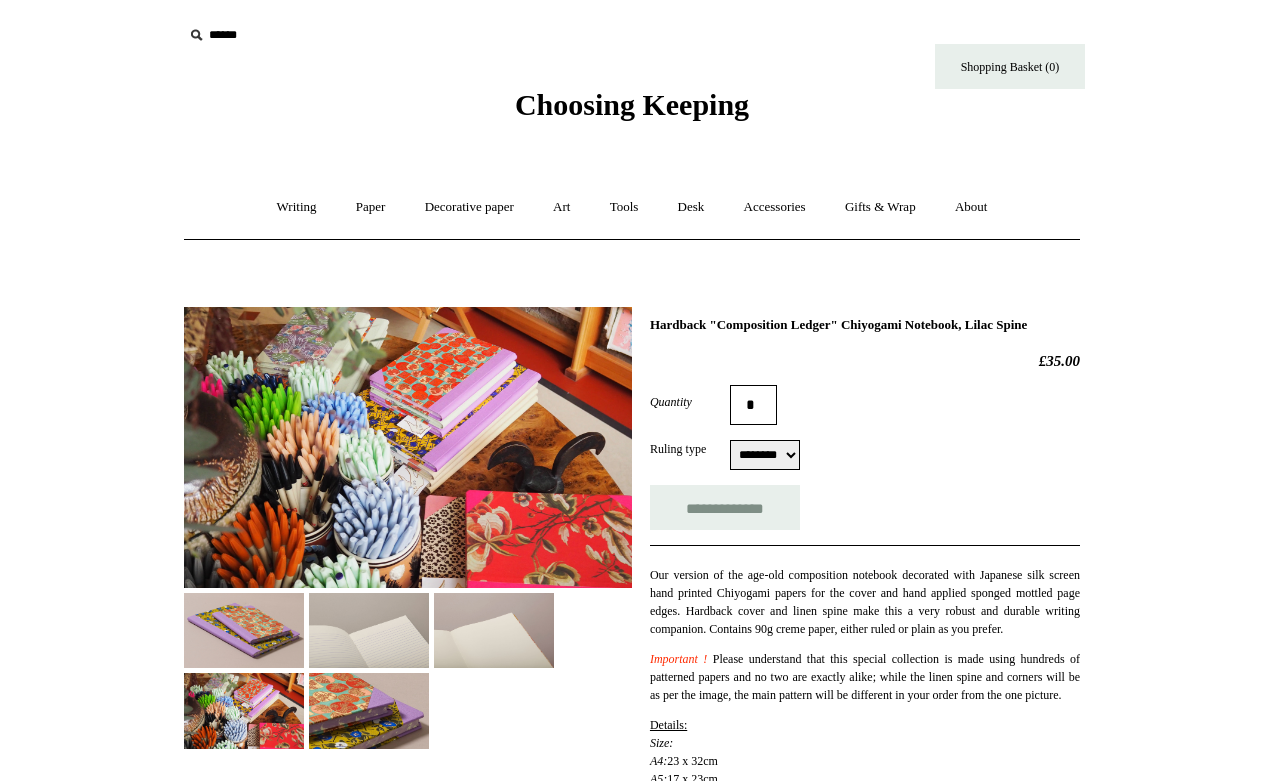 click at bounding box center (369, 711) 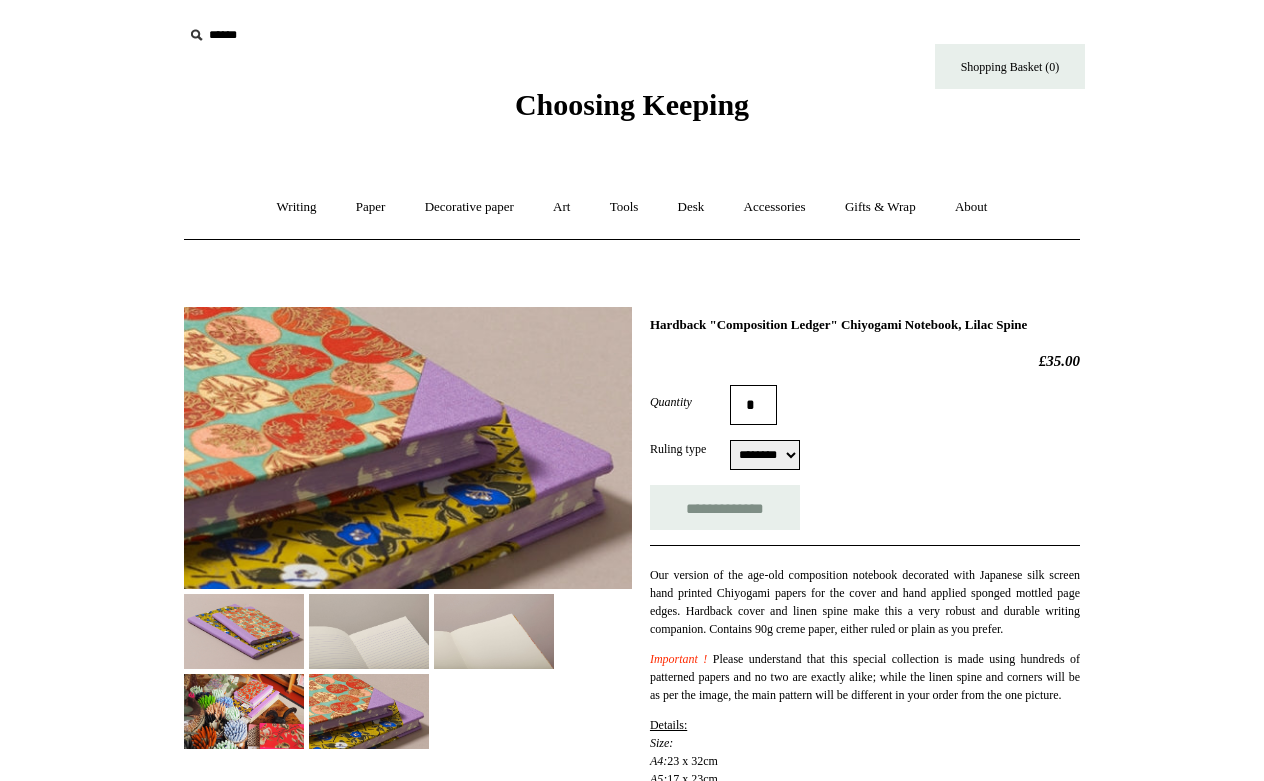 click at bounding box center [244, 631] 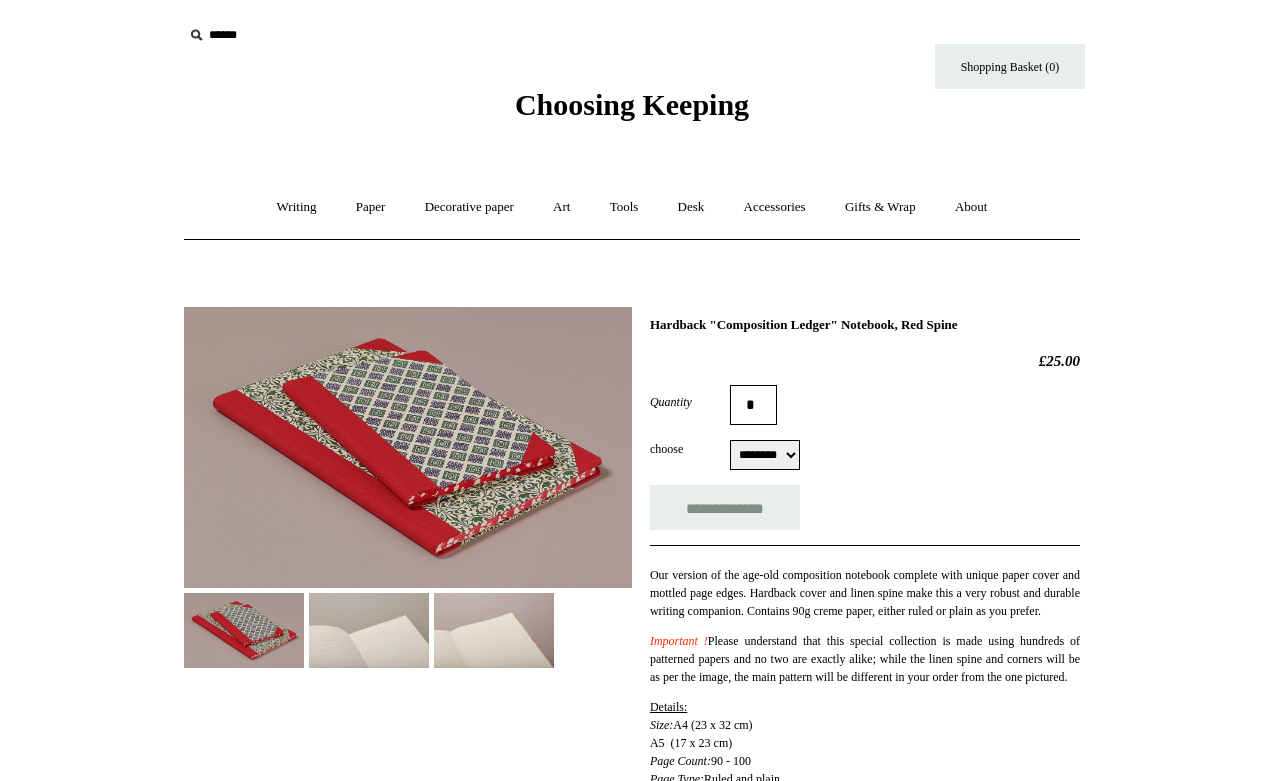 select on "********" 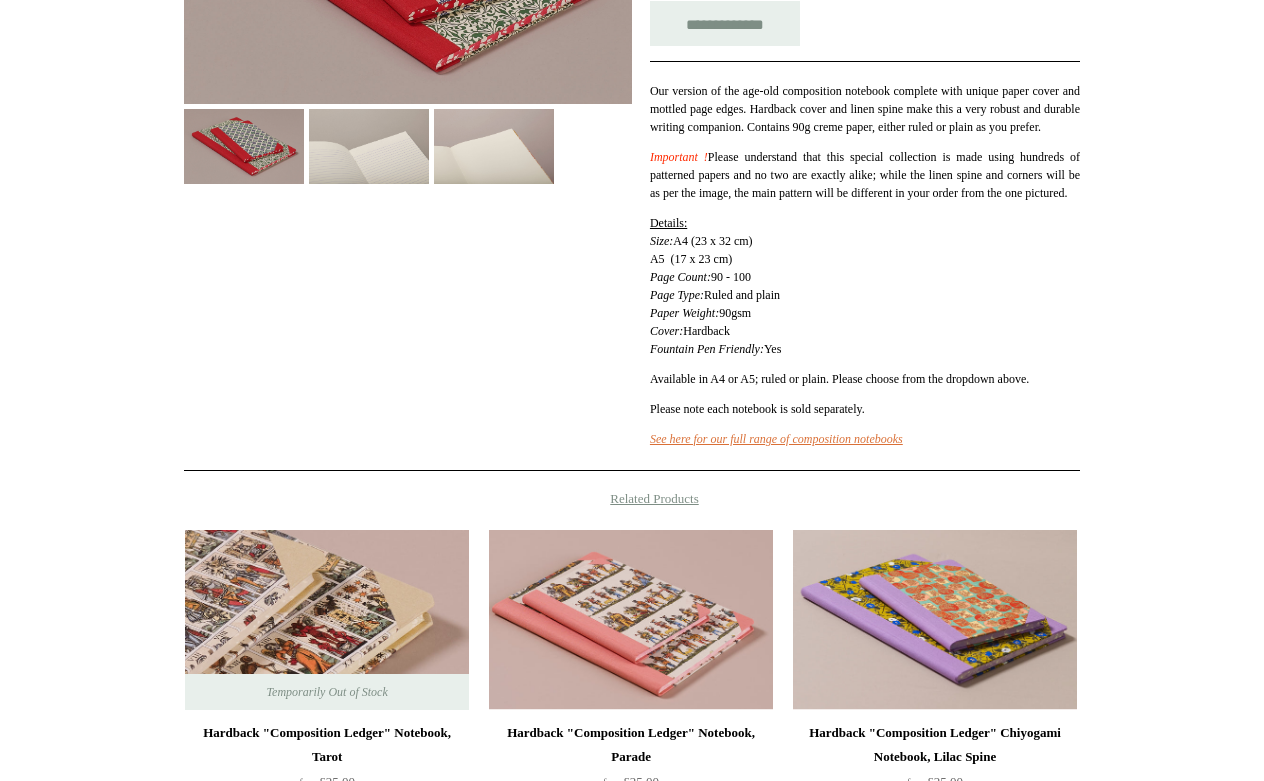 scroll, scrollTop: 0, scrollLeft: 0, axis: both 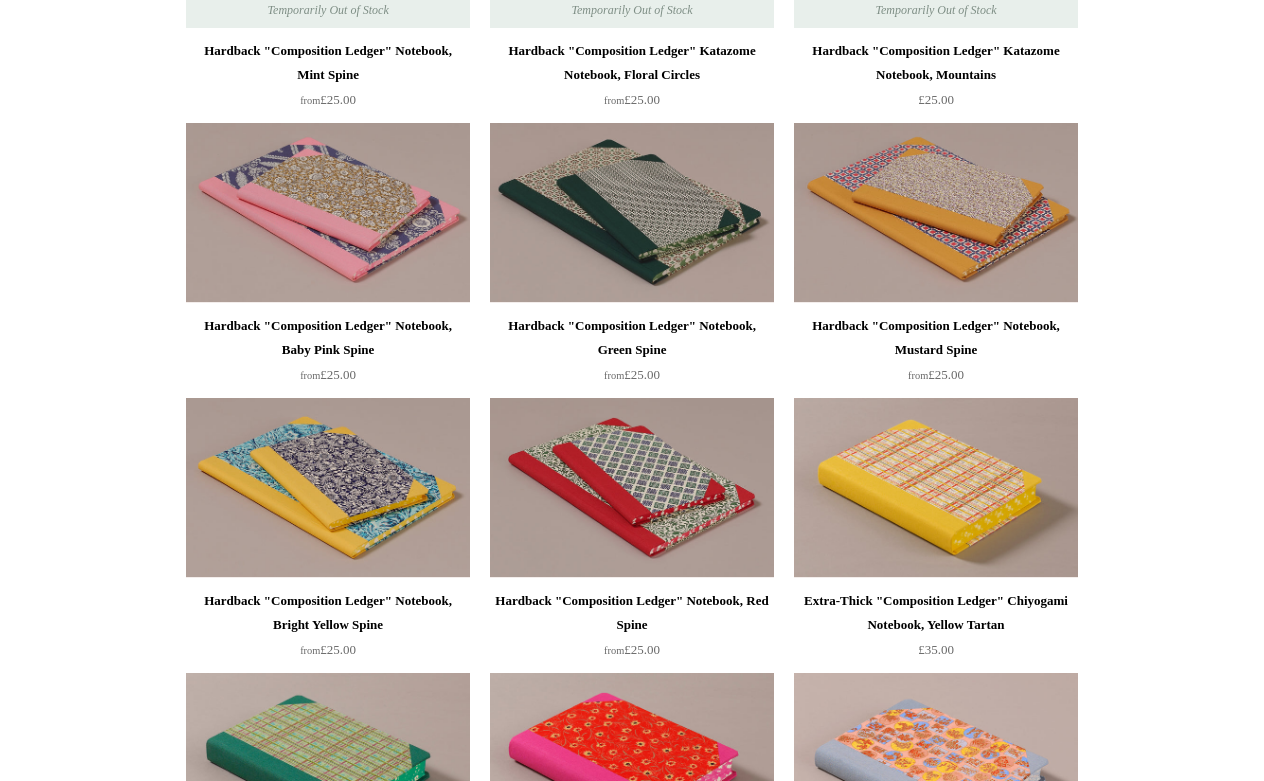 click on "Hardback "Composition Ledger" Notebook, Green Spine
from
£25.00" at bounding box center (632, 259) 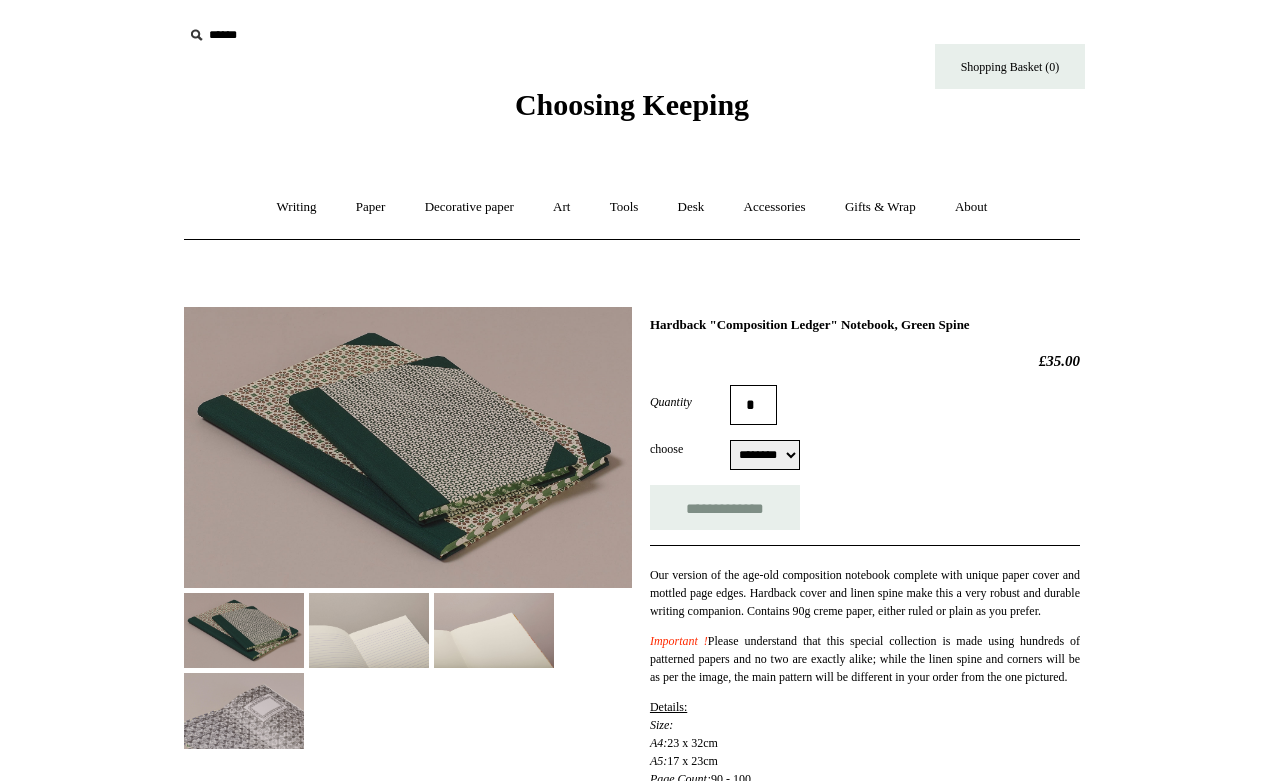 scroll, scrollTop: 0, scrollLeft: 0, axis: both 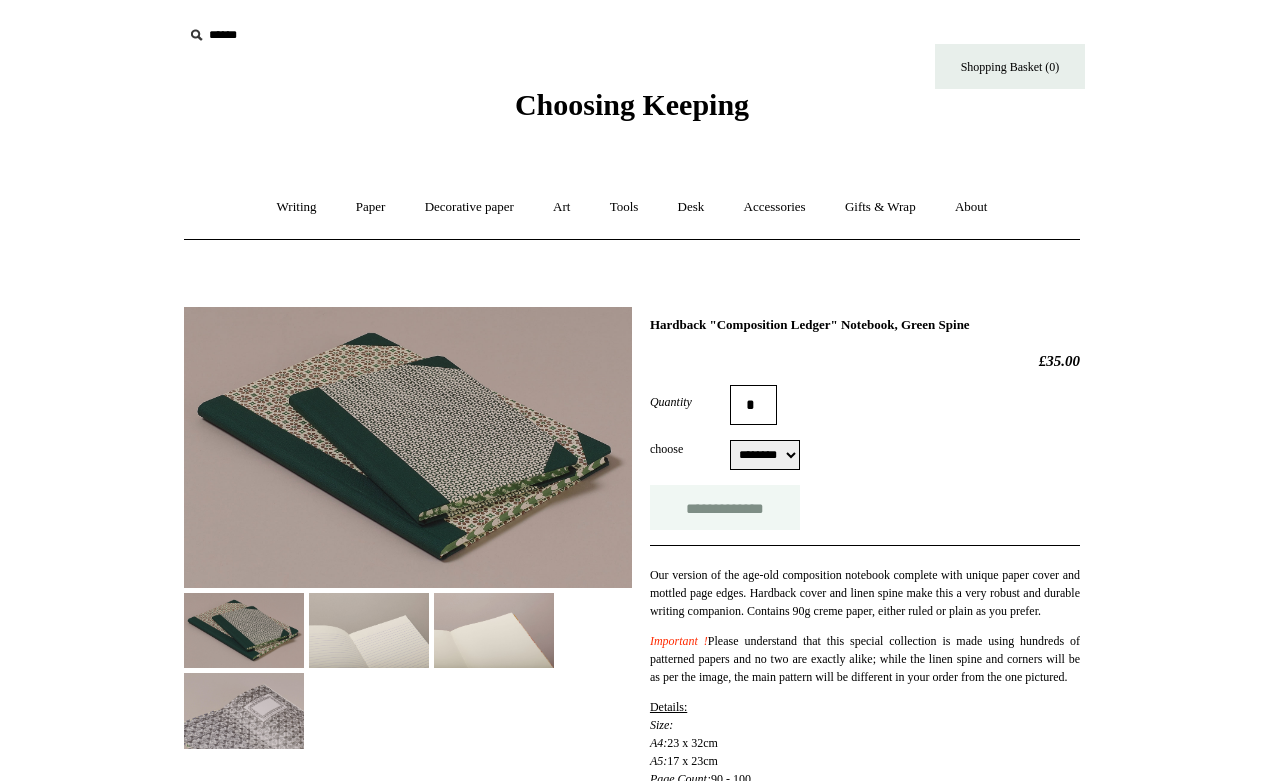 click on "**********" at bounding box center (725, 507) 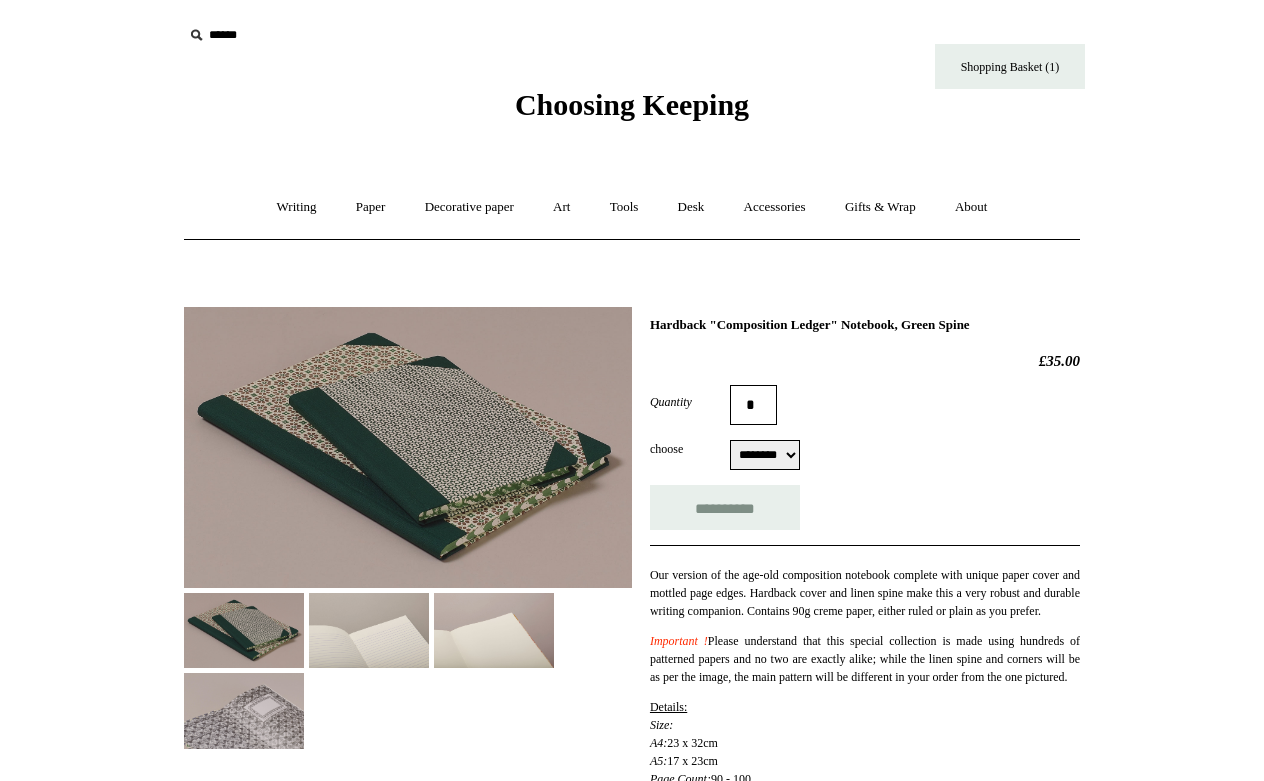 type on "**********" 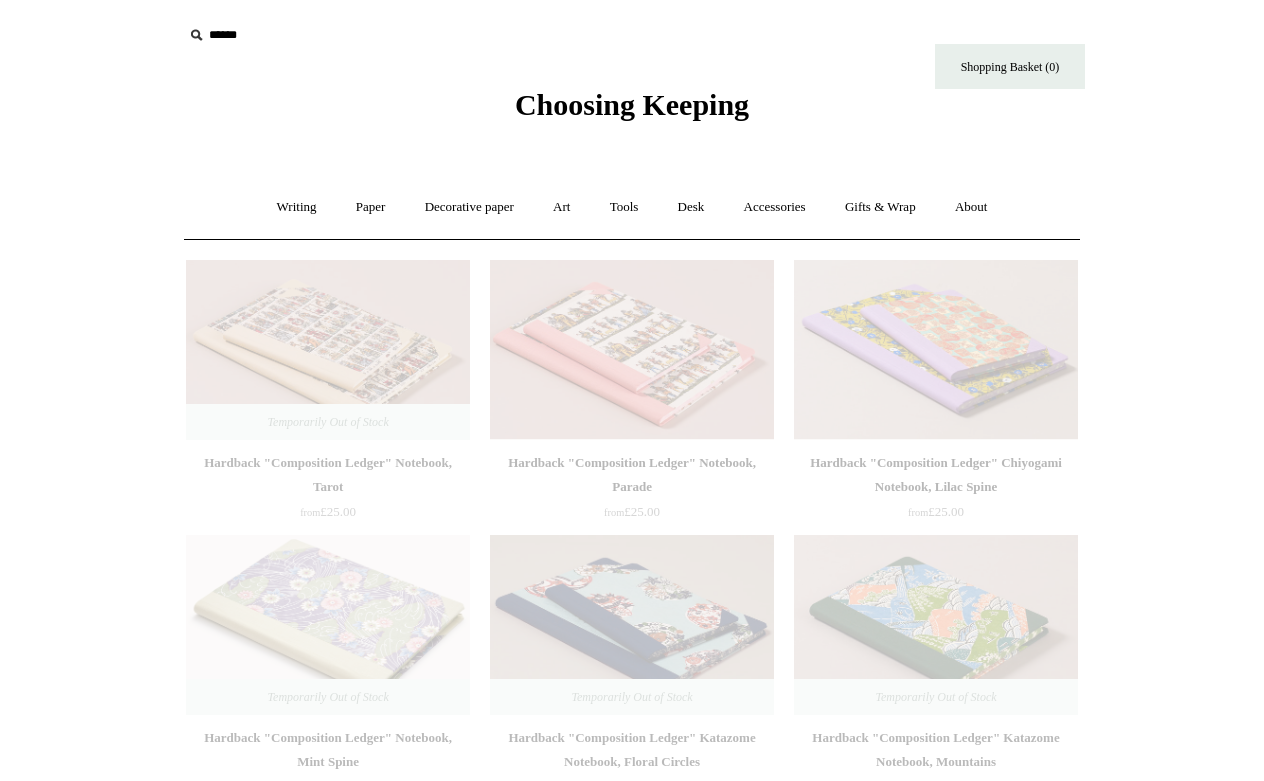 scroll, scrollTop: 687, scrollLeft: 0, axis: vertical 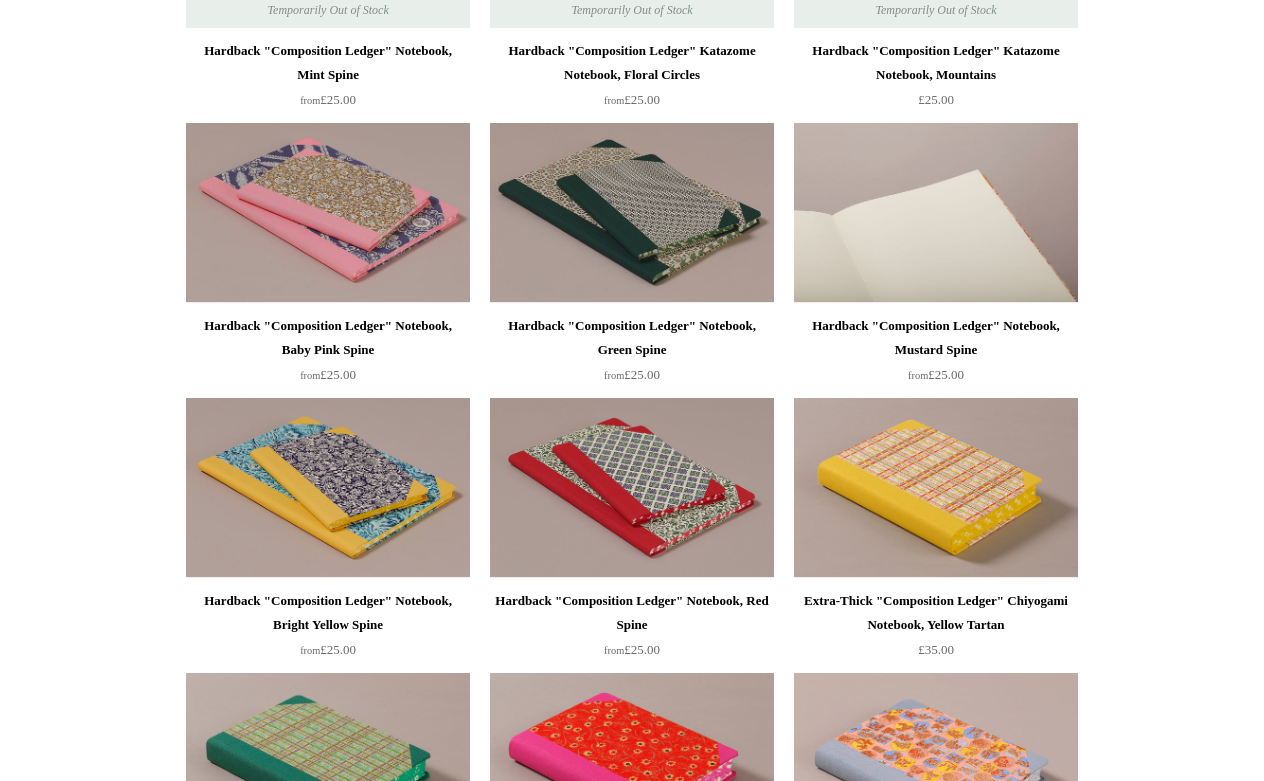 click at bounding box center [936, 213] 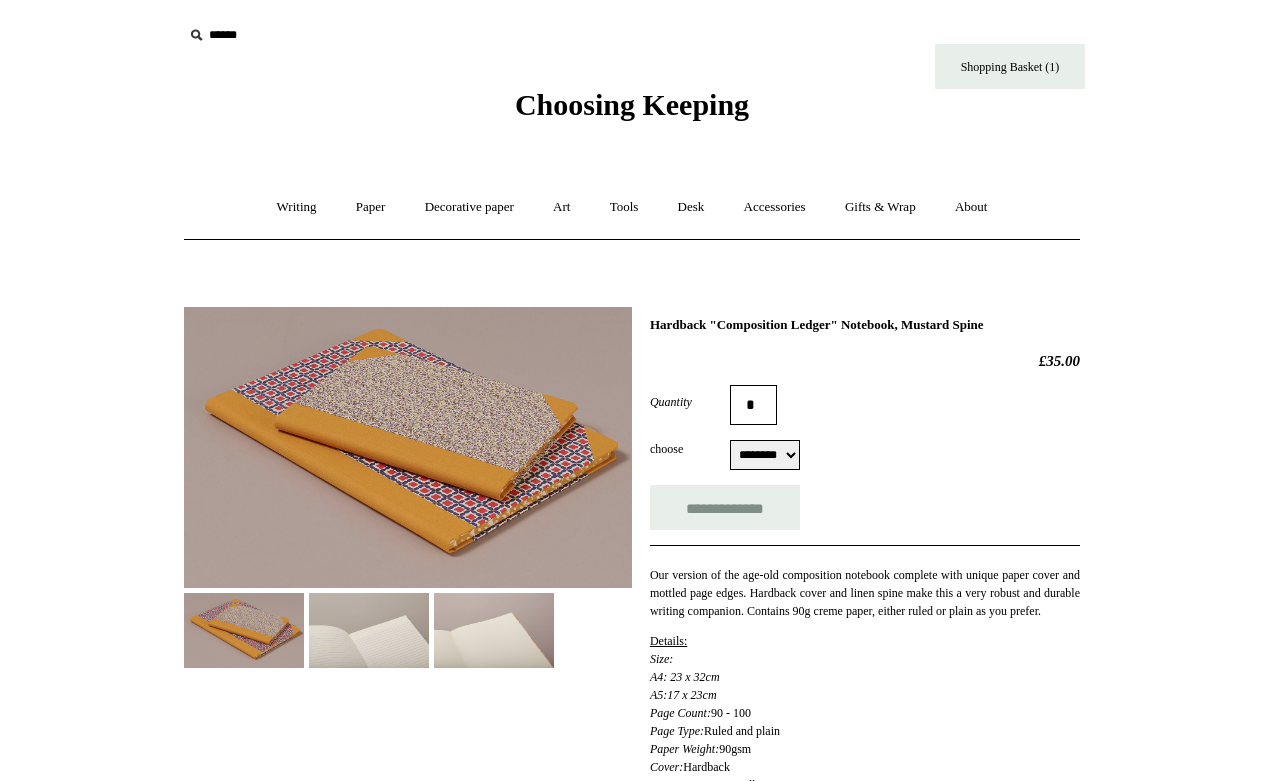 scroll, scrollTop: 0, scrollLeft: 0, axis: both 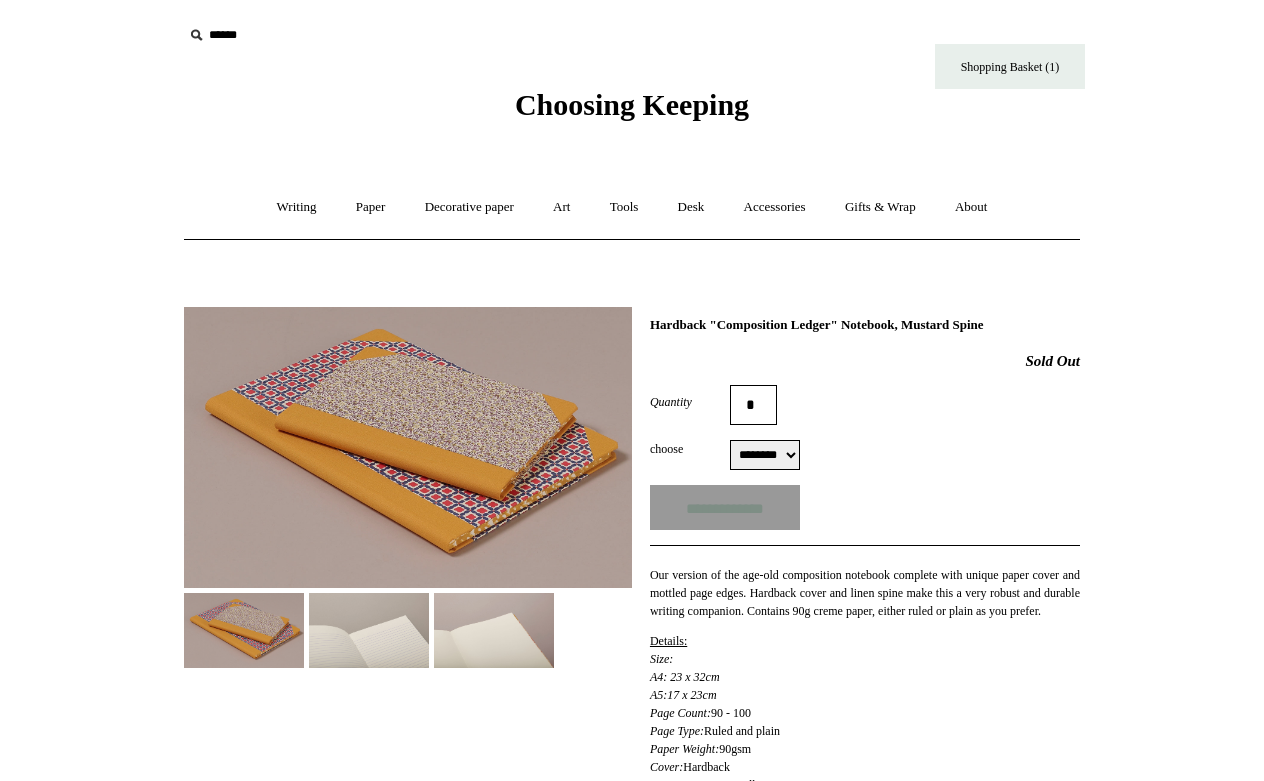 click on "******** ******** ******** ********" at bounding box center [765, 455] 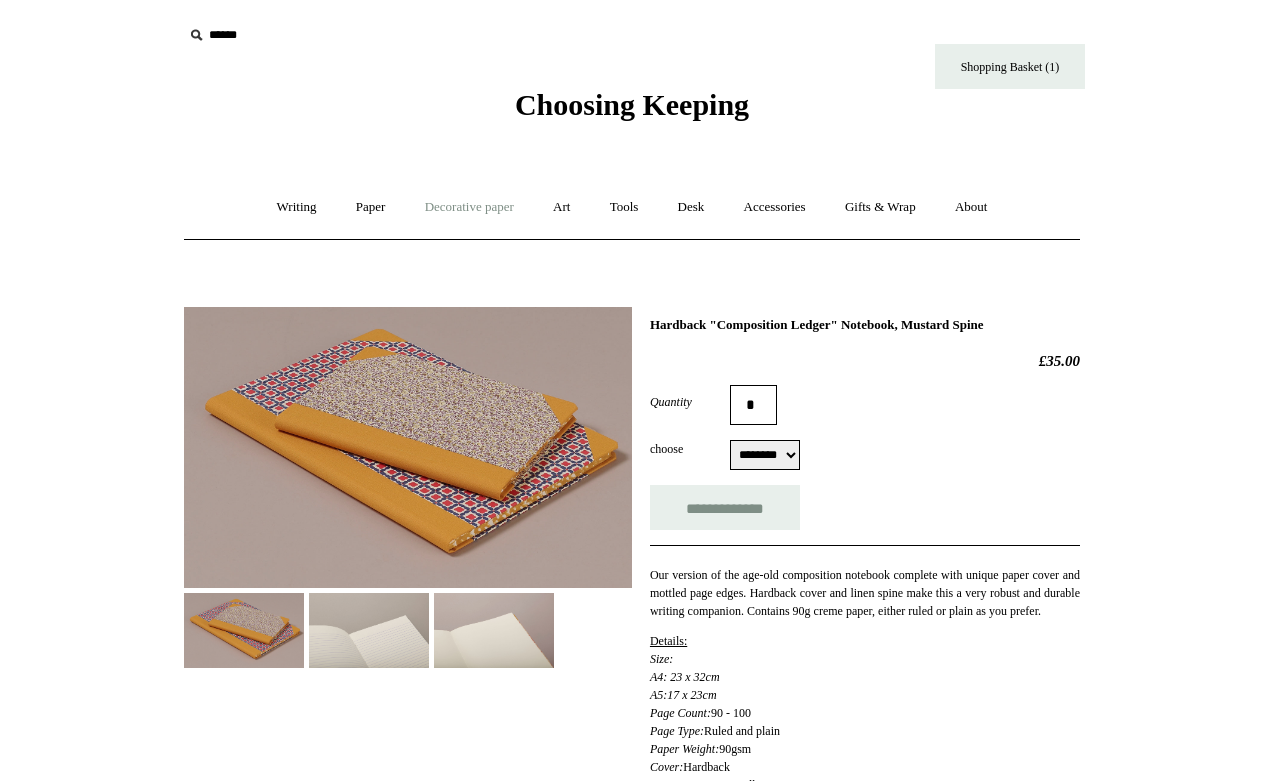 click on "Decorative paper +" at bounding box center [469, 207] 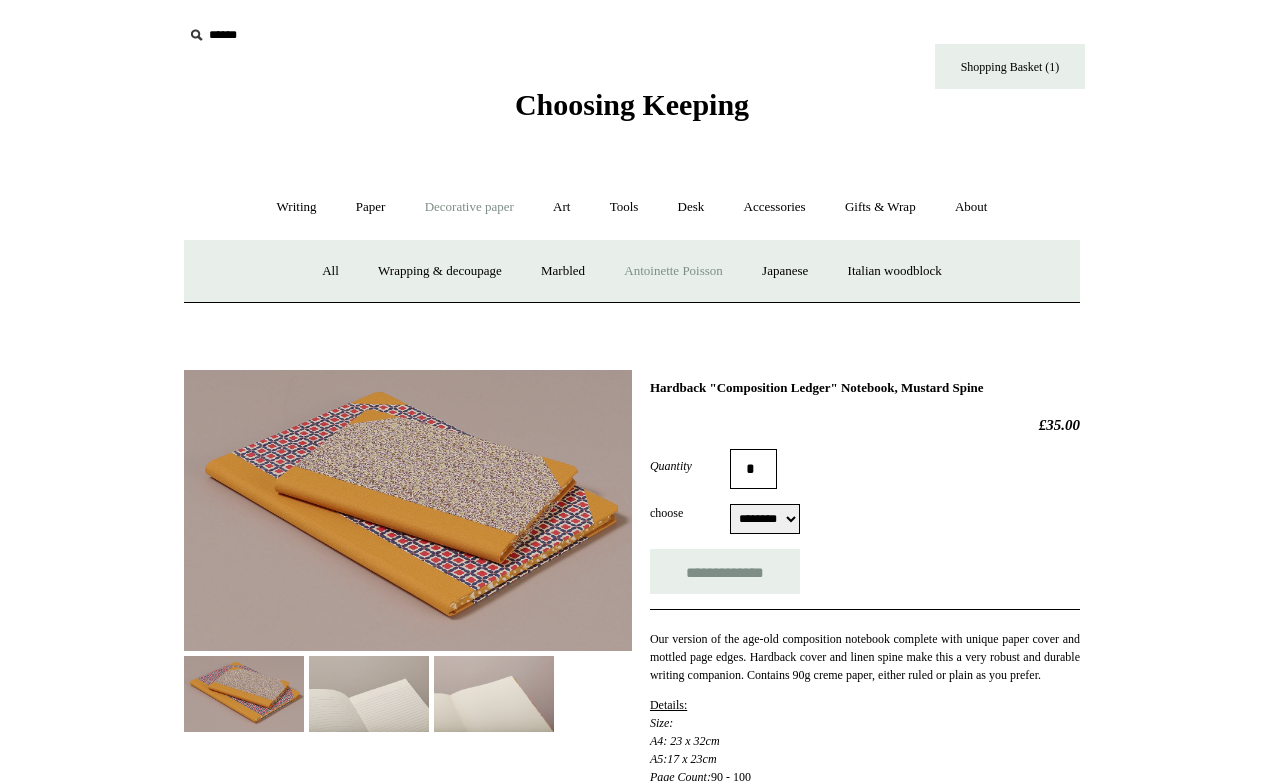 click on "Antoinette Poisson" at bounding box center [673, 271] 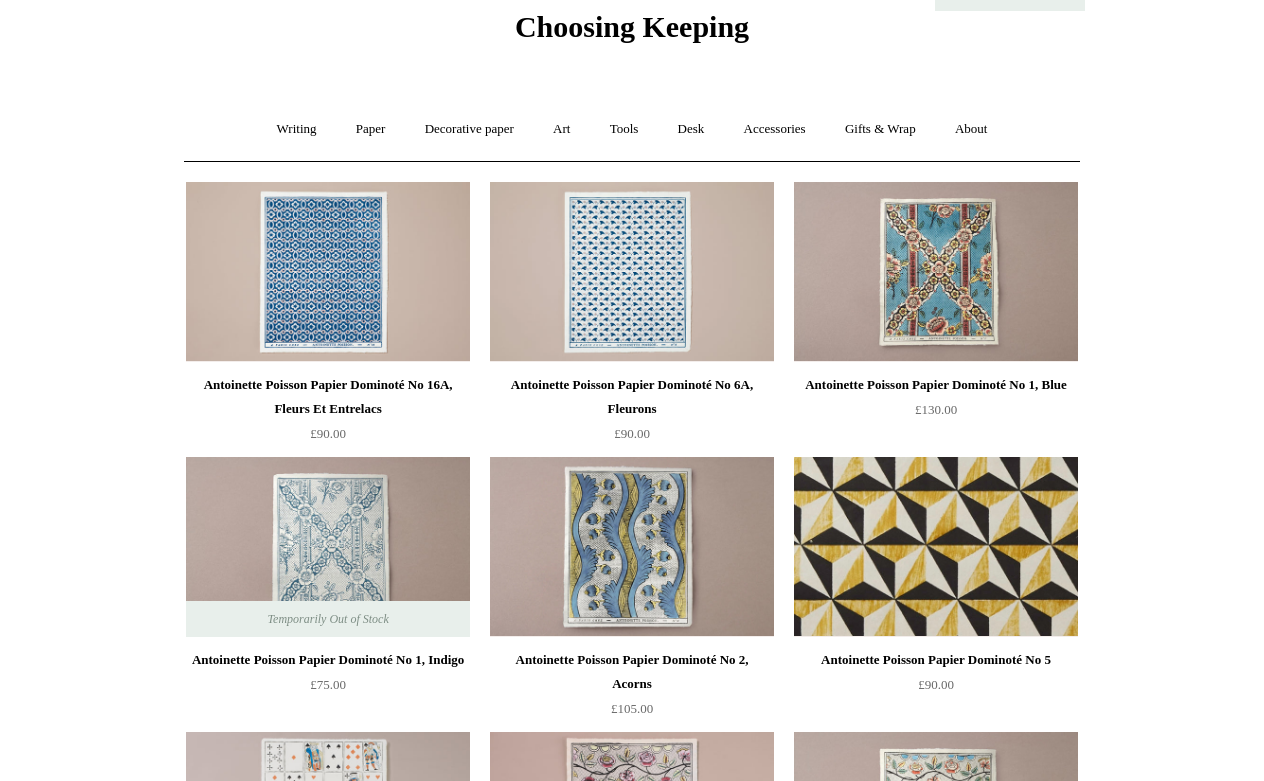 scroll, scrollTop: 0, scrollLeft: 0, axis: both 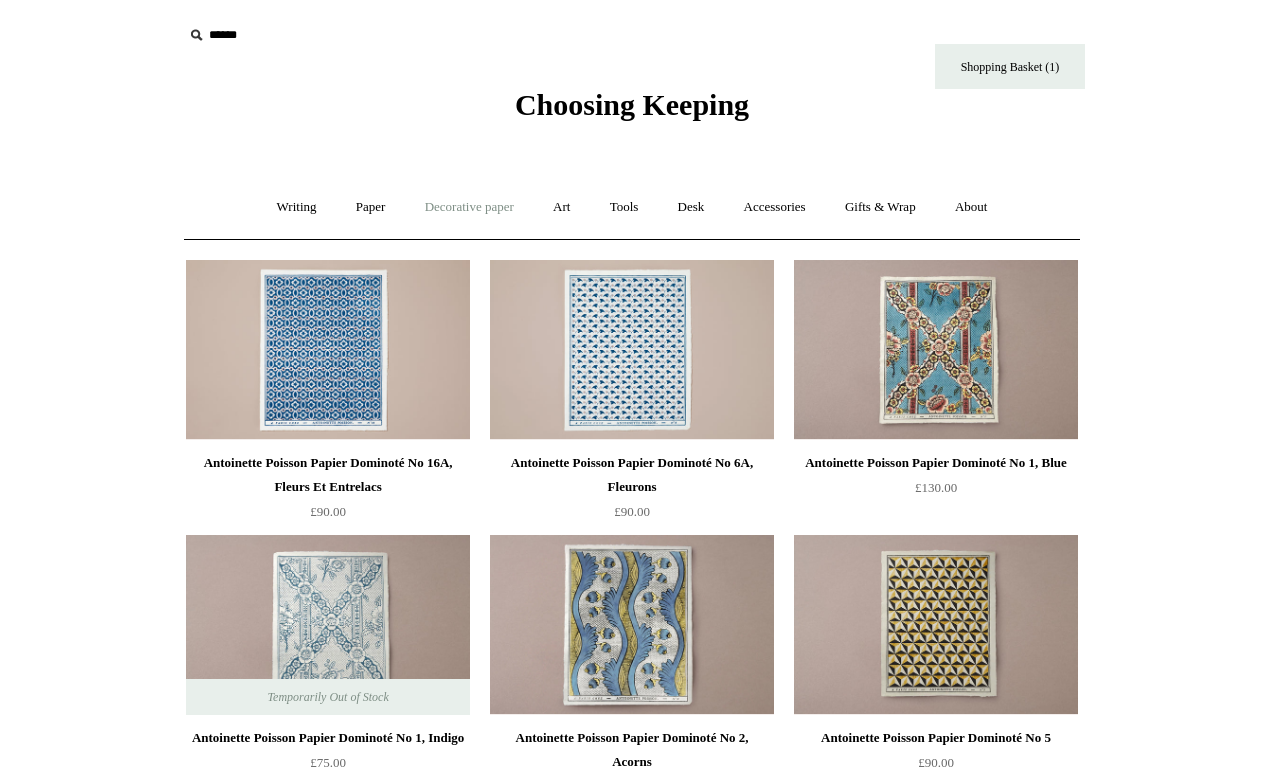 click on "Decorative paper +" at bounding box center (469, 207) 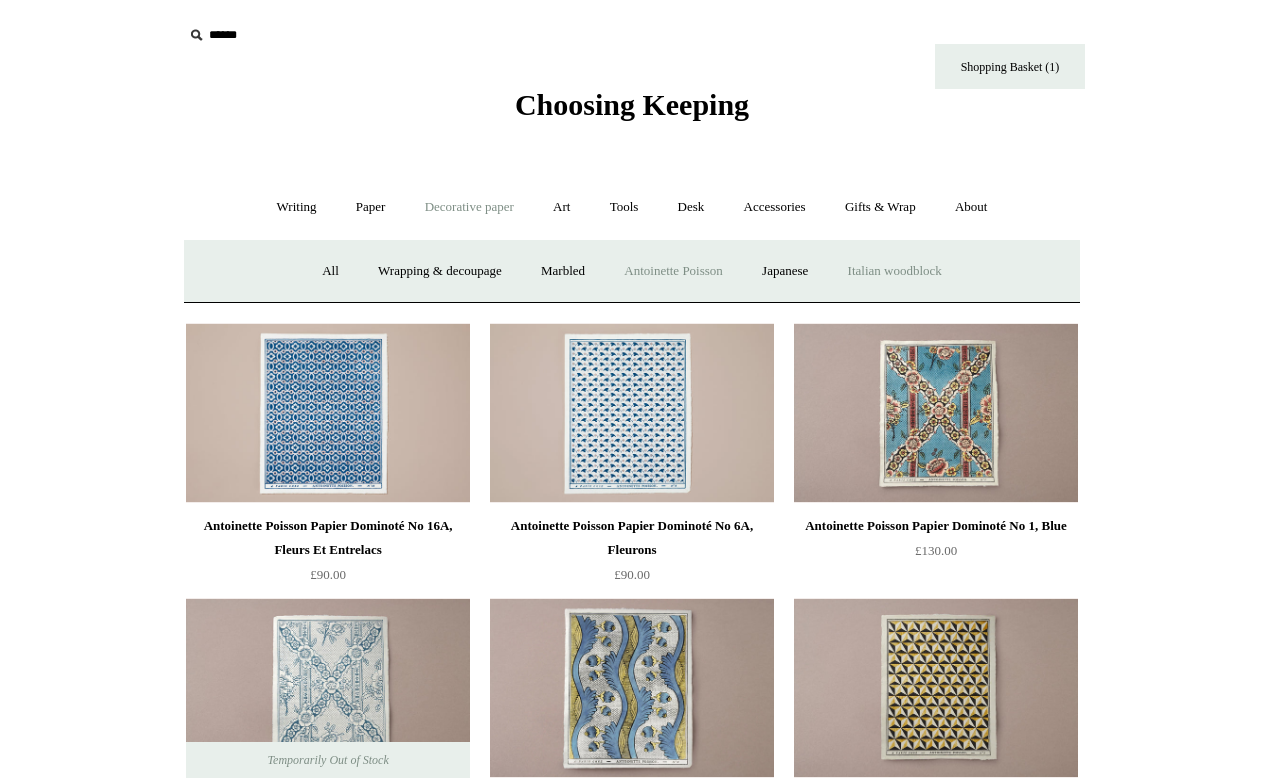click on "Italian woodblock" at bounding box center [895, 271] 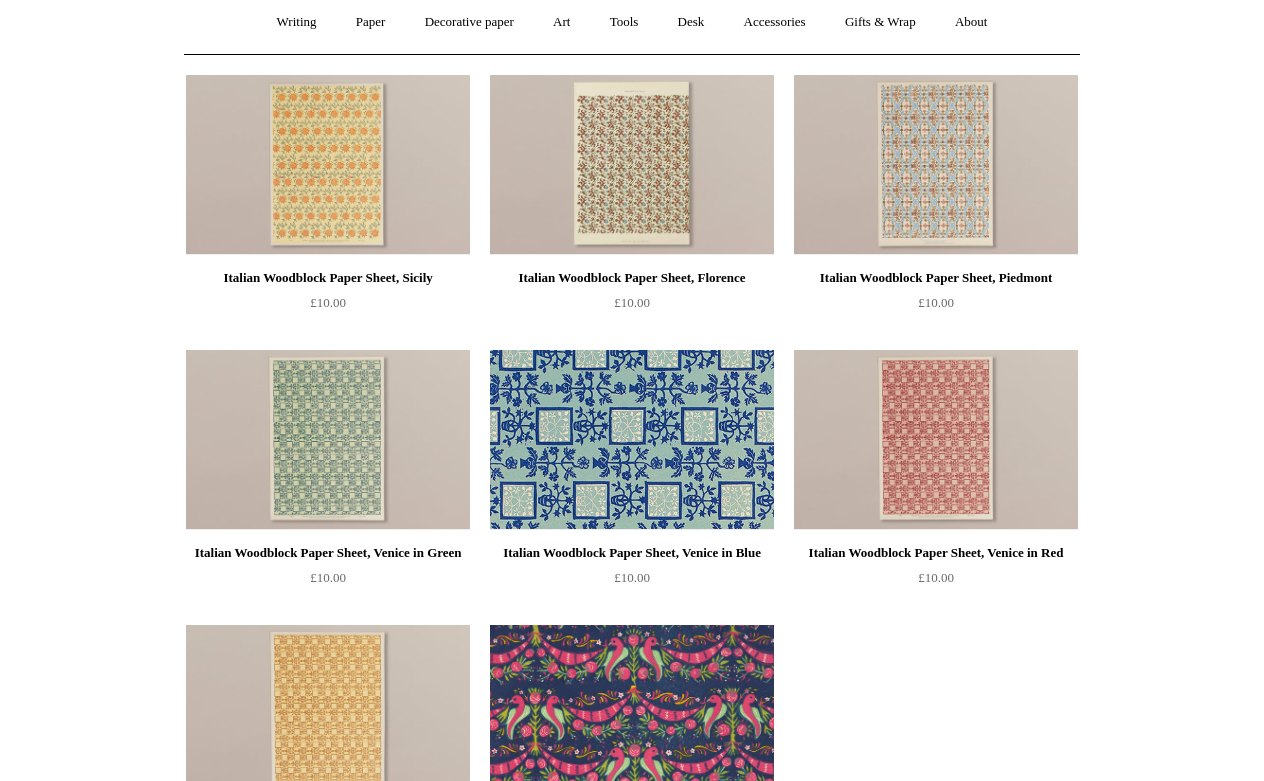 scroll, scrollTop: 0, scrollLeft: 0, axis: both 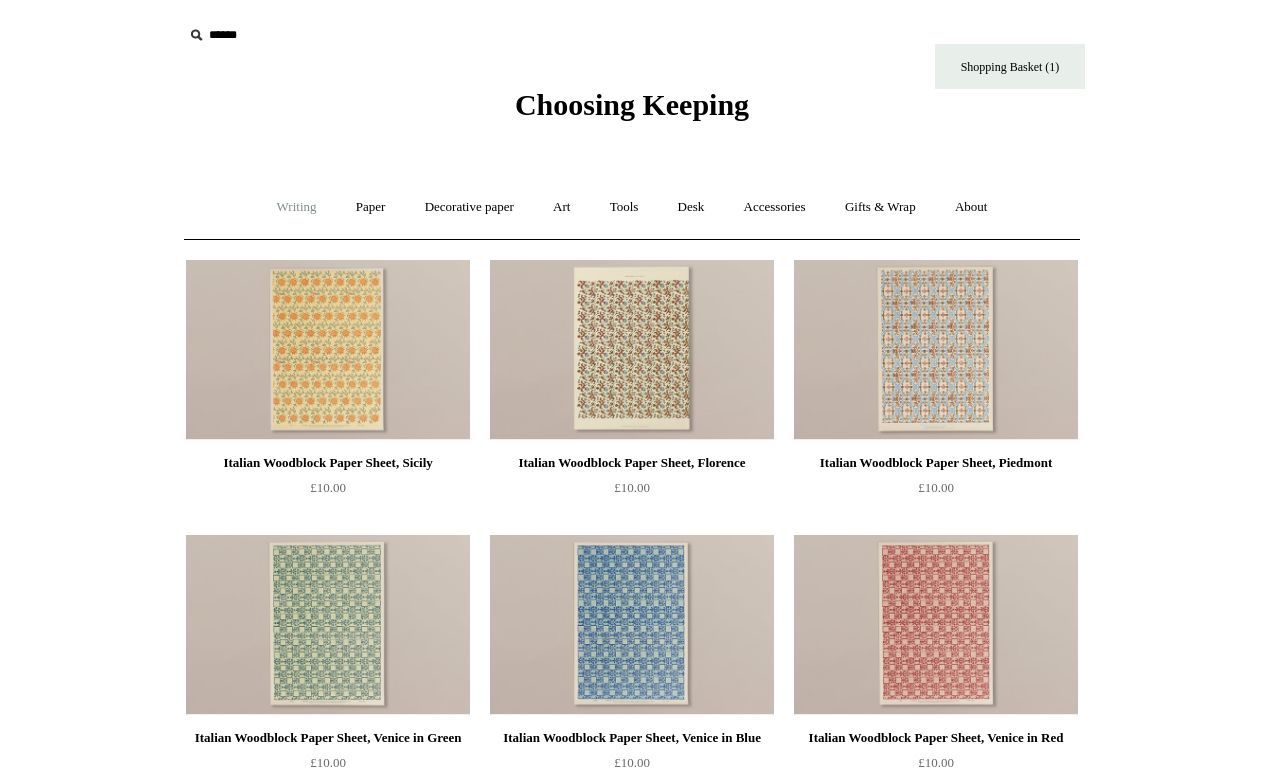 click on "Writing +" at bounding box center (297, 207) 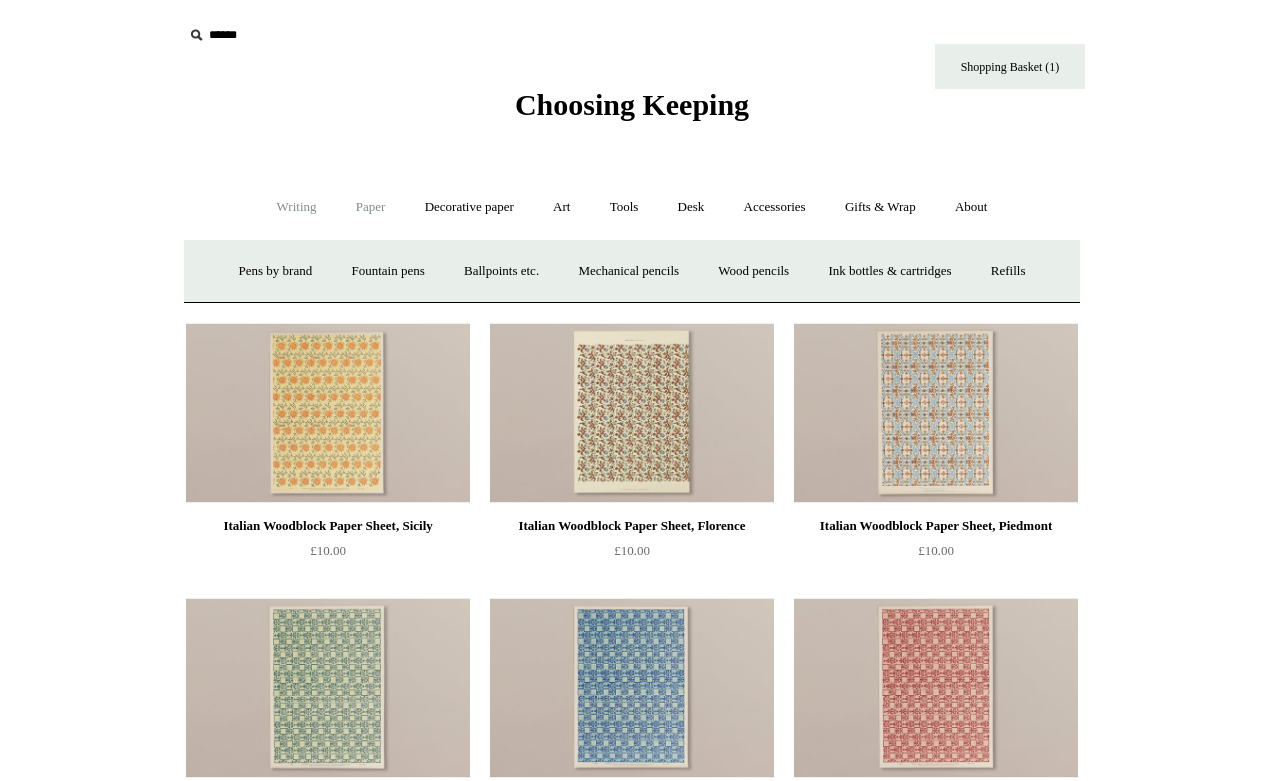 click on "Paper +" at bounding box center (371, 207) 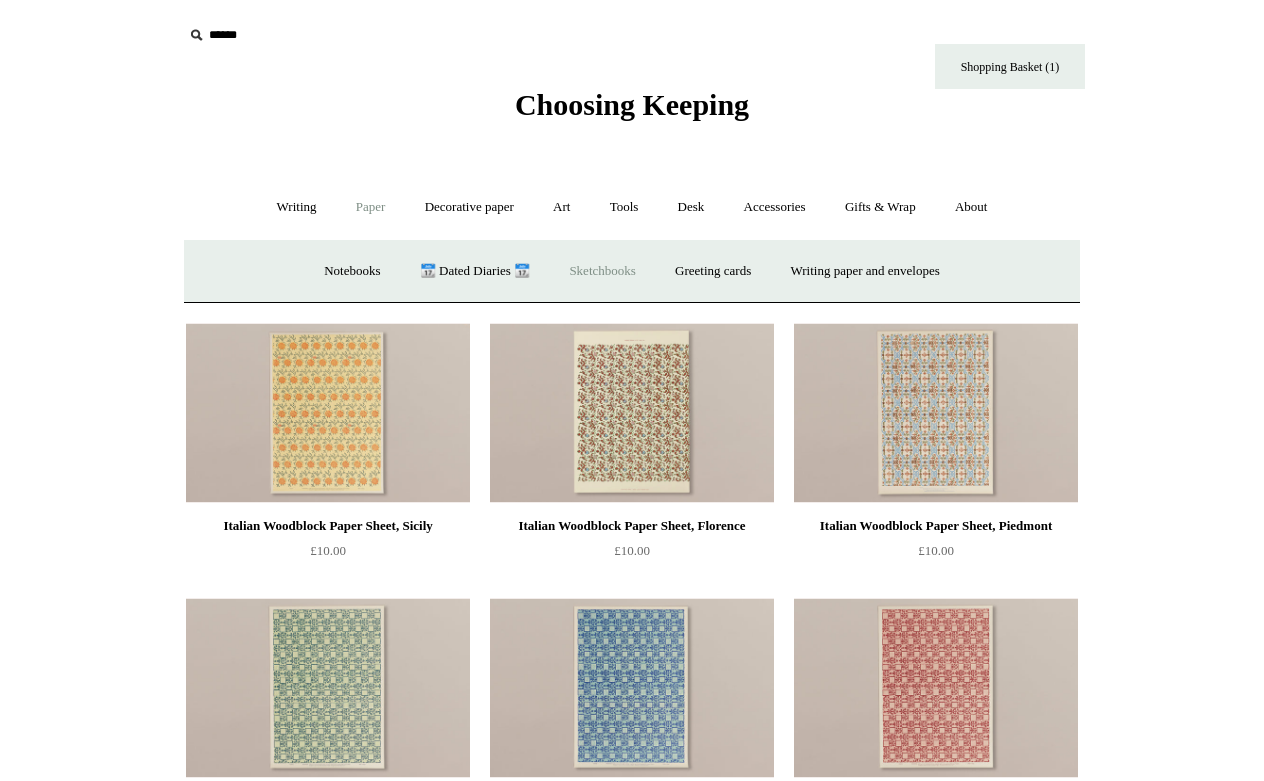 click on "Sketchbooks +" at bounding box center (602, 271) 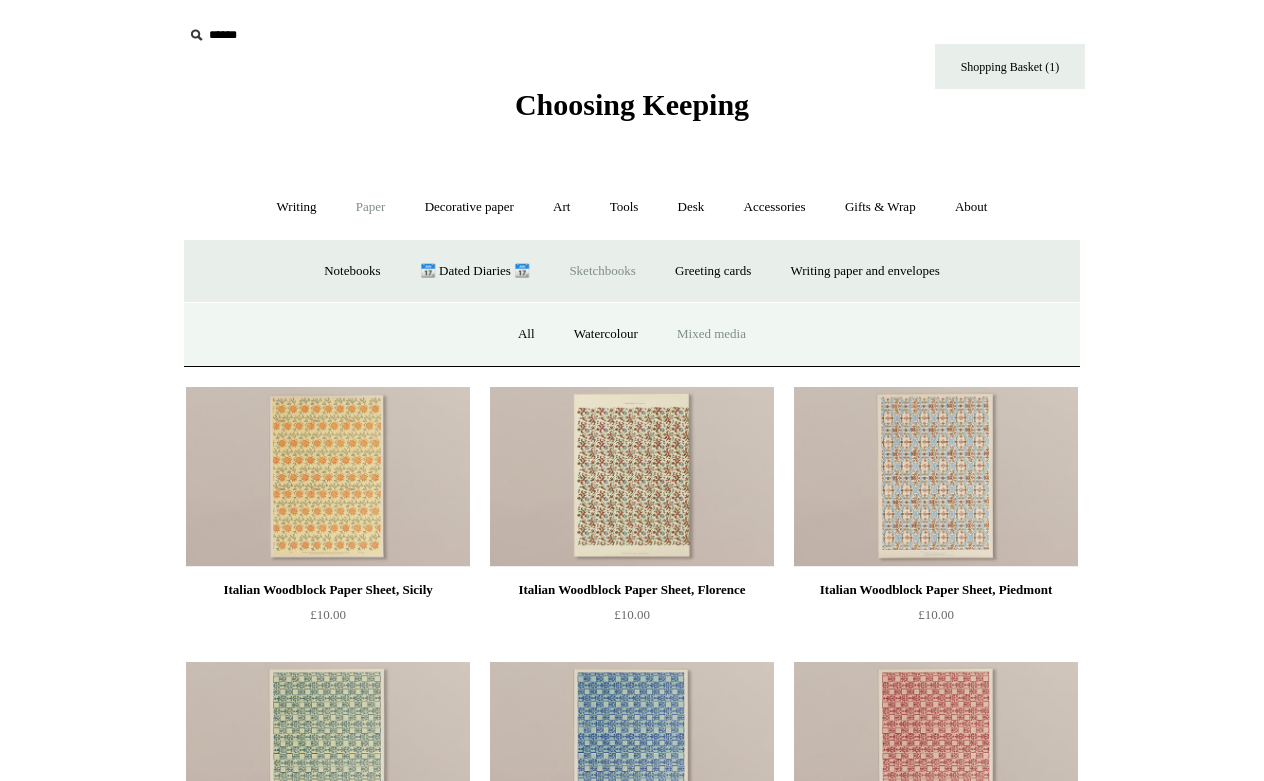 click on "Mixed media" at bounding box center [711, 334] 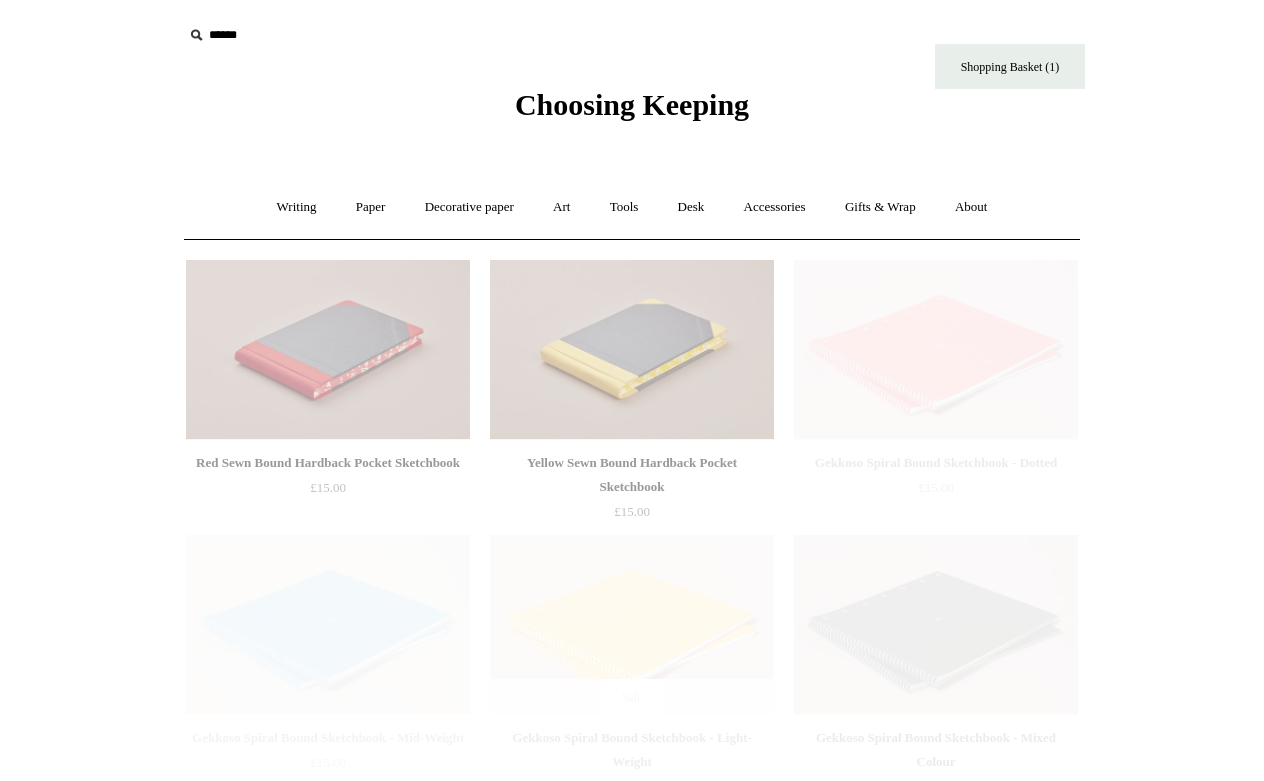scroll, scrollTop: 0, scrollLeft: 0, axis: both 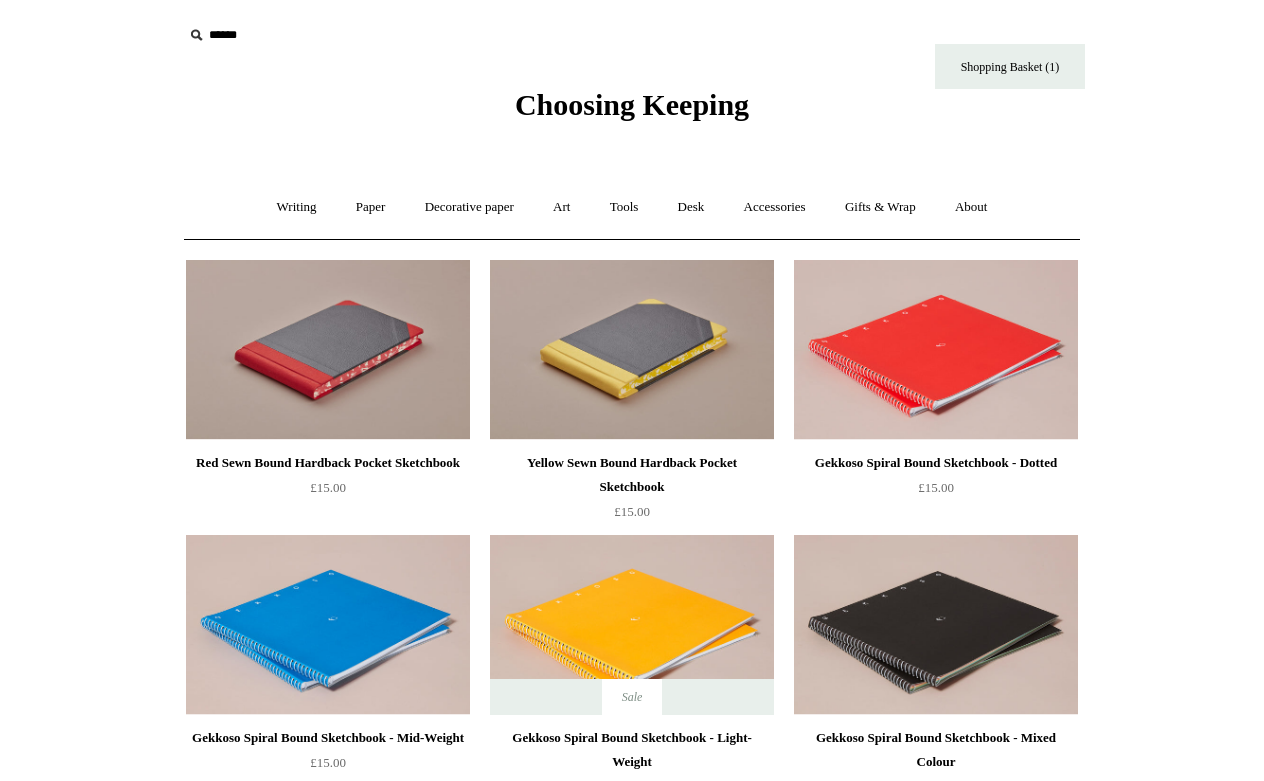 click at bounding box center (328, 350) 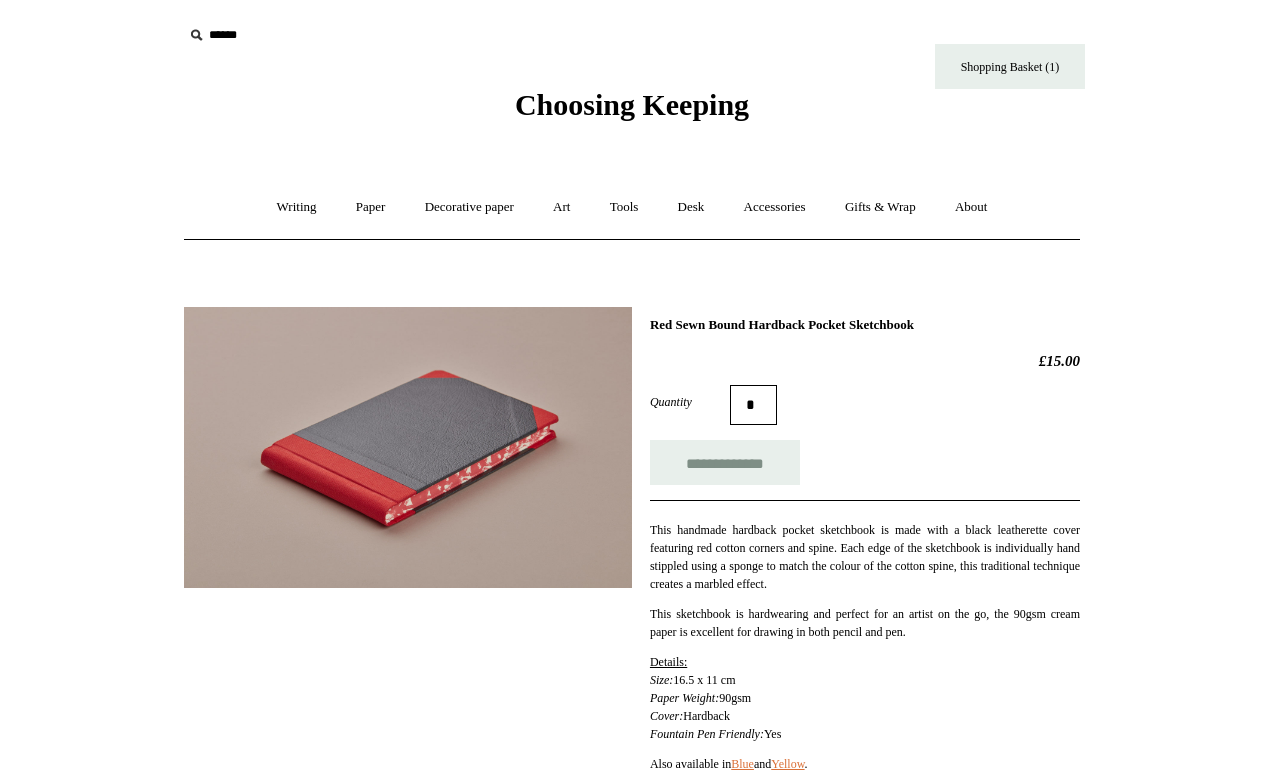 scroll, scrollTop: 0, scrollLeft: 0, axis: both 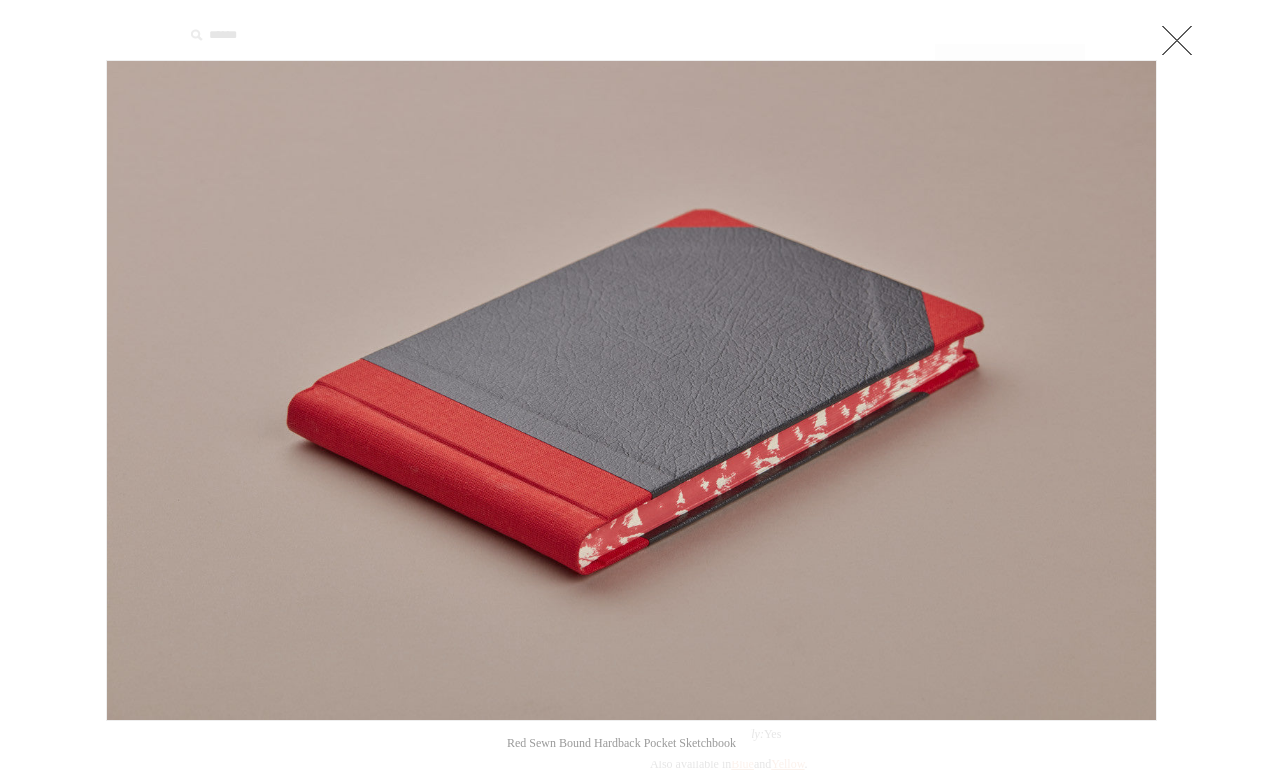 click at bounding box center [631, 390] 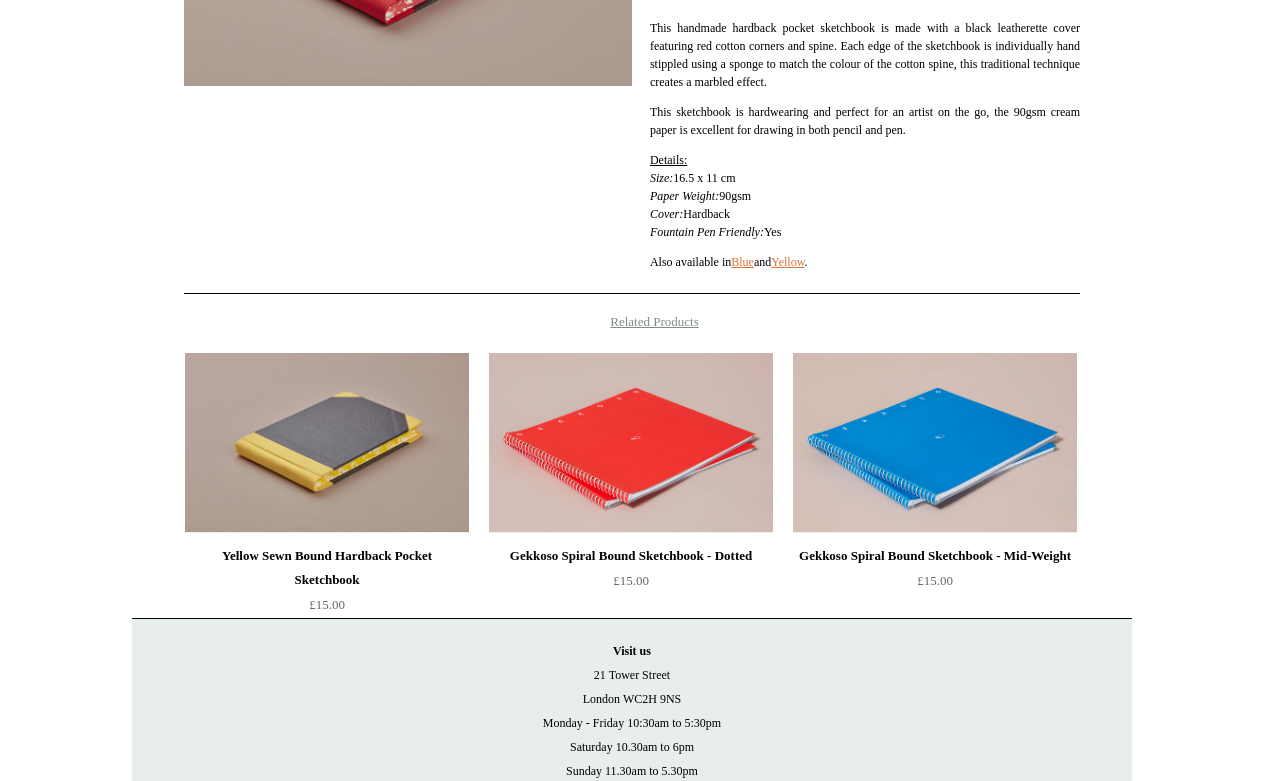 scroll, scrollTop: 509, scrollLeft: 0, axis: vertical 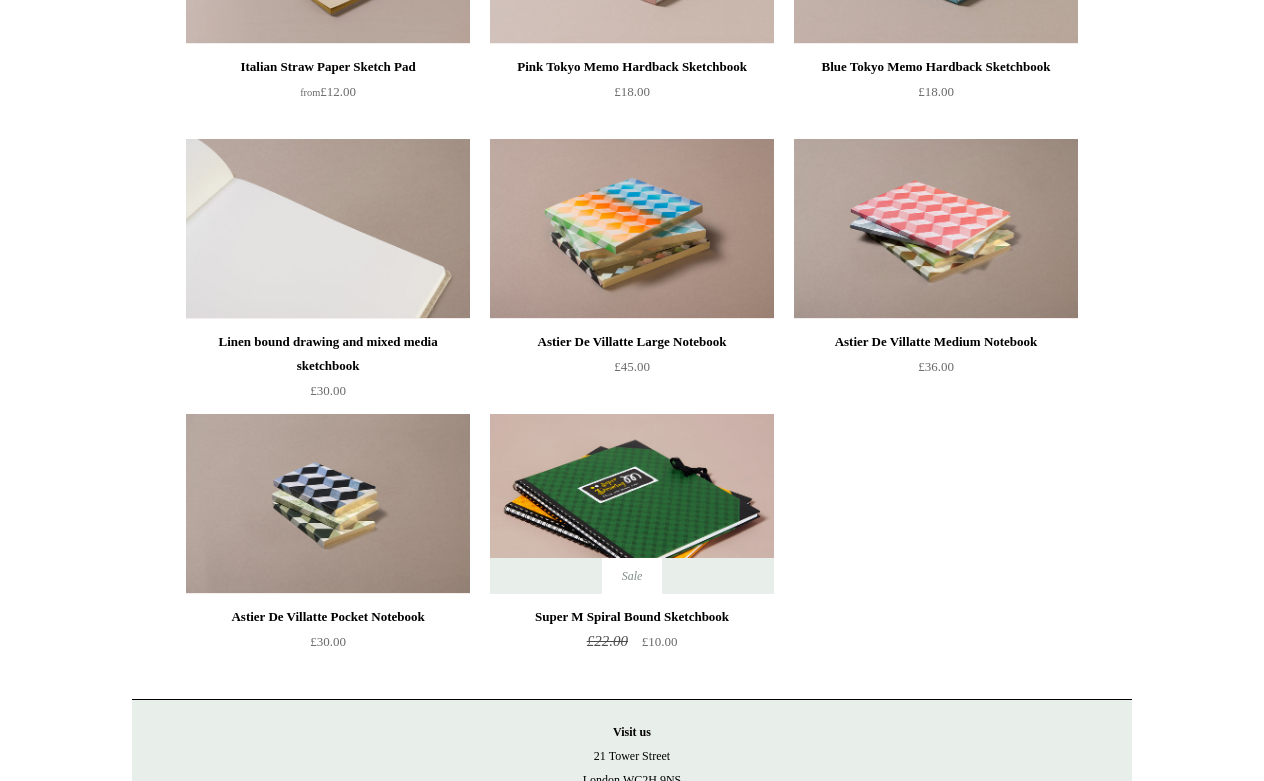 click at bounding box center (328, 229) 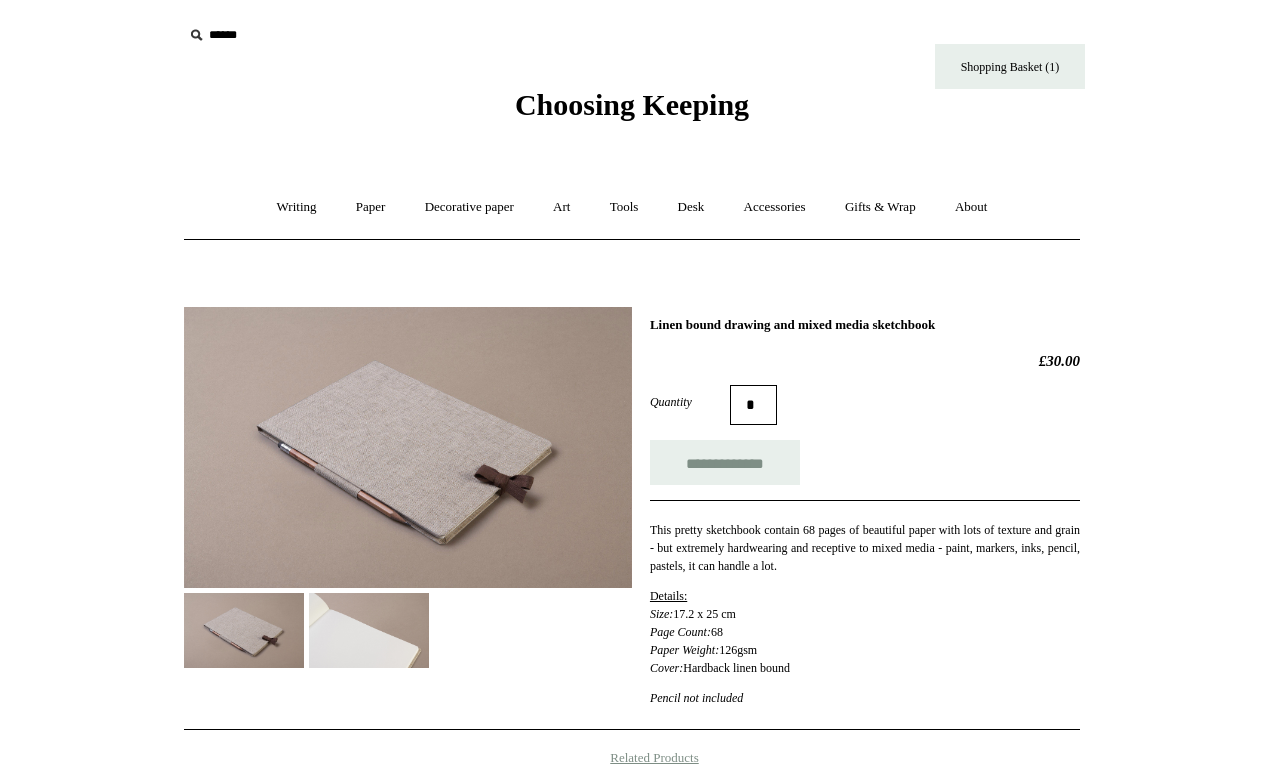scroll, scrollTop: 0, scrollLeft: 0, axis: both 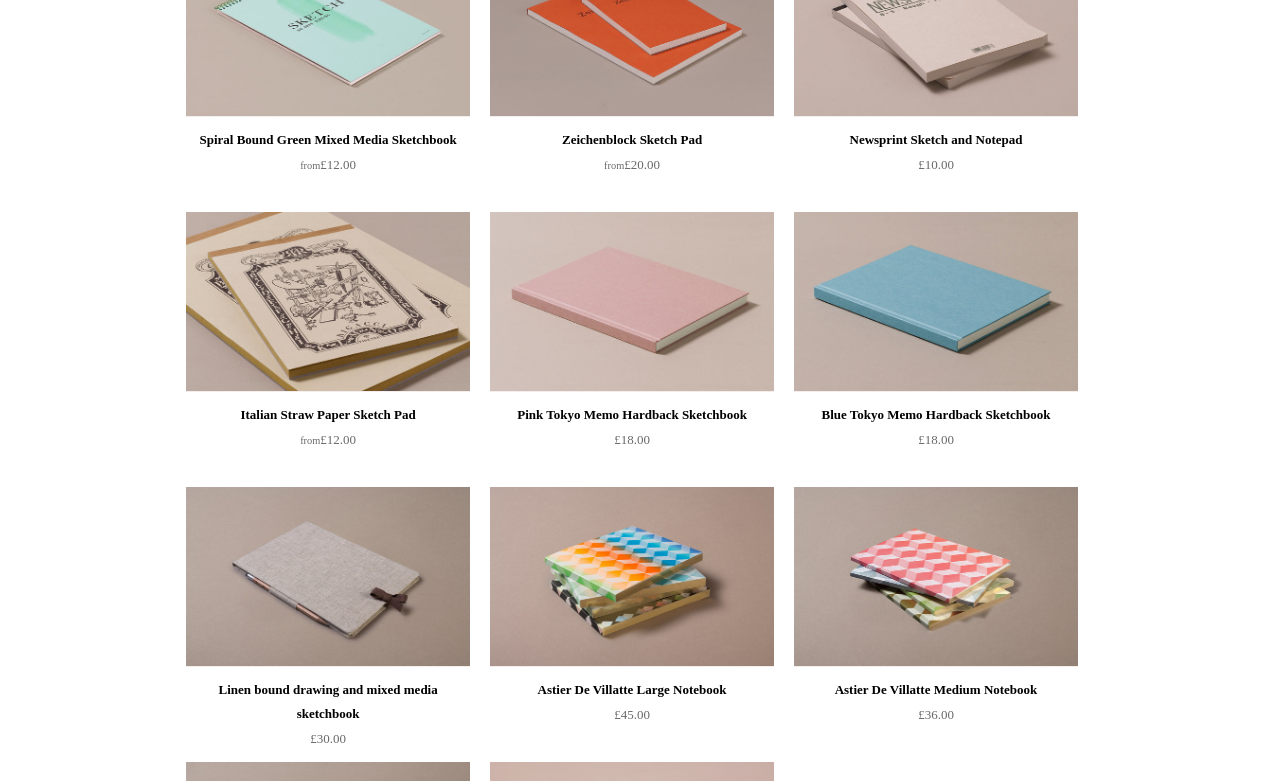 click at bounding box center (328, 302) 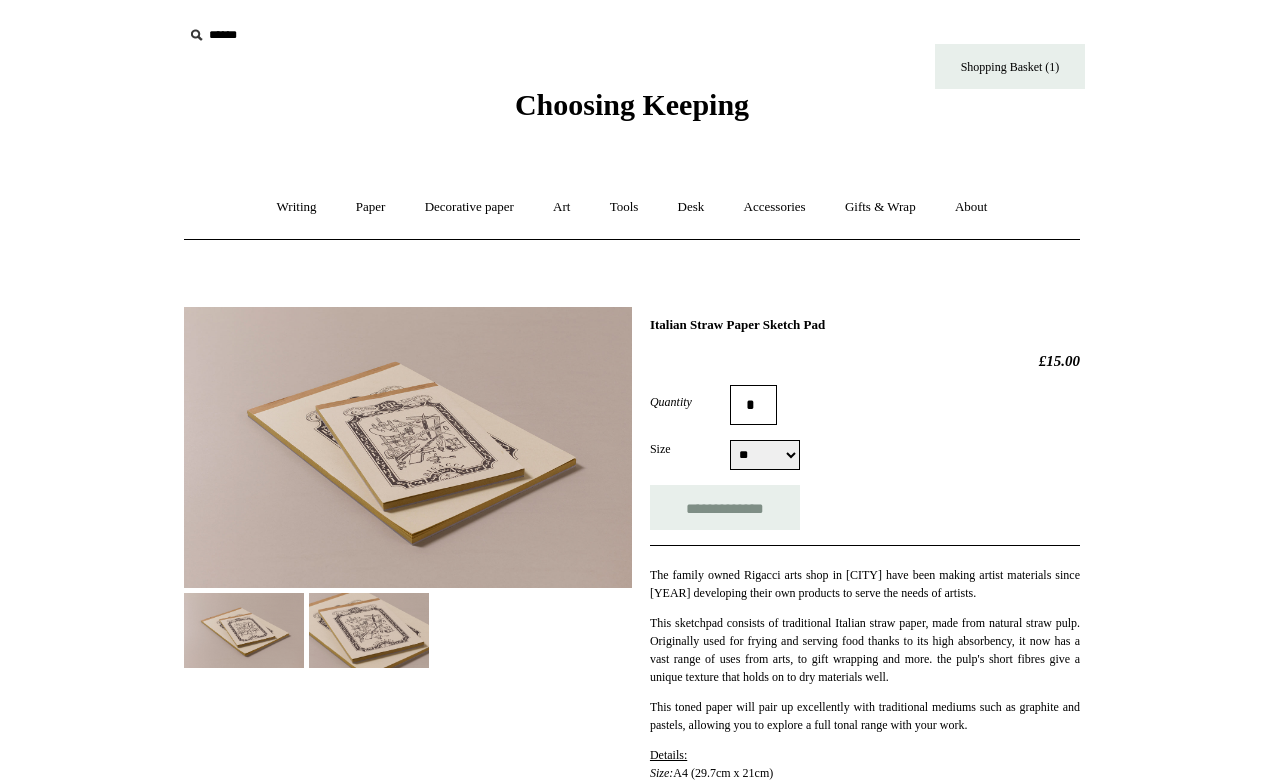 scroll, scrollTop: 0, scrollLeft: 0, axis: both 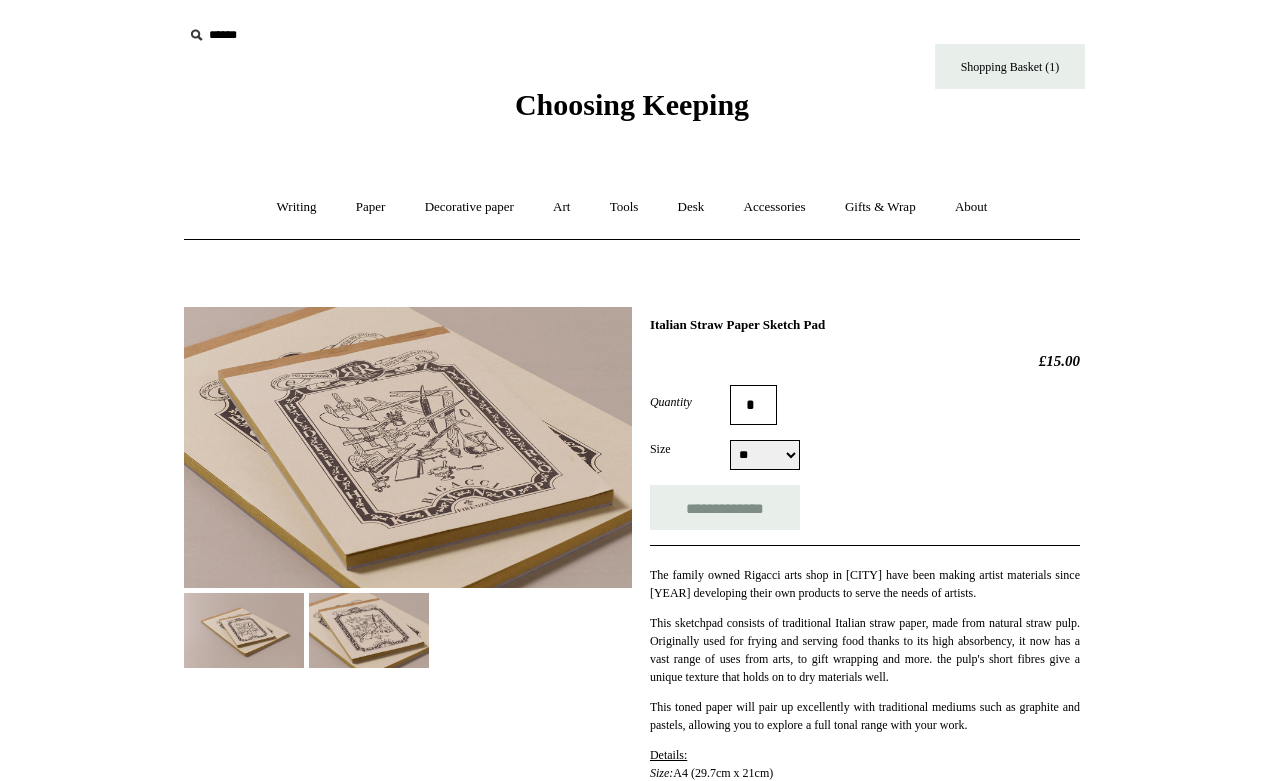 click at bounding box center [244, 630] 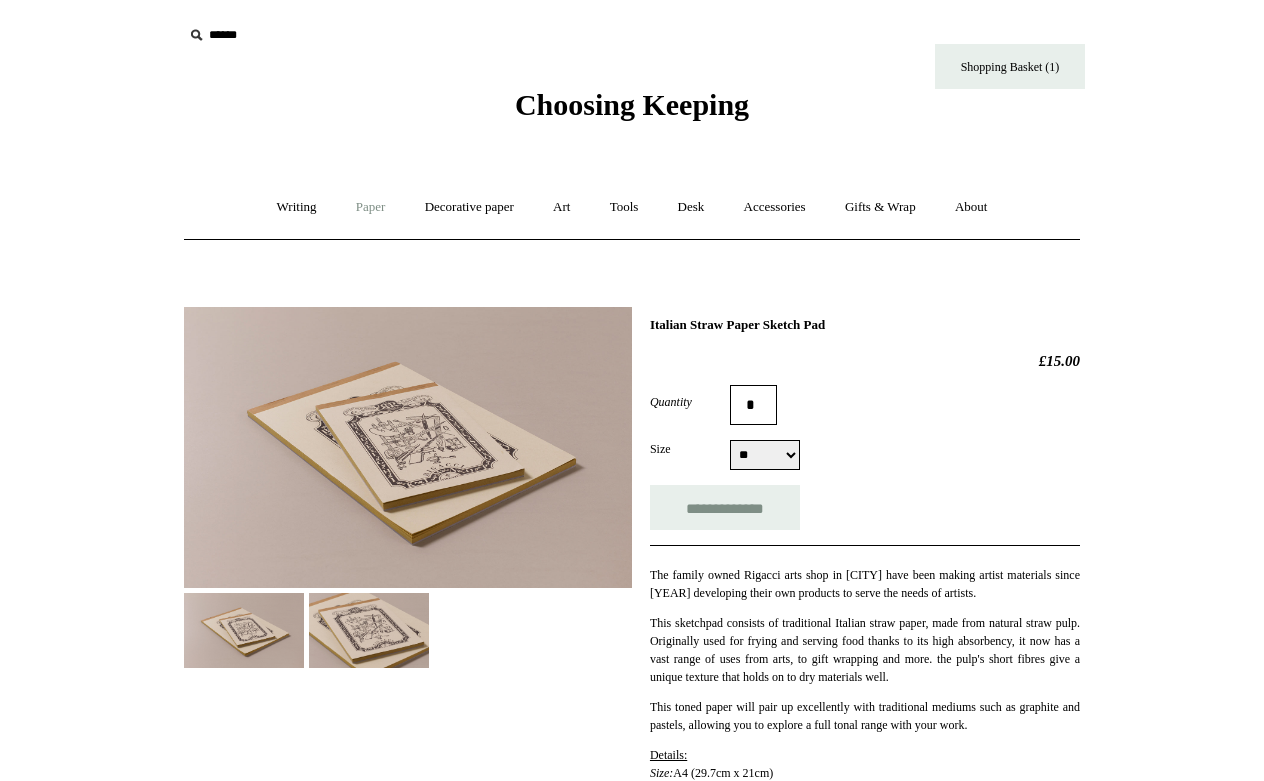 click on "Paper +" at bounding box center [371, 207] 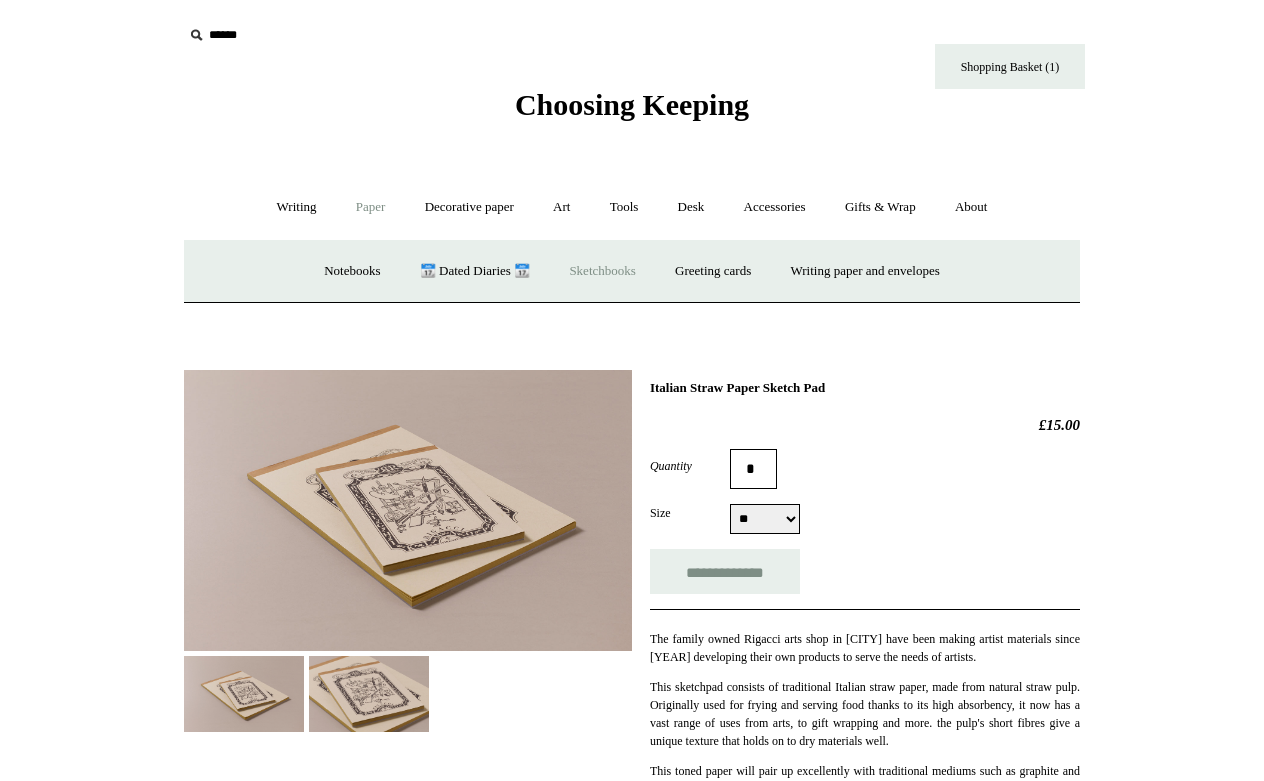 click on "Sketchbooks +" at bounding box center (602, 271) 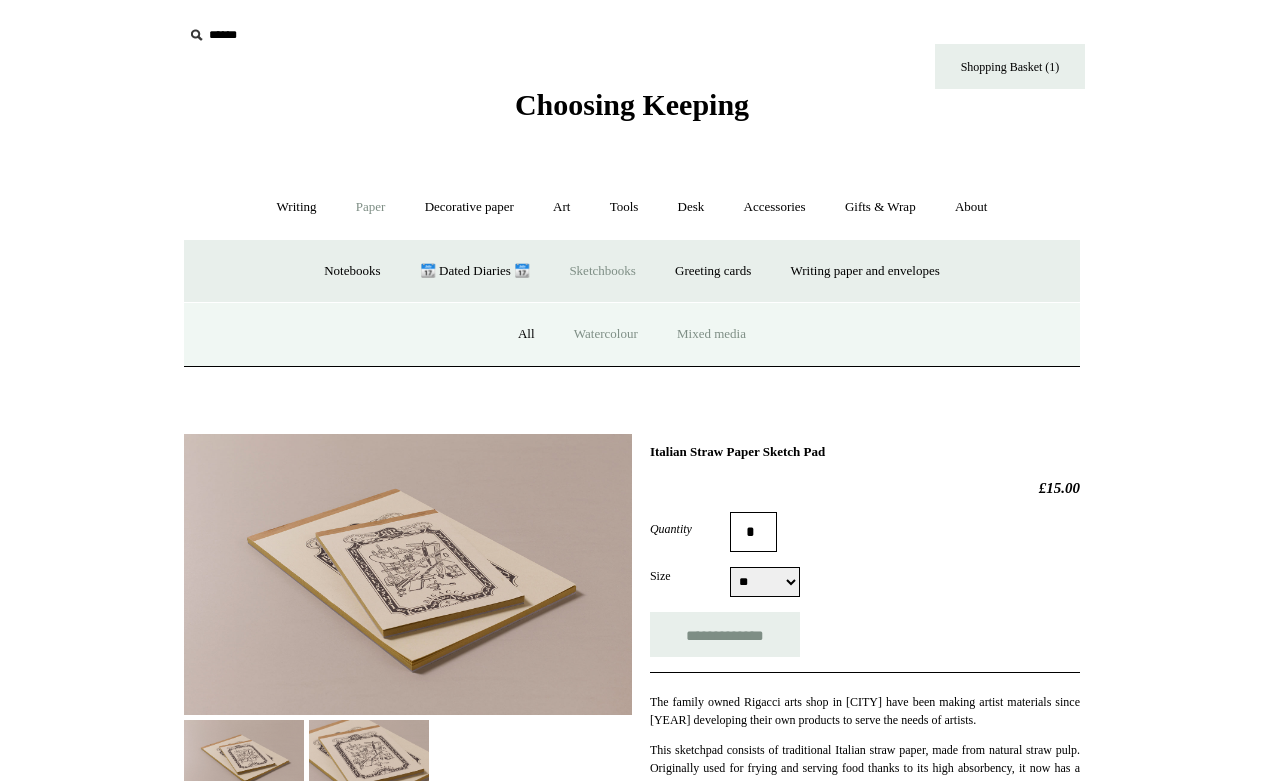 click on "Watercolour" at bounding box center (606, 334) 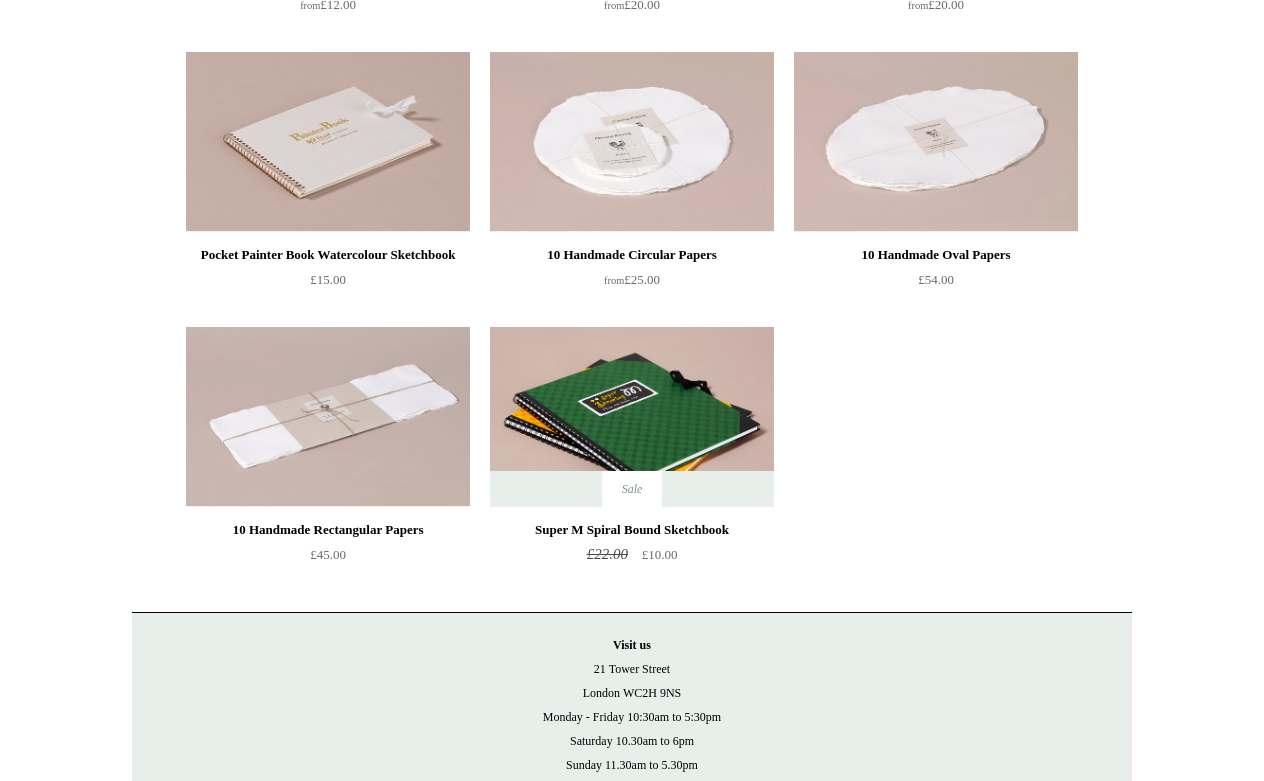 scroll, scrollTop: 0, scrollLeft: 0, axis: both 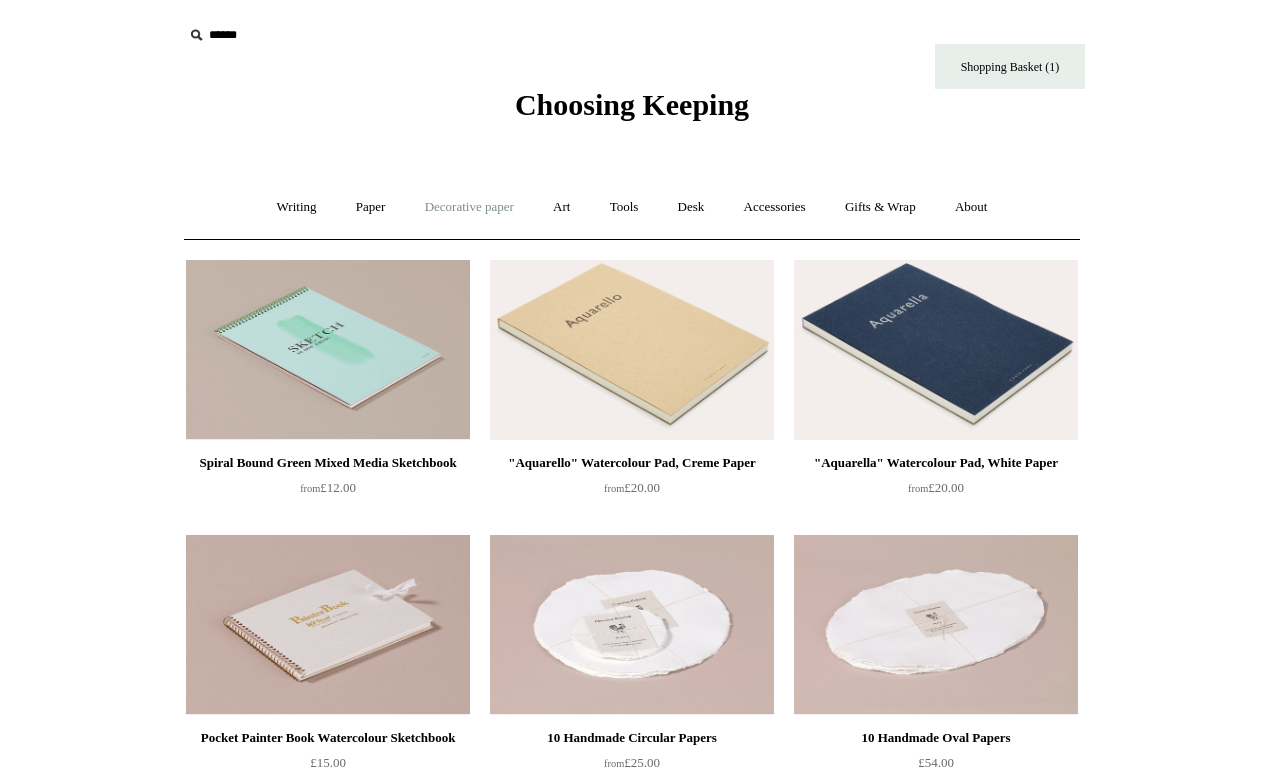 click on "Decorative paper +" at bounding box center [469, 207] 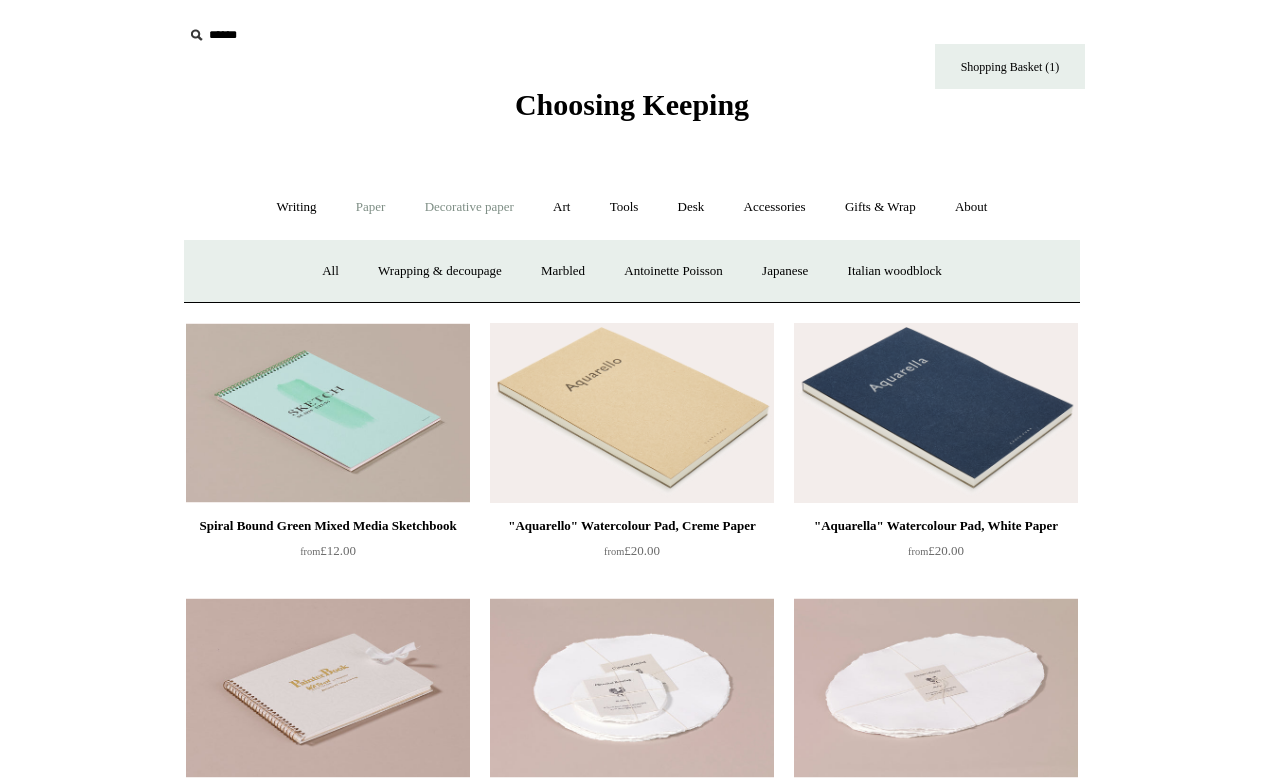 click on "Paper +" at bounding box center [371, 207] 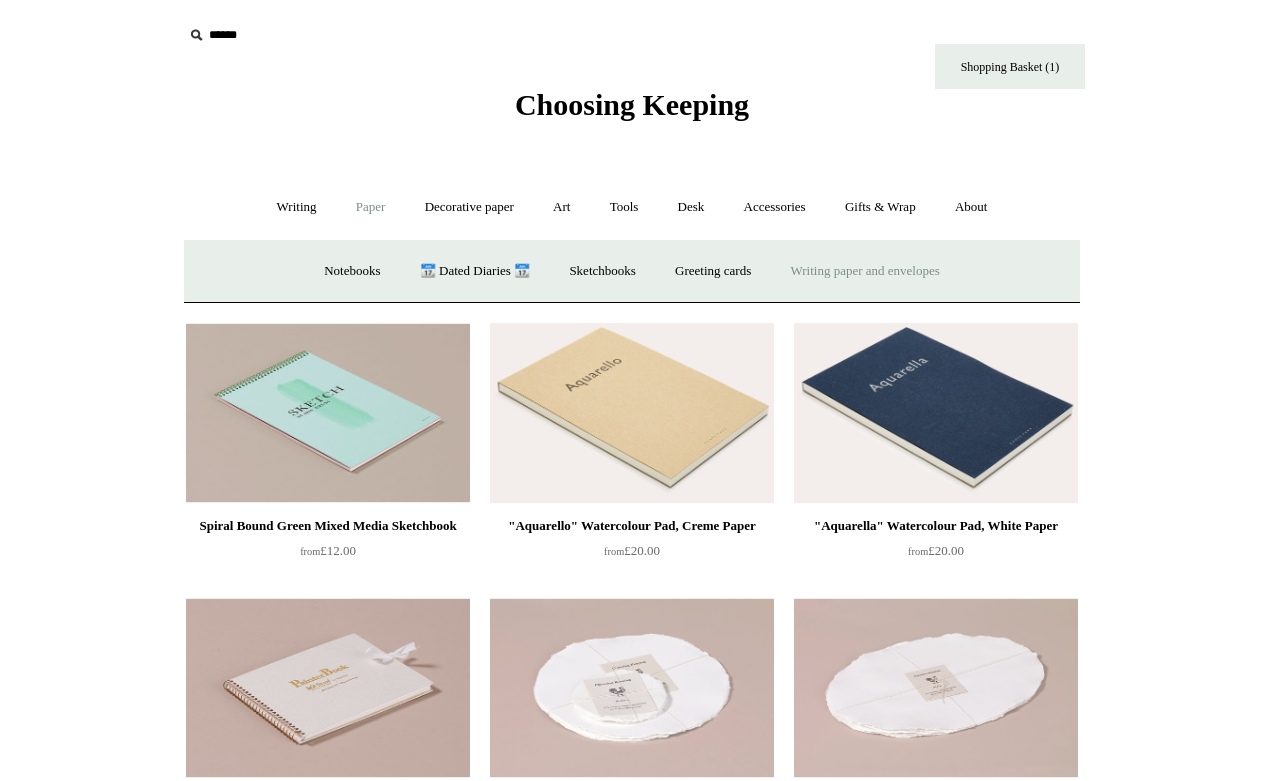 click on "Writing paper and envelopes +" at bounding box center [865, 271] 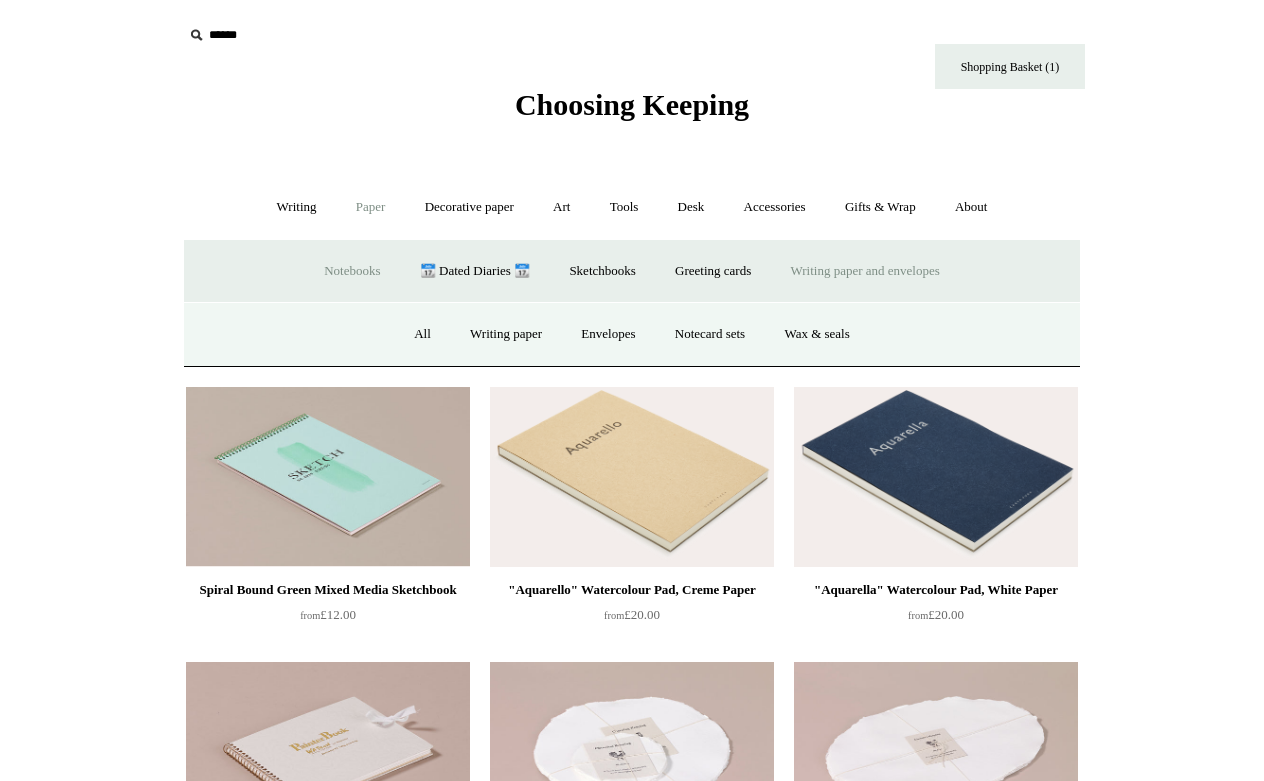 click on "Notebooks +" at bounding box center [352, 271] 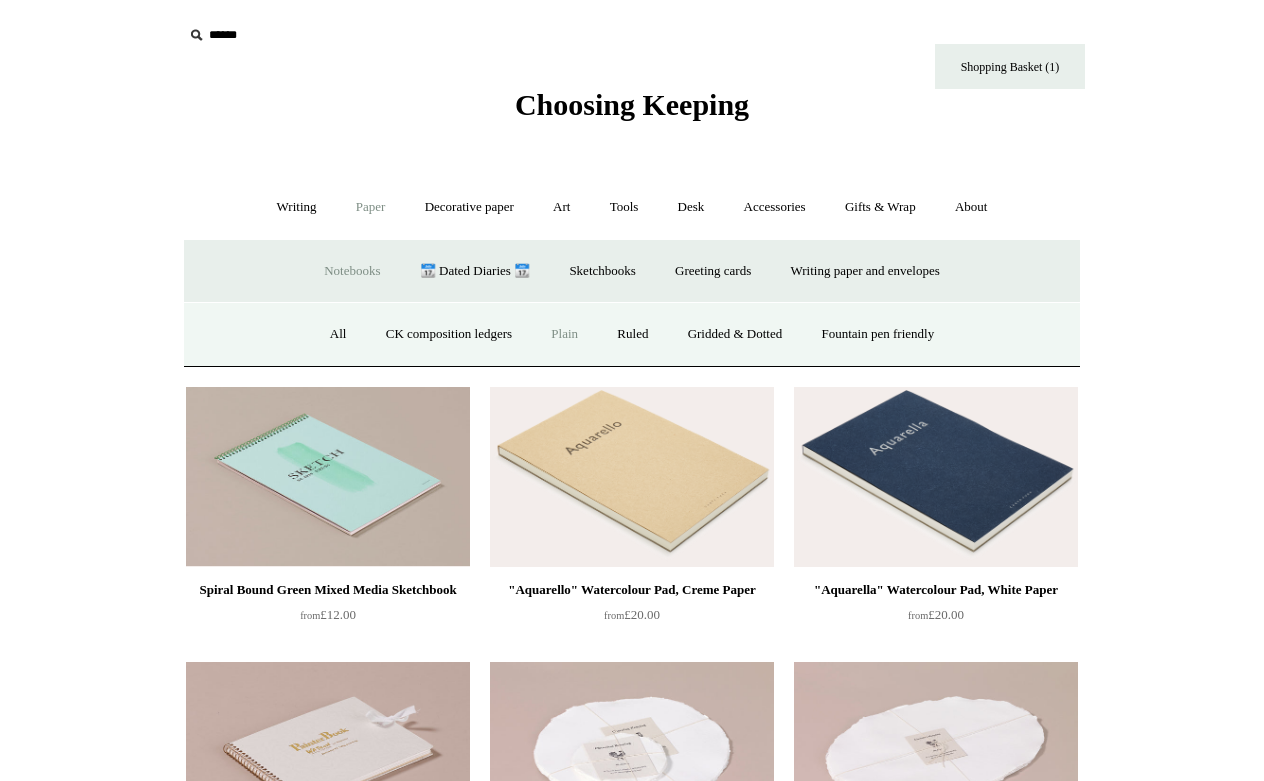 click on "Plain" at bounding box center (564, 334) 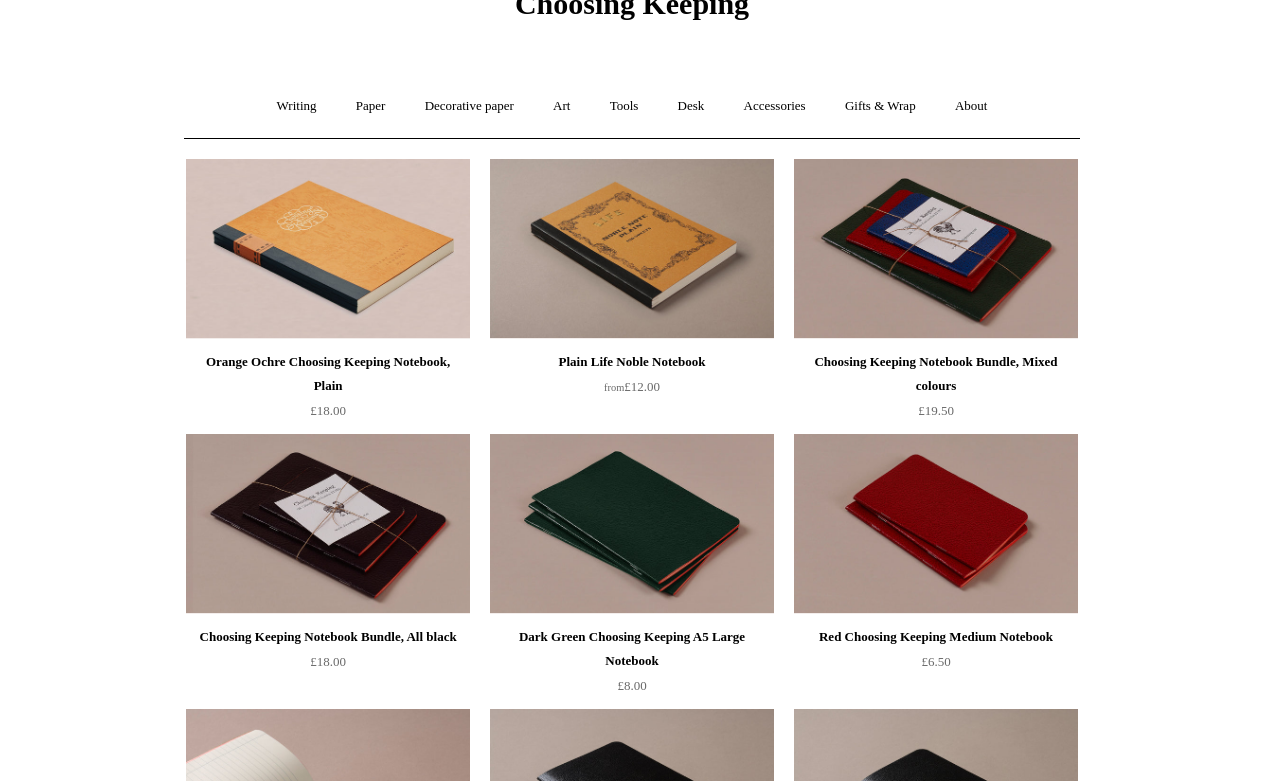 scroll, scrollTop: 0, scrollLeft: 0, axis: both 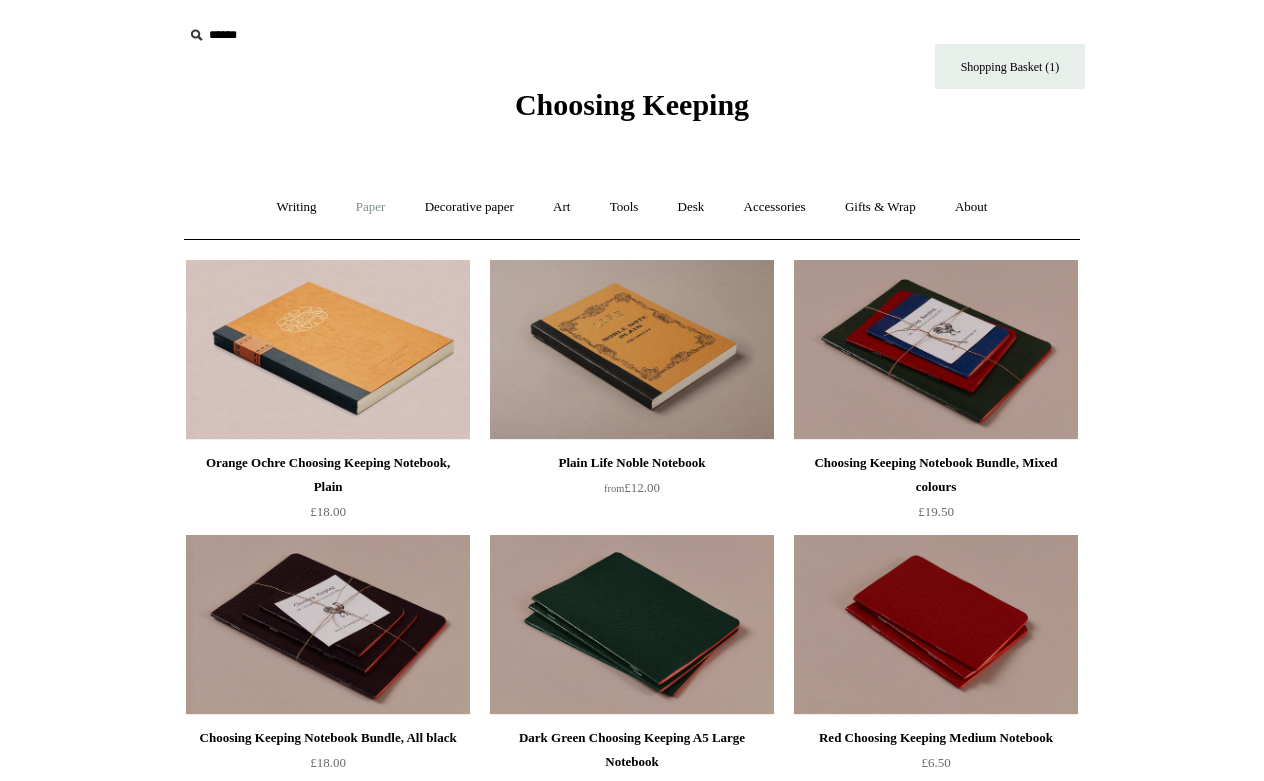 click on "Paper +" at bounding box center [371, 207] 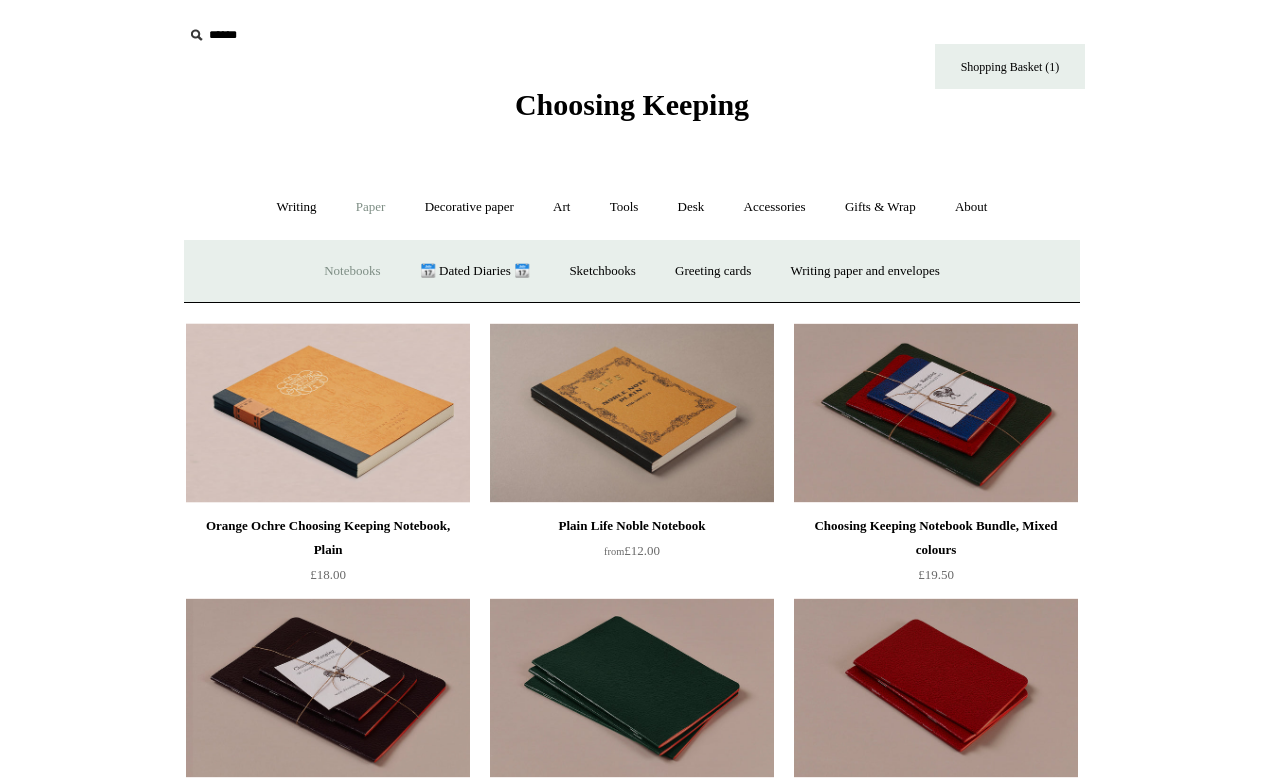 click on "Notebooks +" at bounding box center (352, 271) 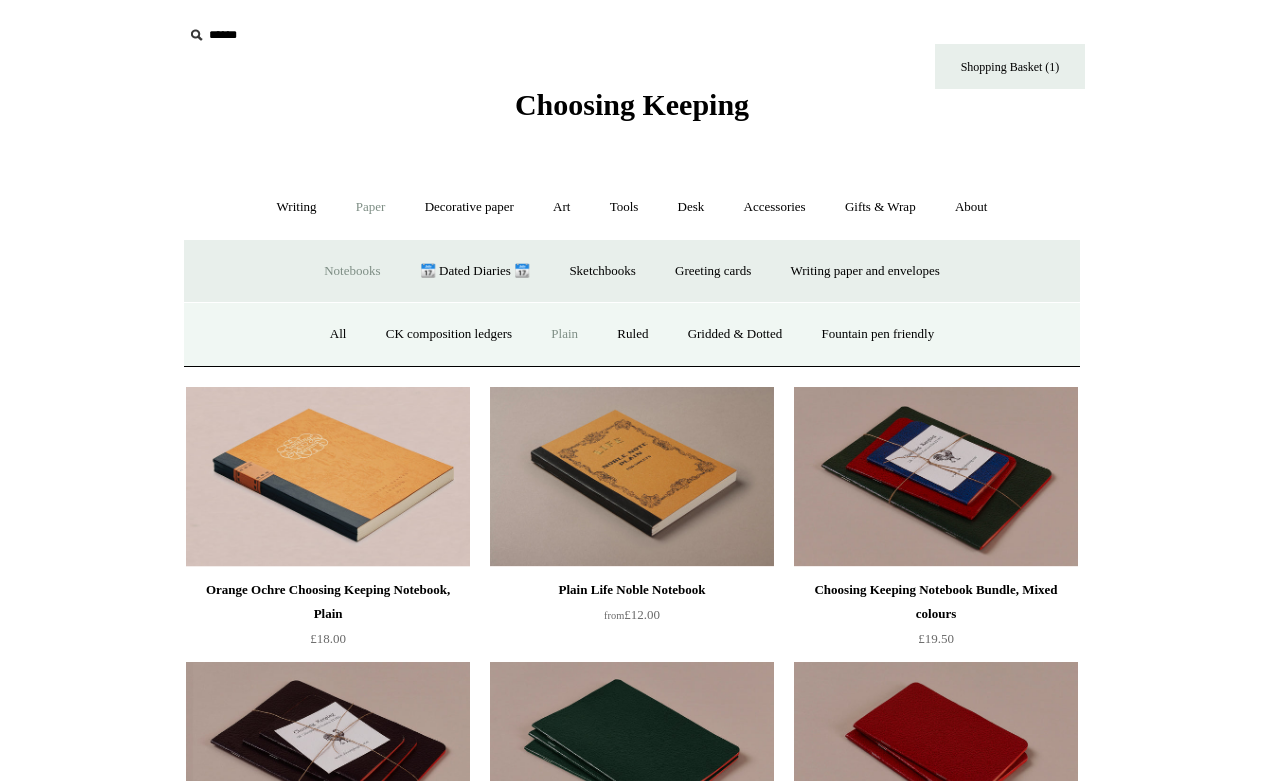 click on "Plain" at bounding box center (564, 334) 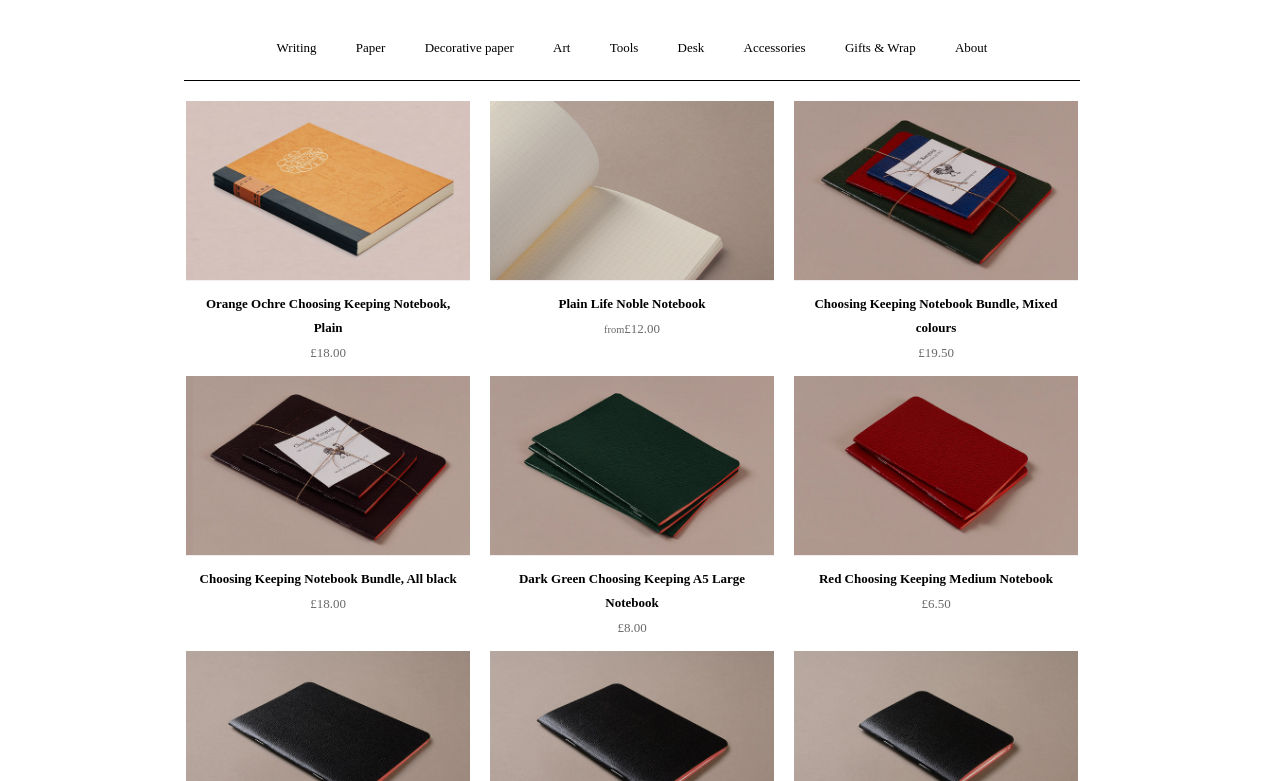 scroll, scrollTop: 457, scrollLeft: 0, axis: vertical 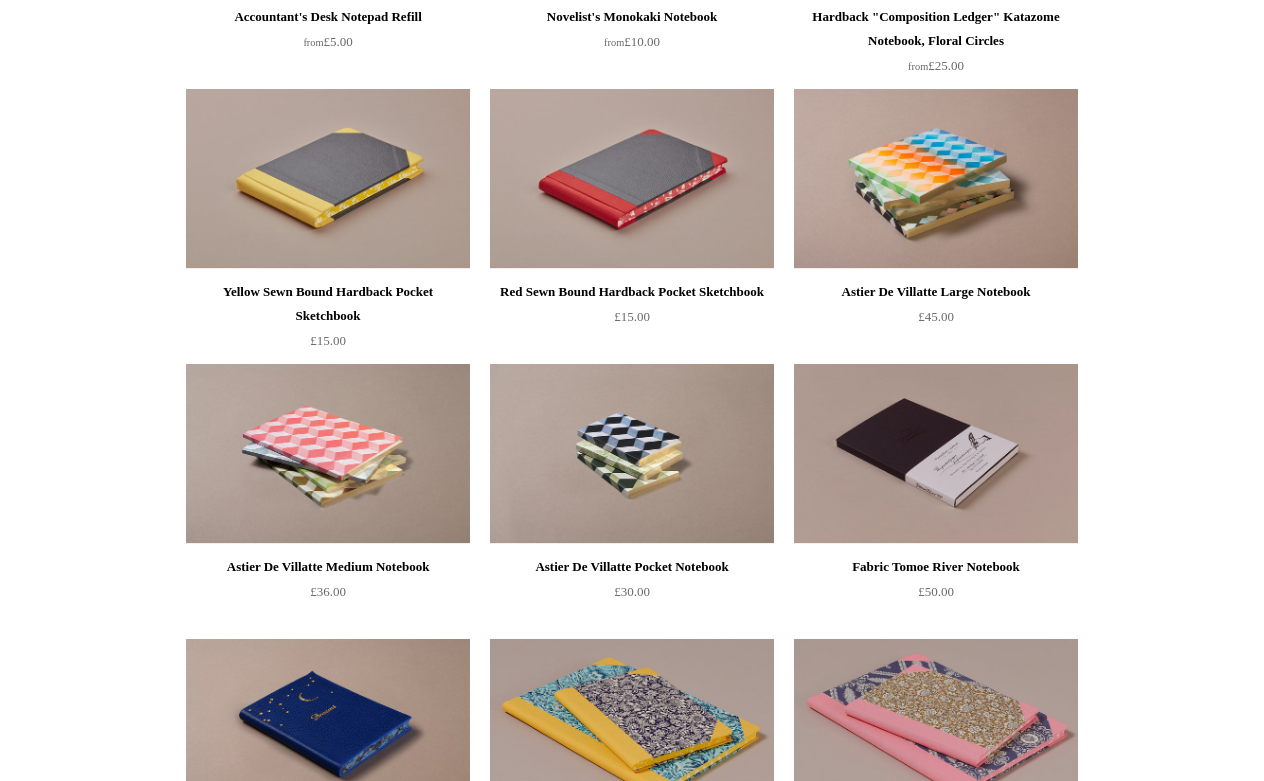 click at bounding box center (936, 454) 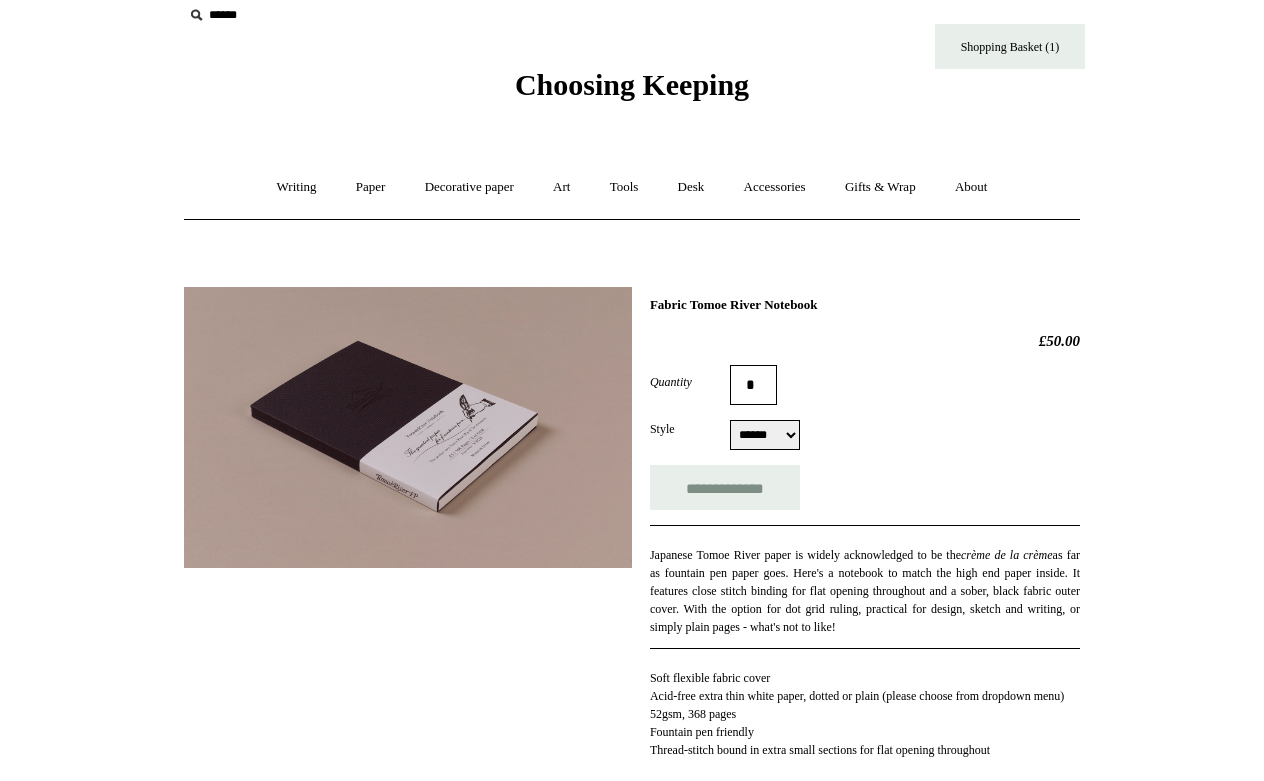 scroll, scrollTop: 24, scrollLeft: 0, axis: vertical 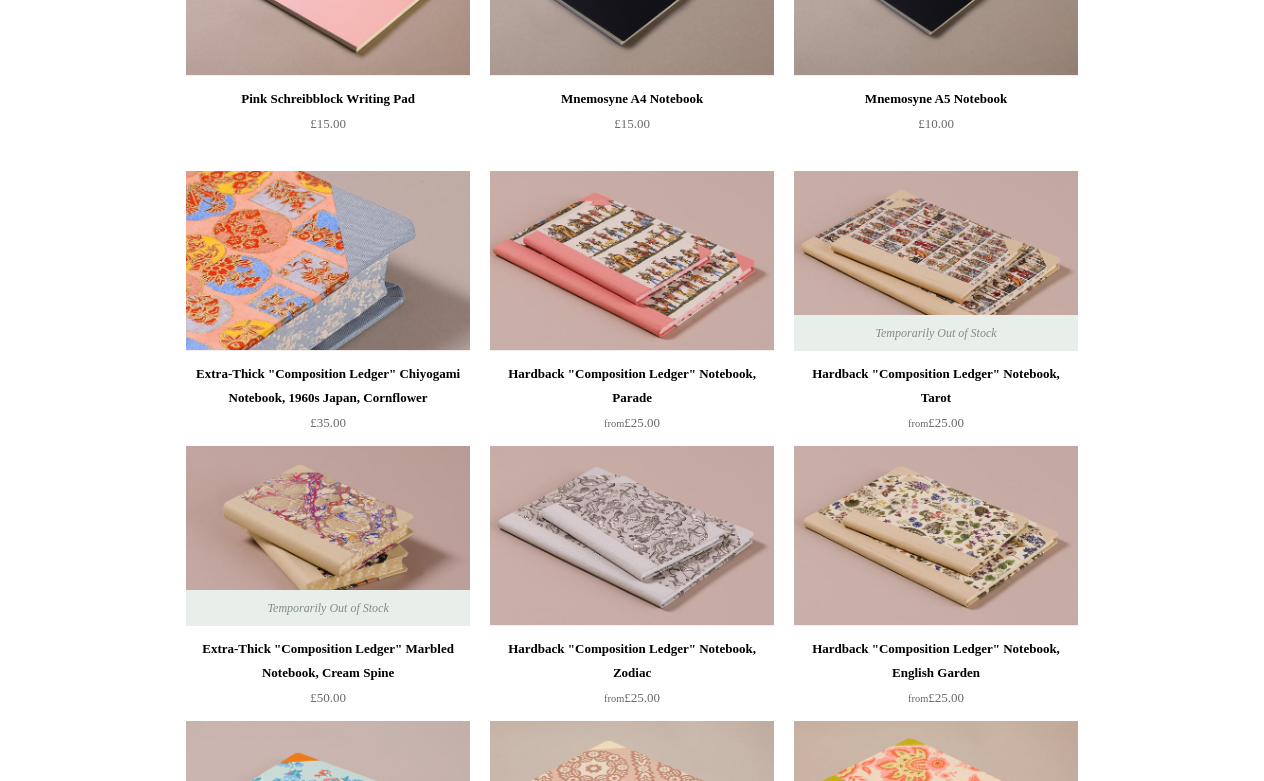 click at bounding box center [328, 261] 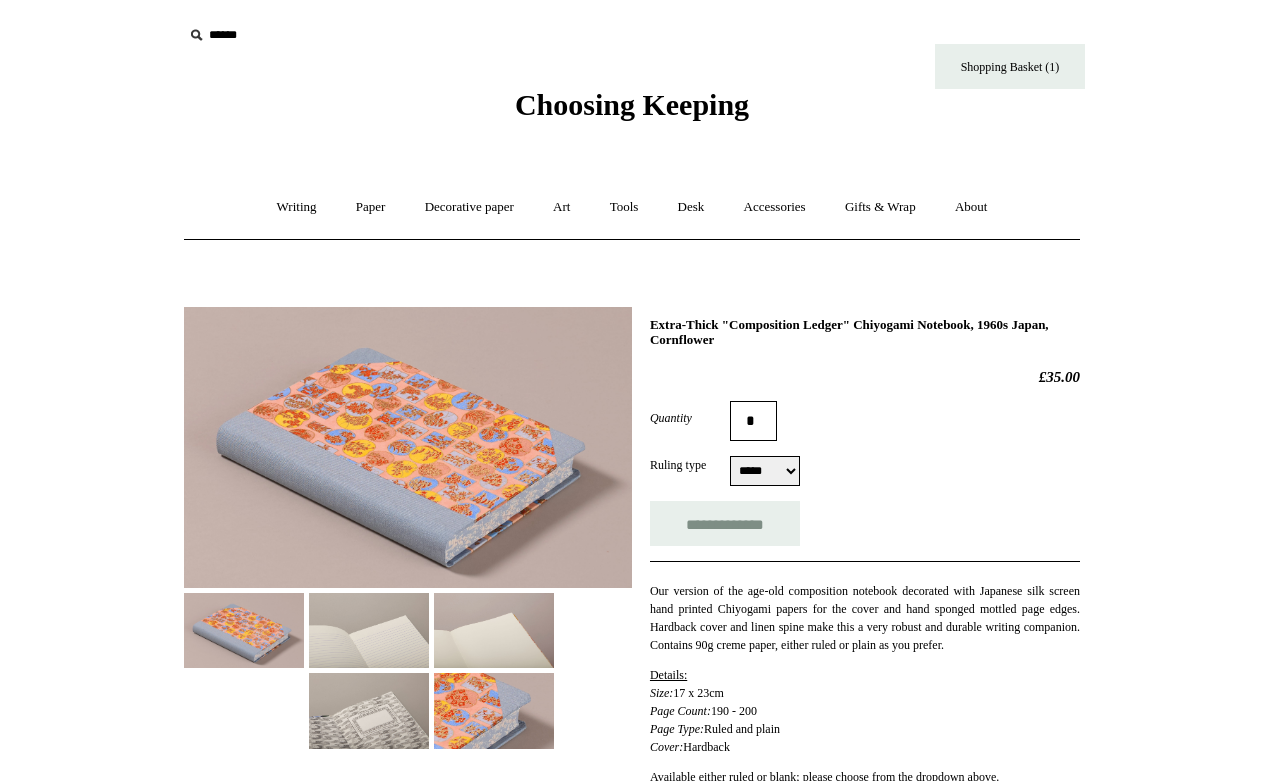 scroll, scrollTop: 0, scrollLeft: 0, axis: both 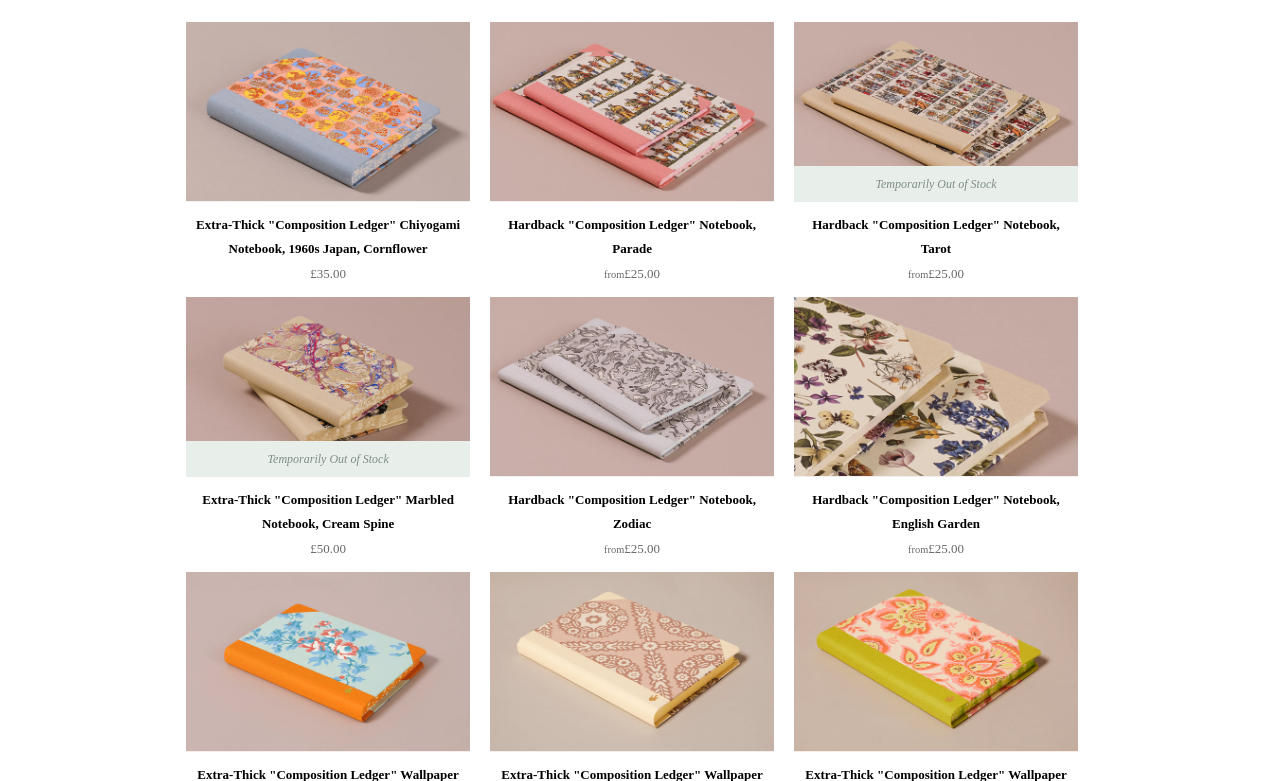 click at bounding box center [936, 387] 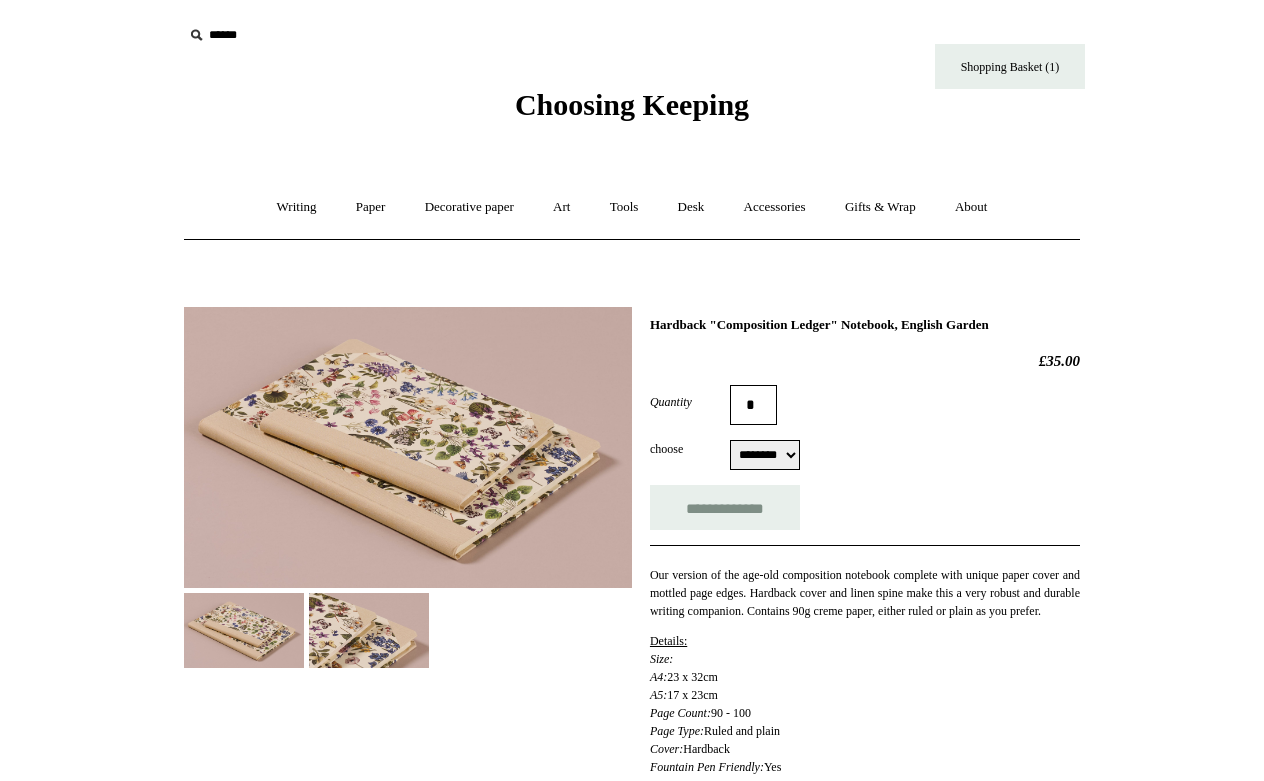 scroll, scrollTop: 0, scrollLeft: 0, axis: both 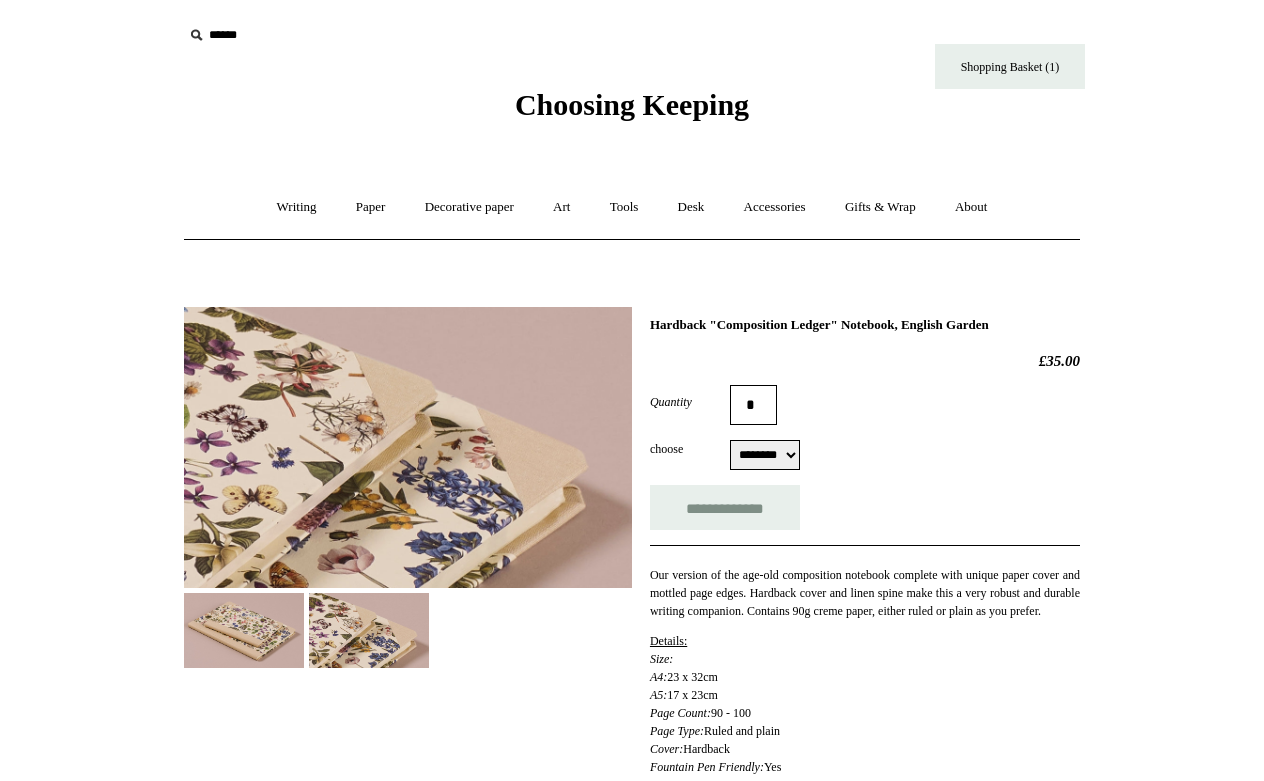 click at bounding box center [244, 630] 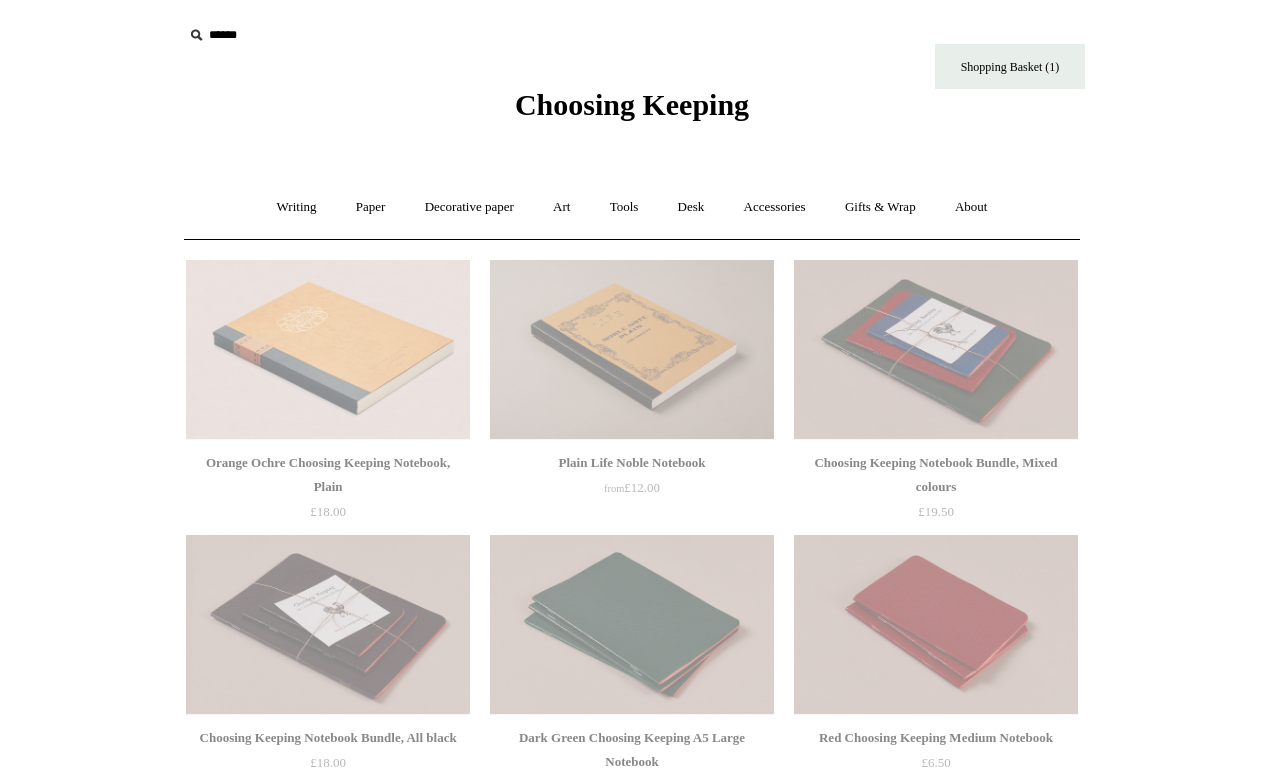 scroll, scrollTop: 4088, scrollLeft: 0, axis: vertical 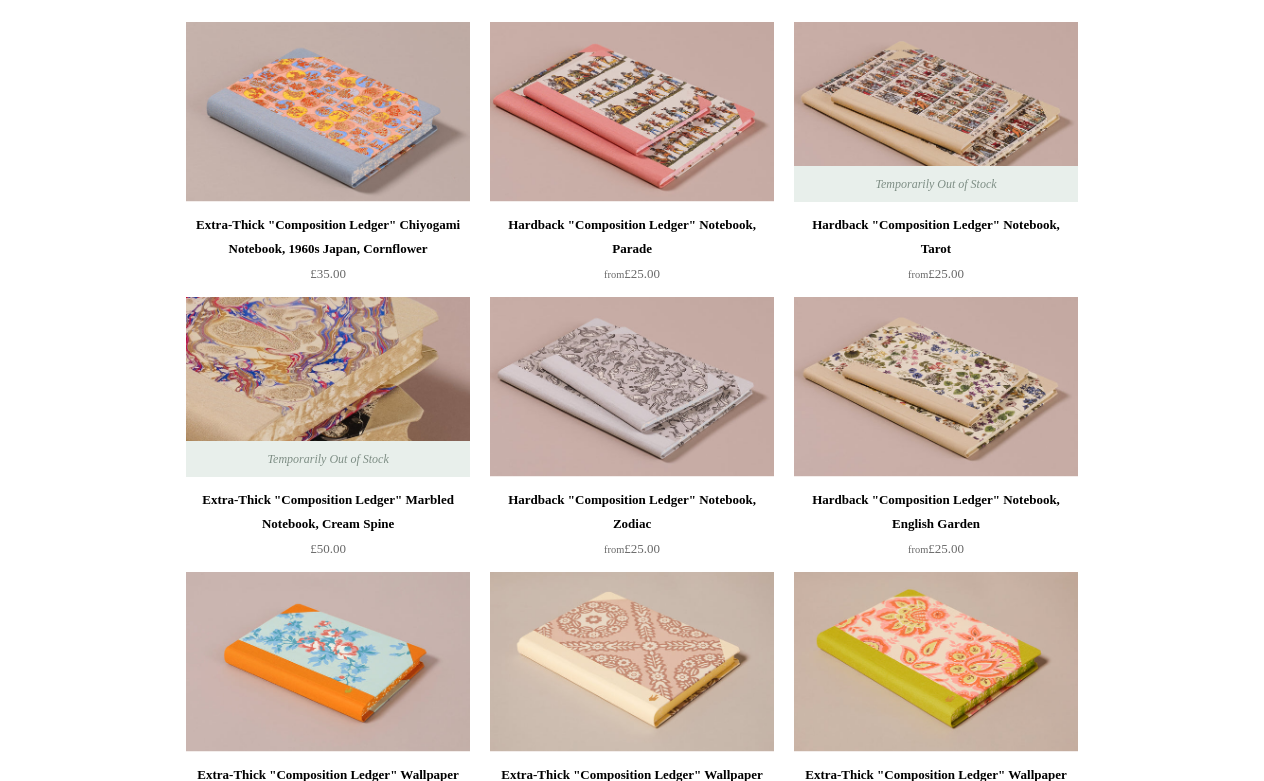 click at bounding box center [328, 387] 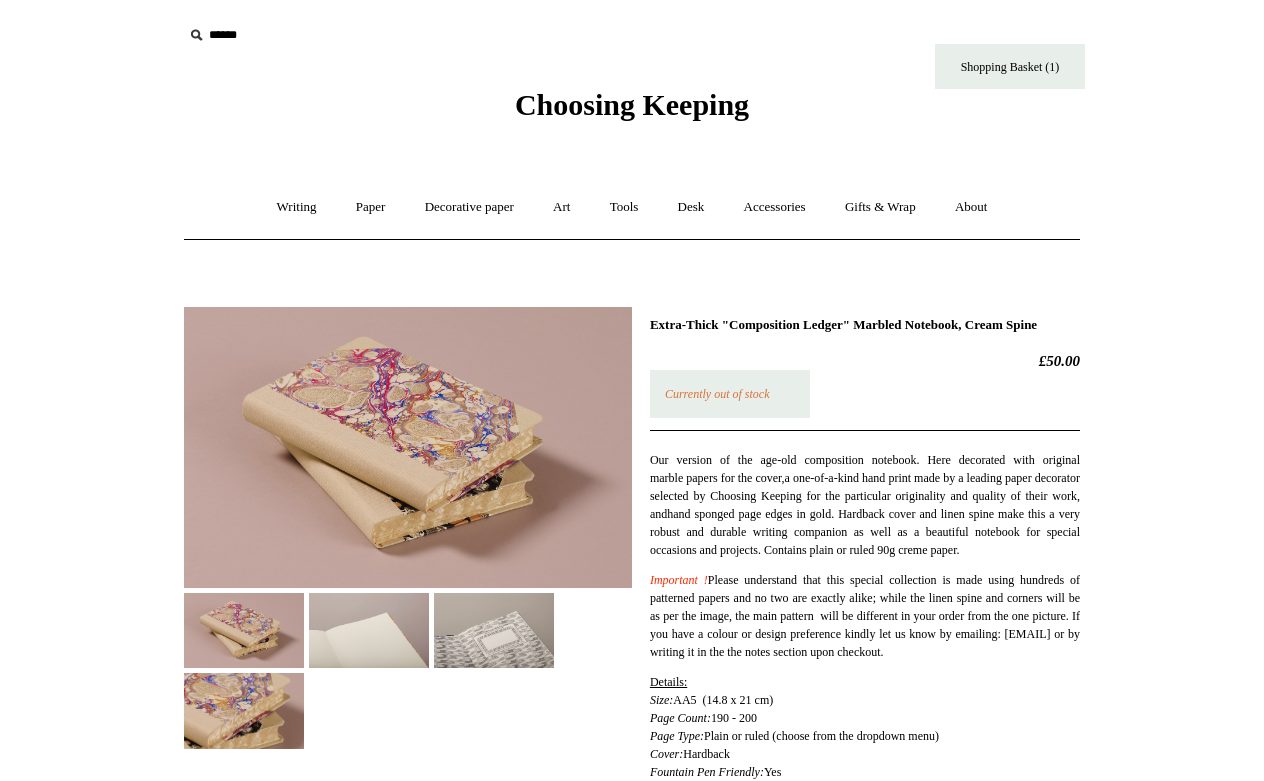 scroll, scrollTop: 0, scrollLeft: 0, axis: both 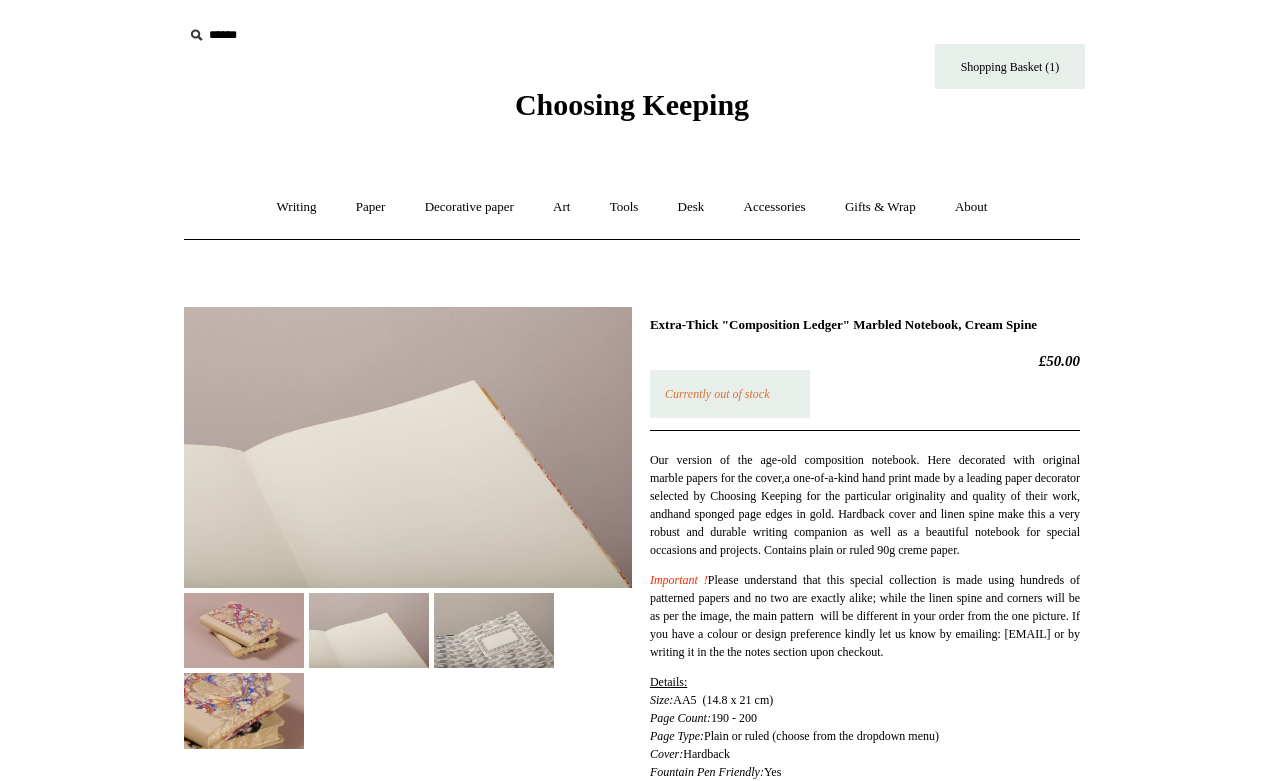click at bounding box center [494, 630] 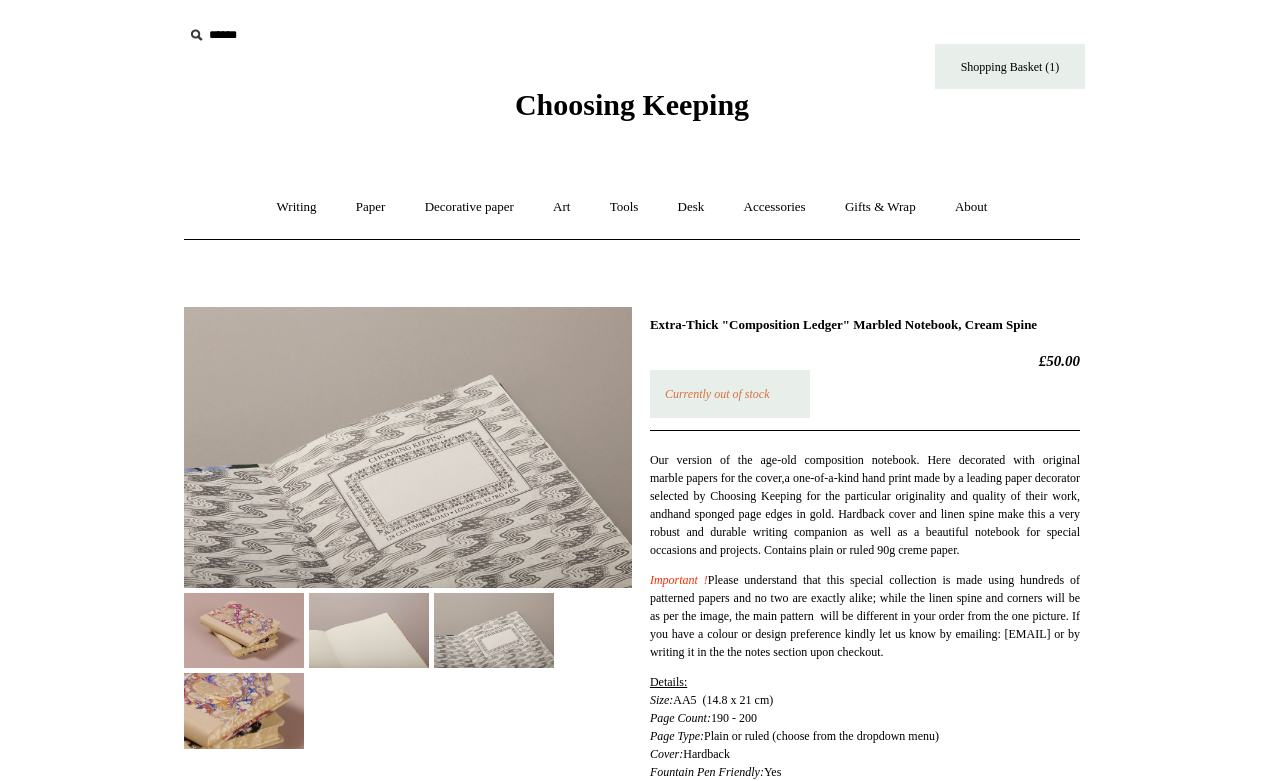 click at bounding box center (244, 710) 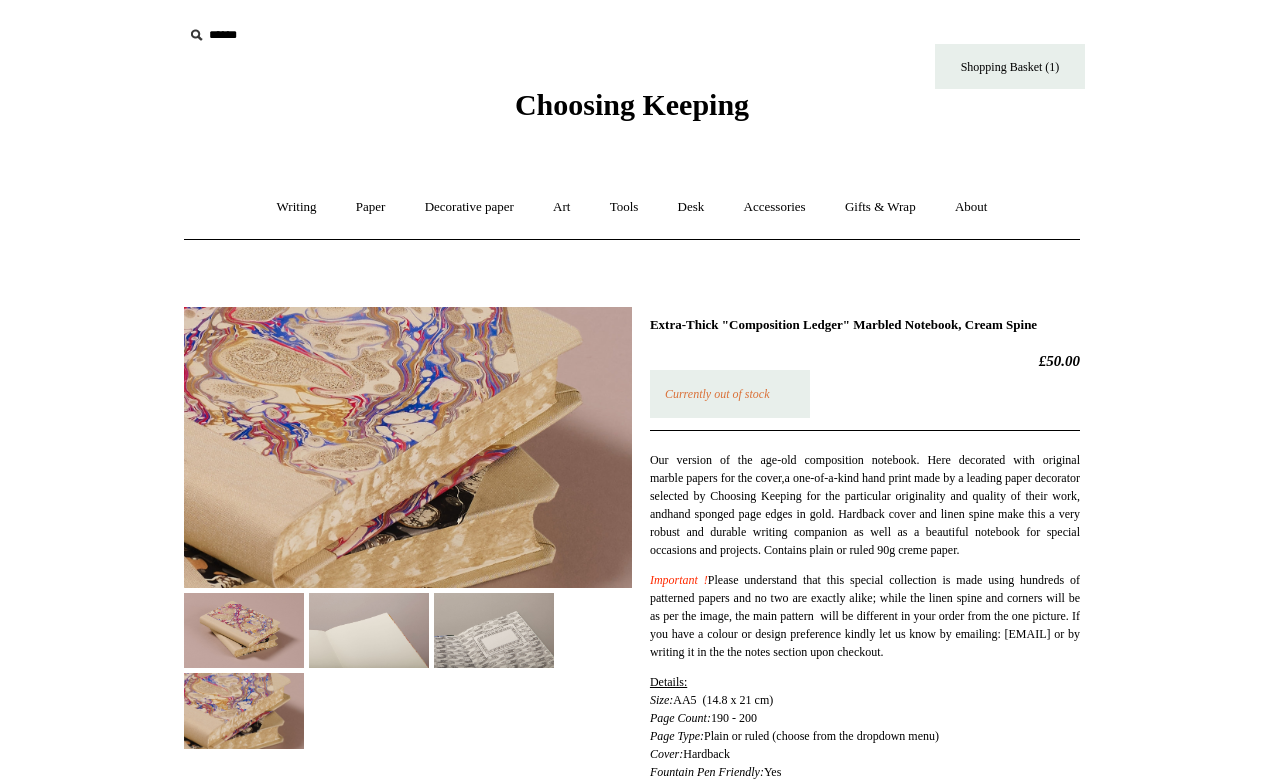click at bounding box center (244, 630) 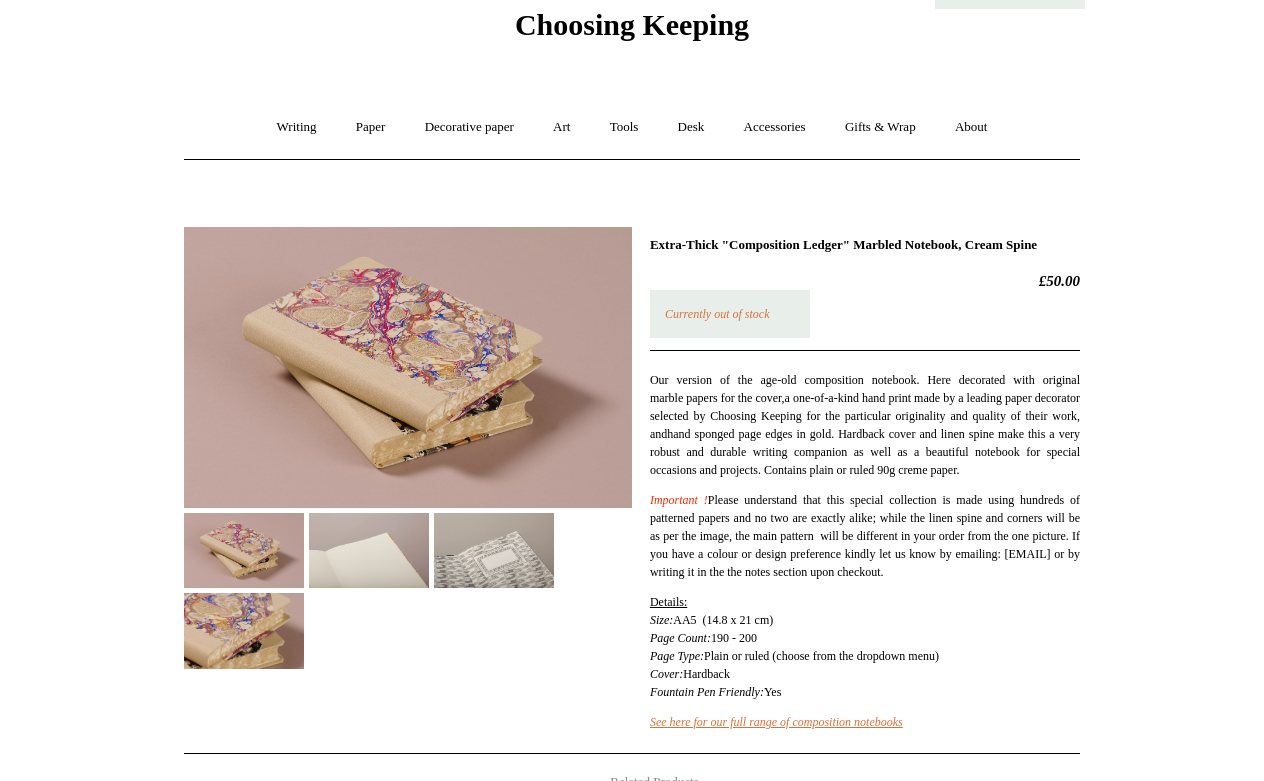 scroll, scrollTop: 198, scrollLeft: 0, axis: vertical 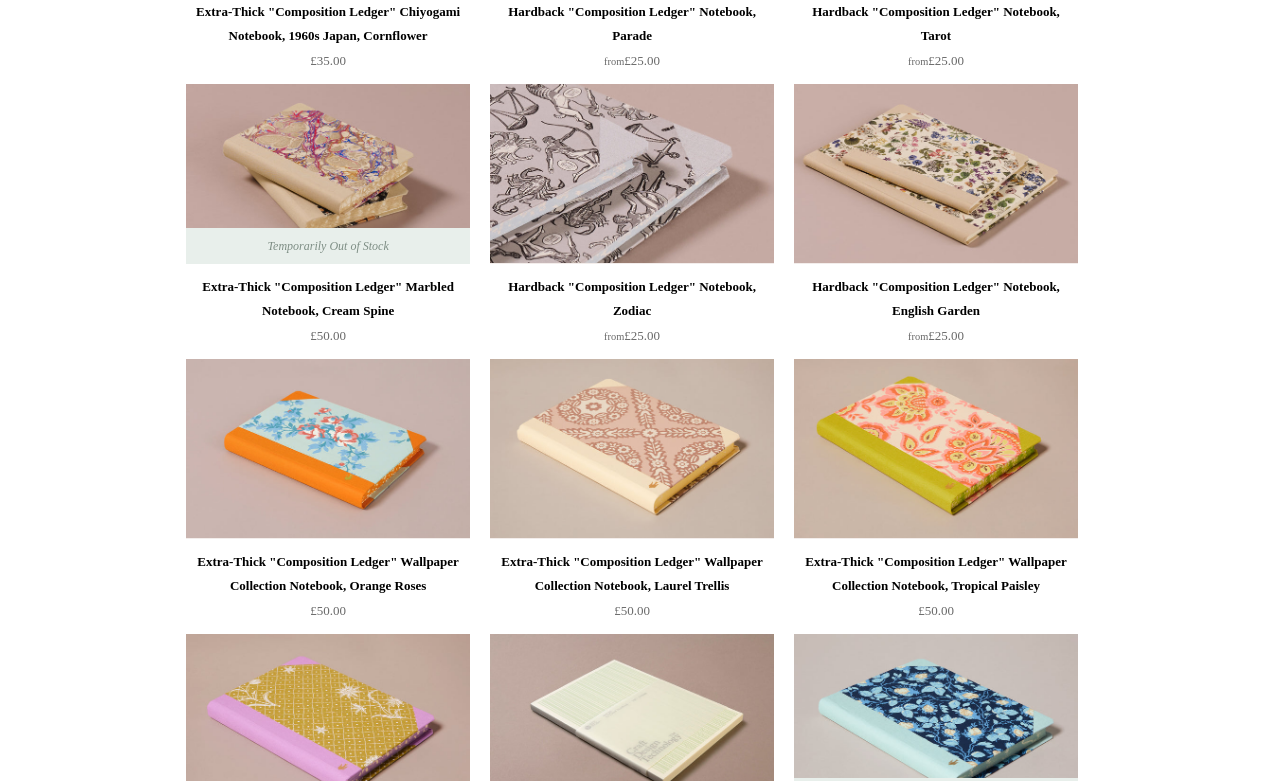 click at bounding box center [632, 449] 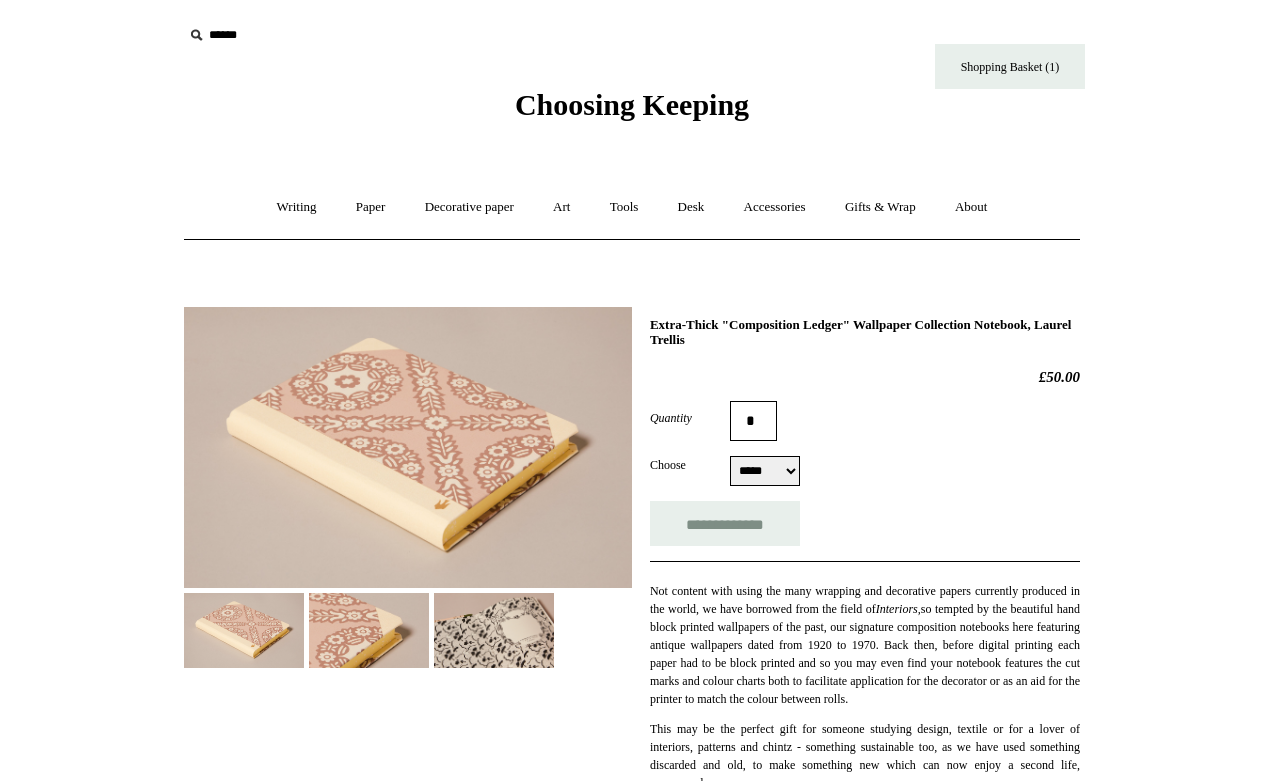 select on "*****" 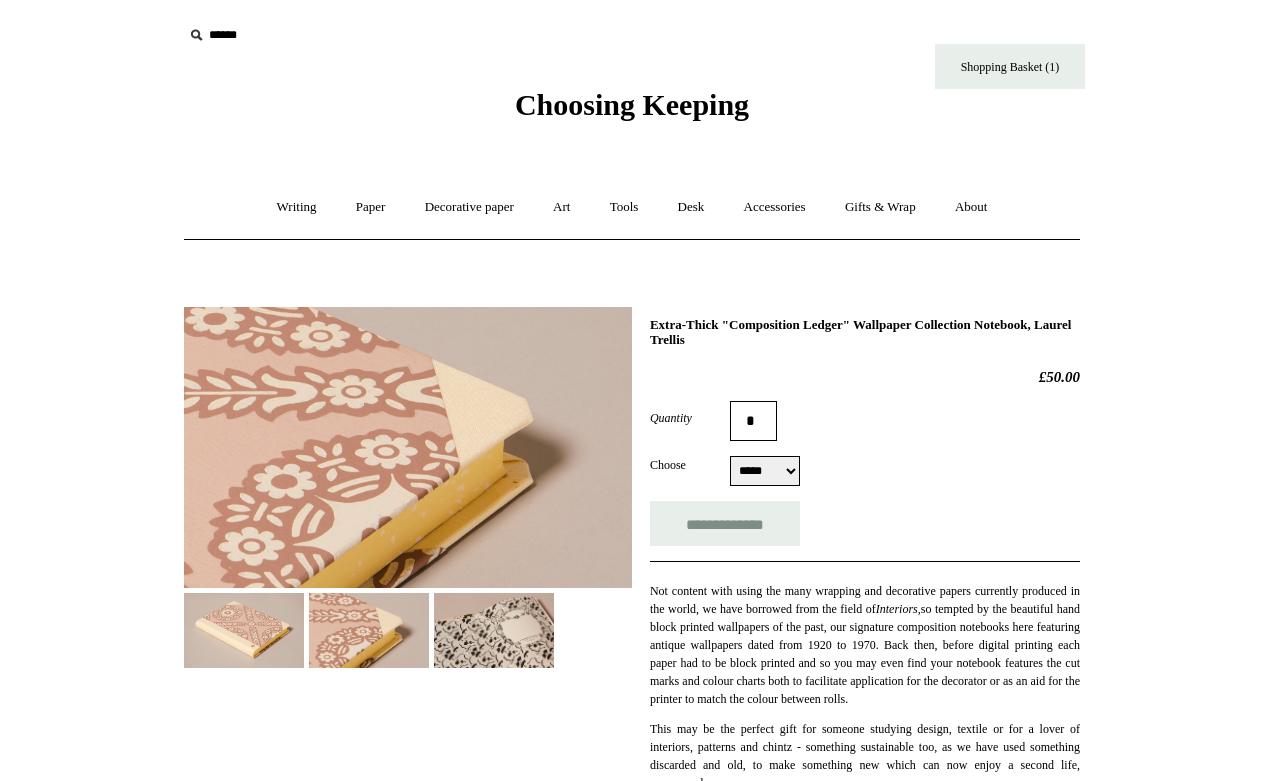 click at bounding box center [494, 630] 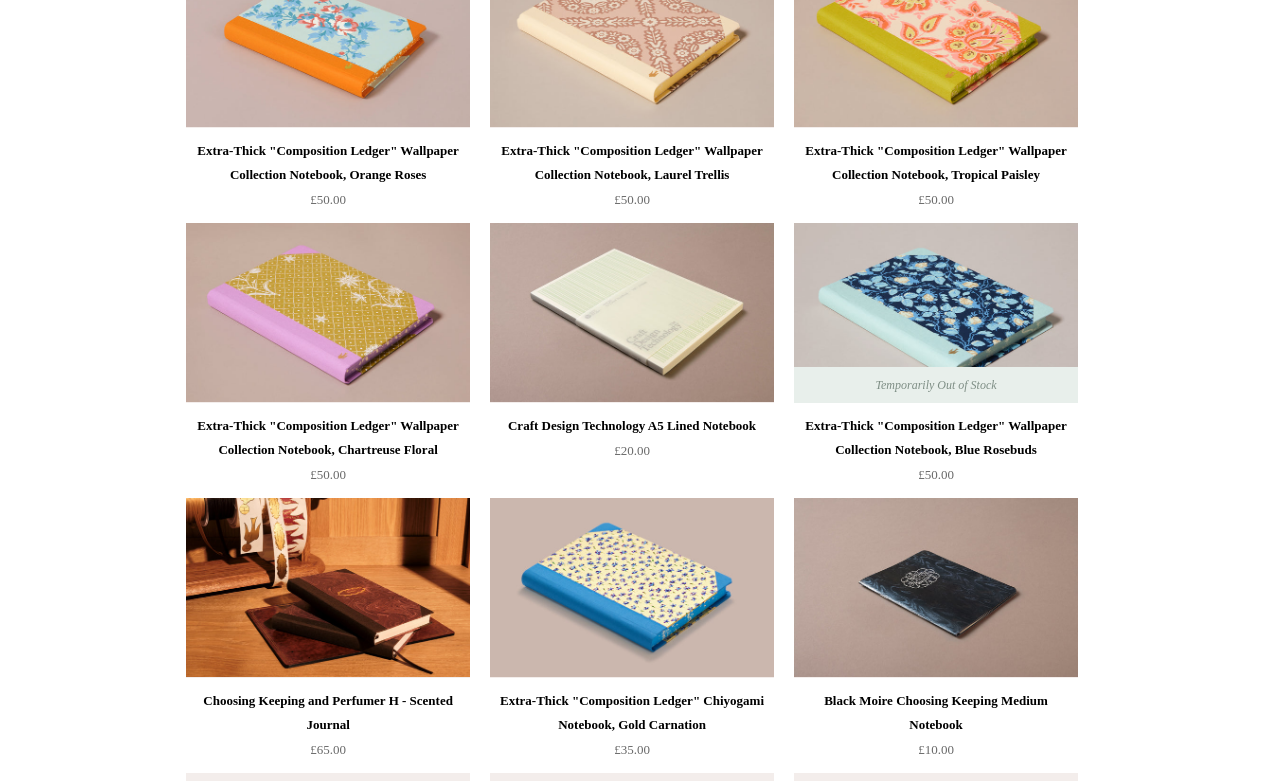 scroll, scrollTop: 4751, scrollLeft: 0, axis: vertical 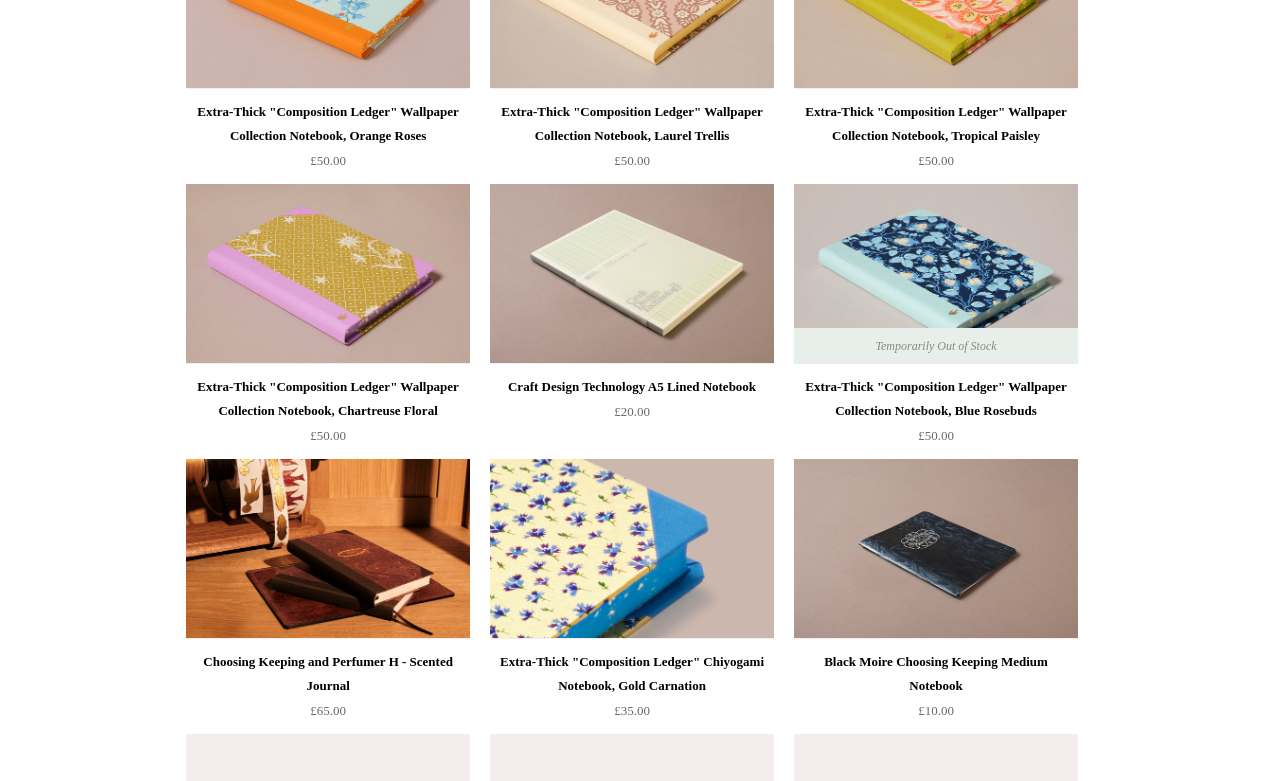 click at bounding box center [632, 549] 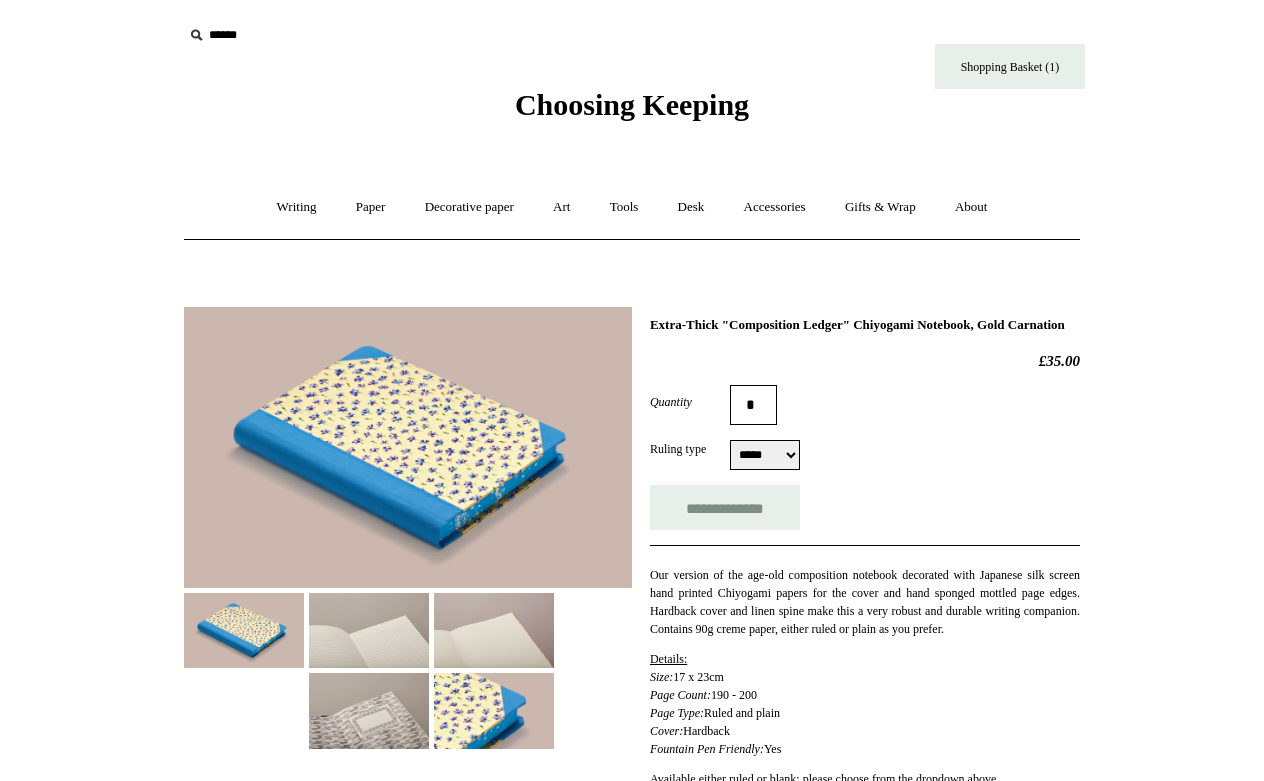 scroll, scrollTop: 0, scrollLeft: 0, axis: both 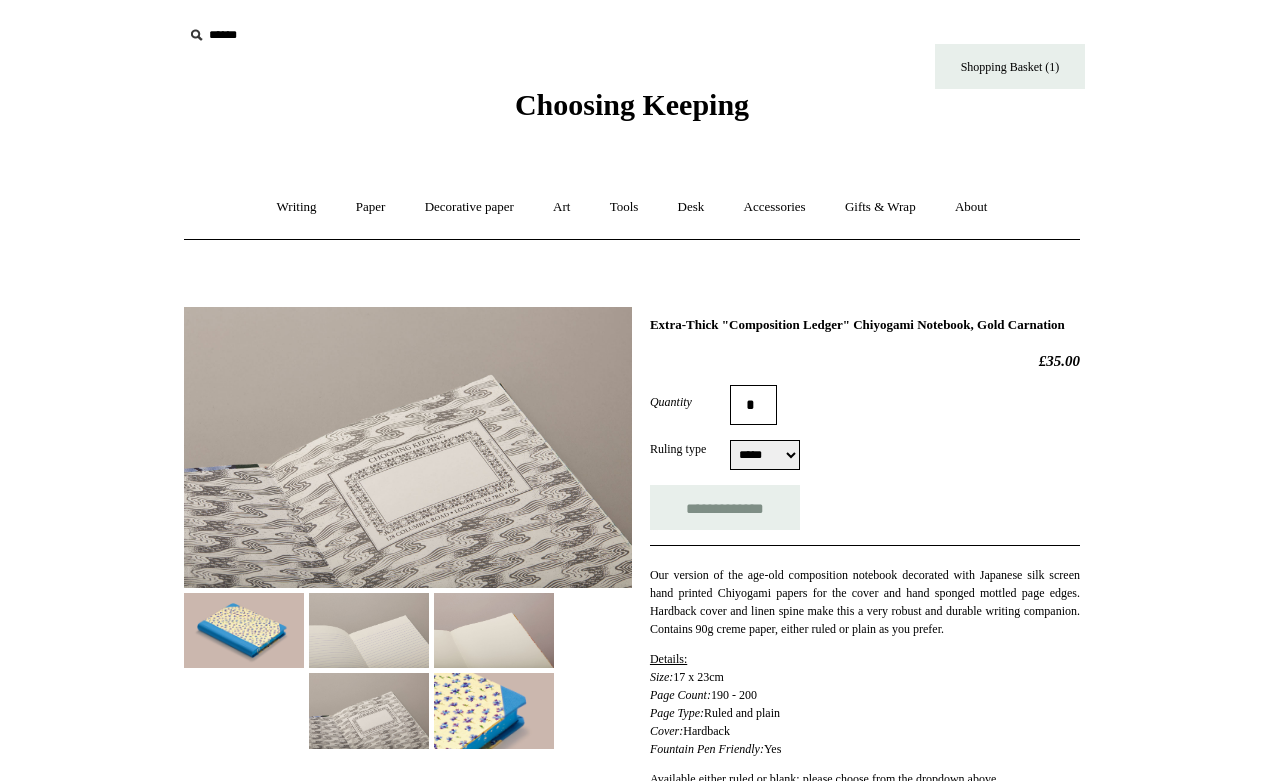 click at bounding box center (494, 710) 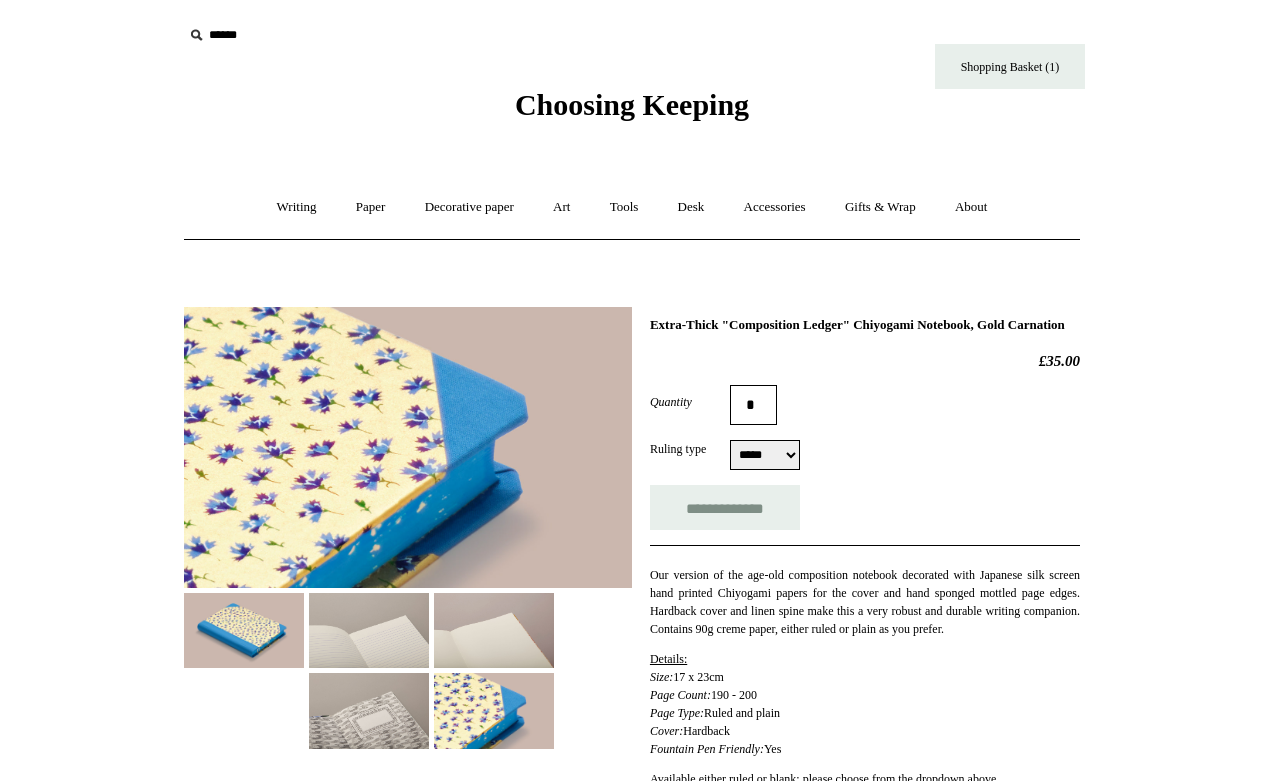 click at bounding box center (369, 630) 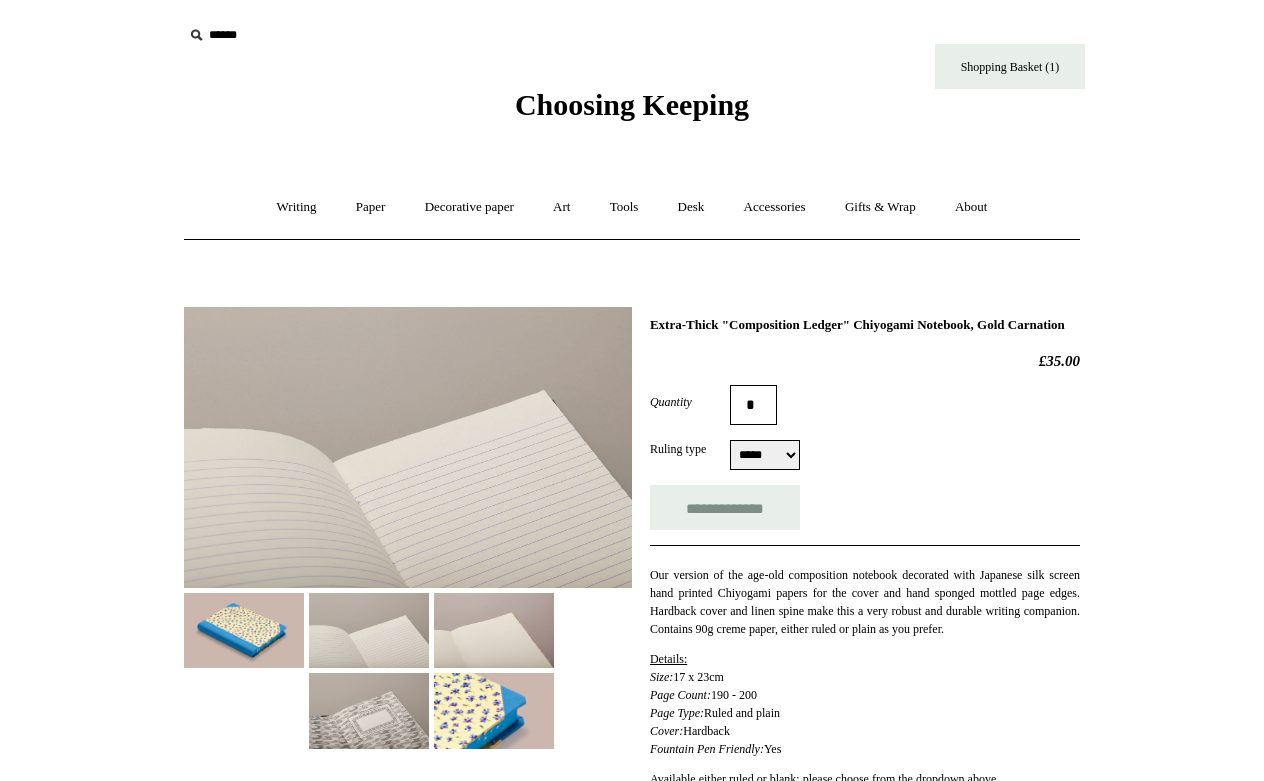click at bounding box center [494, 630] 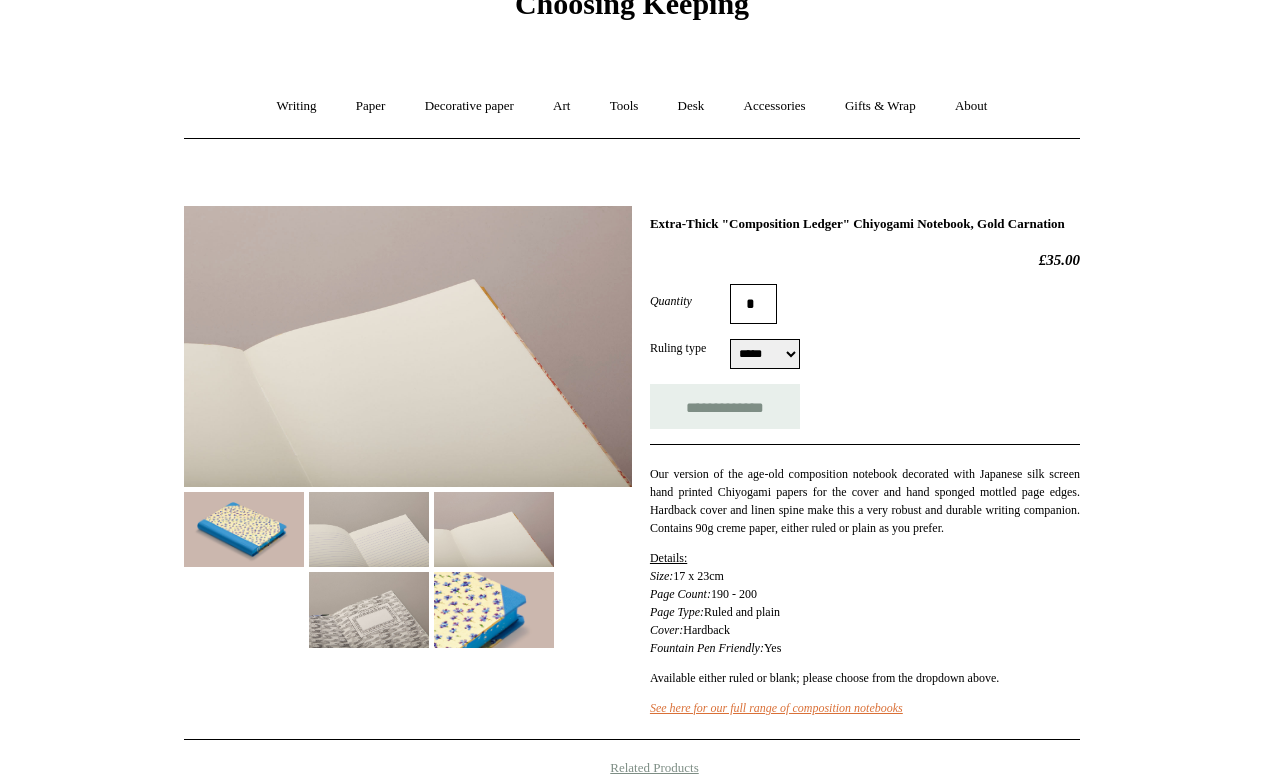 scroll, scrollTop: 193, scrollLeft: 0, axis: vertical 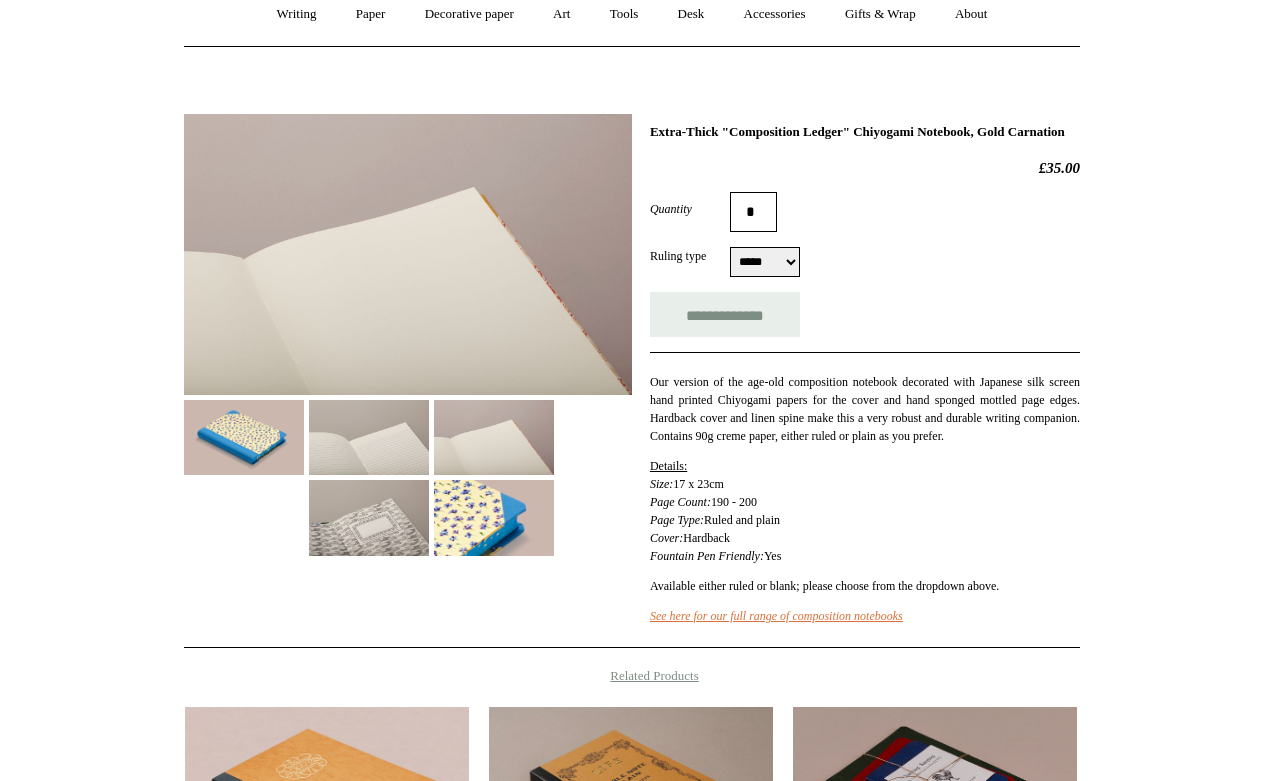 click on "***** *****" at bounding box center [765, 262] 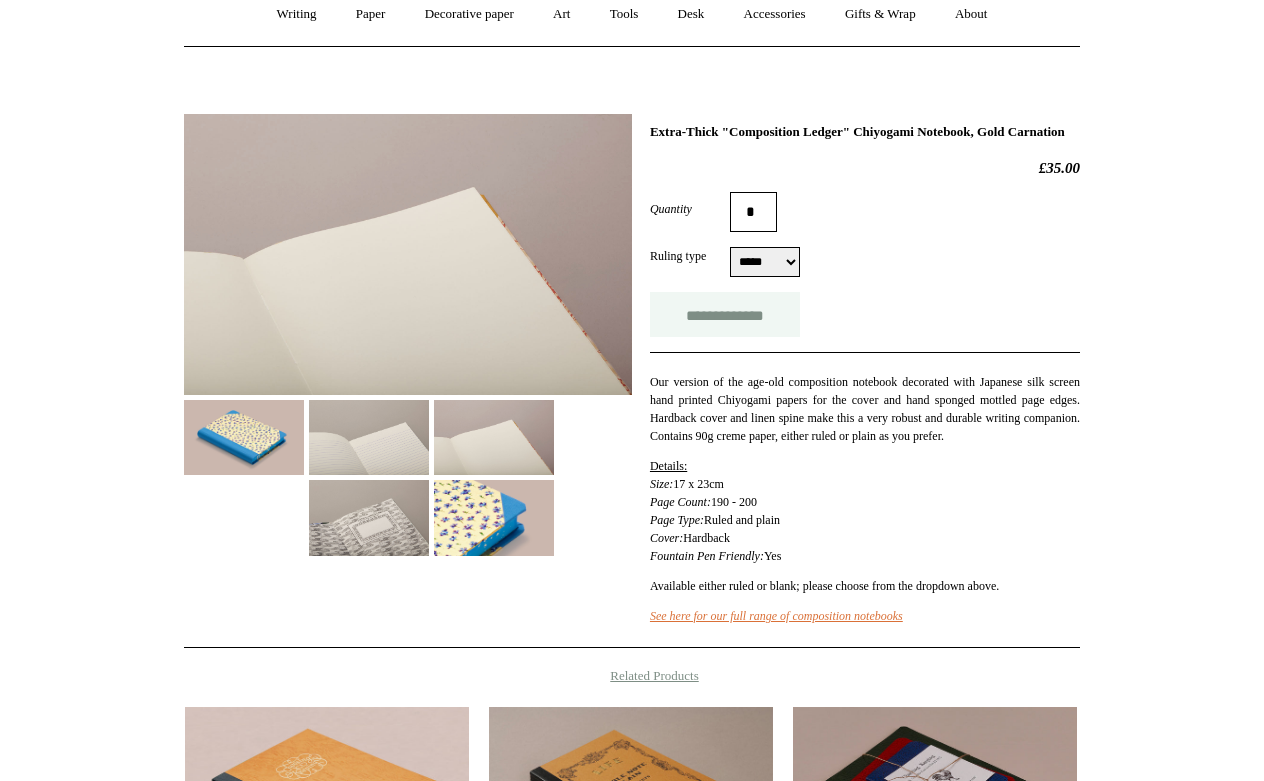 click on "**********" at bounding box center (725, 314) 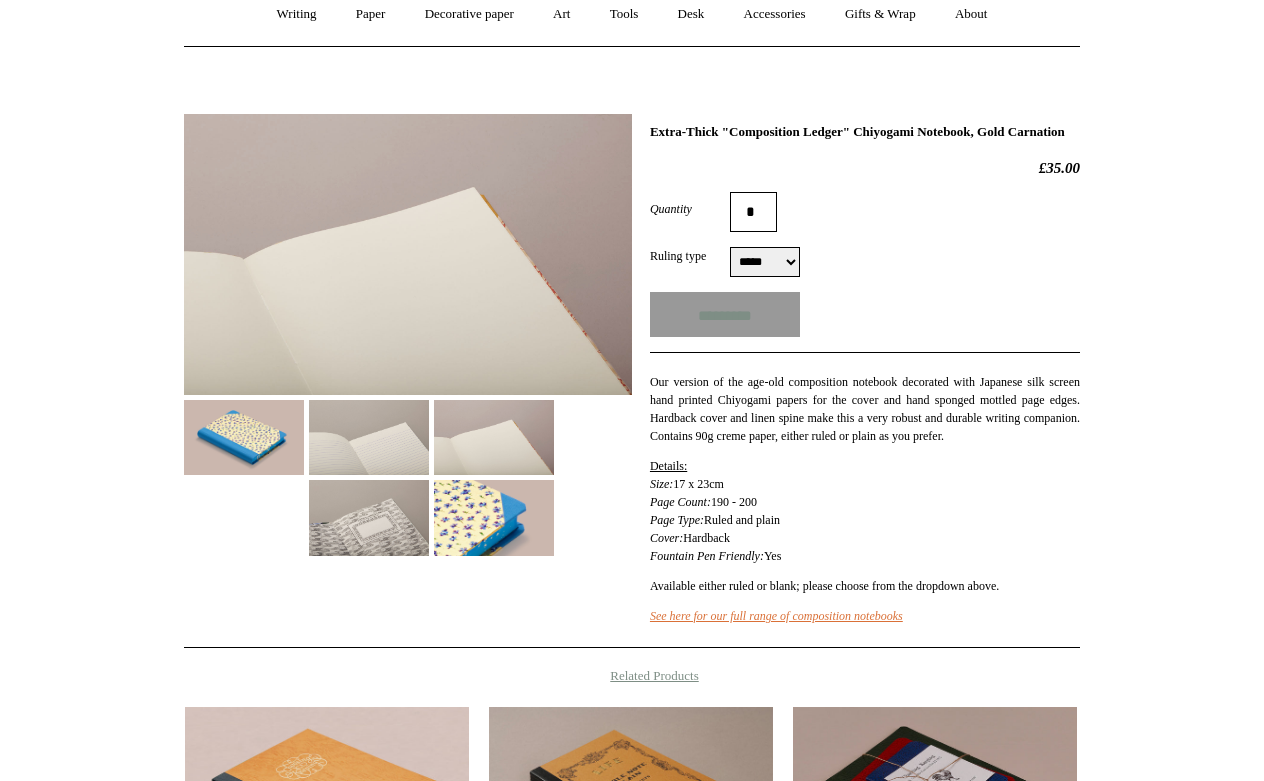 type on "**********" 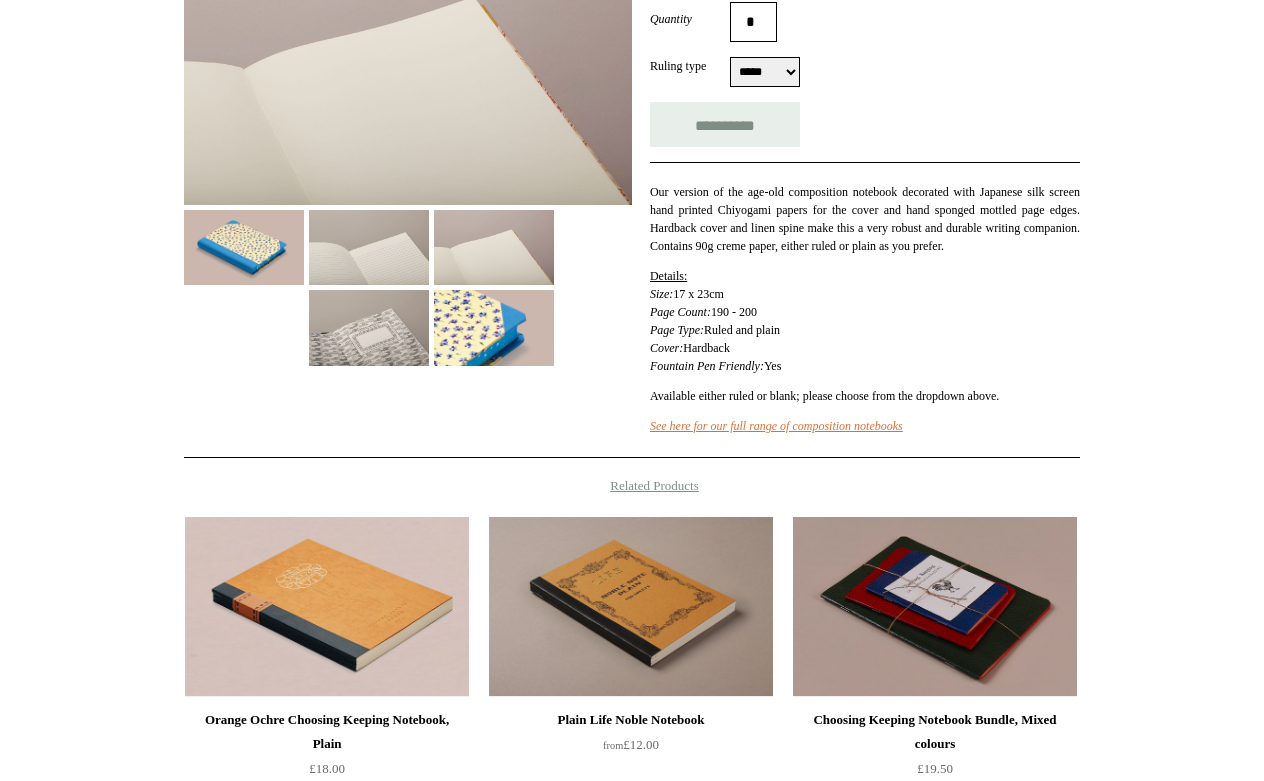 scroll, scrollTop: 591, scrollLeft: 0, axis: vertical 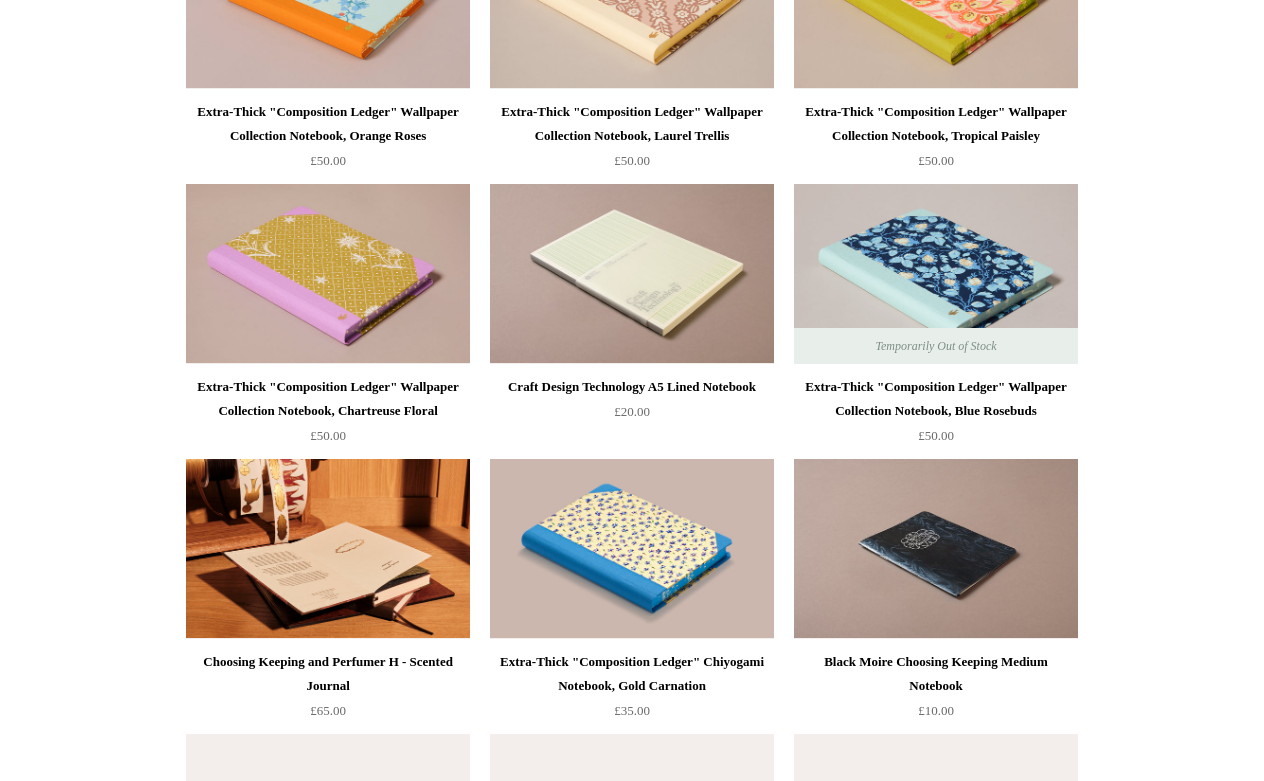 click at bounding box center (328, 549) 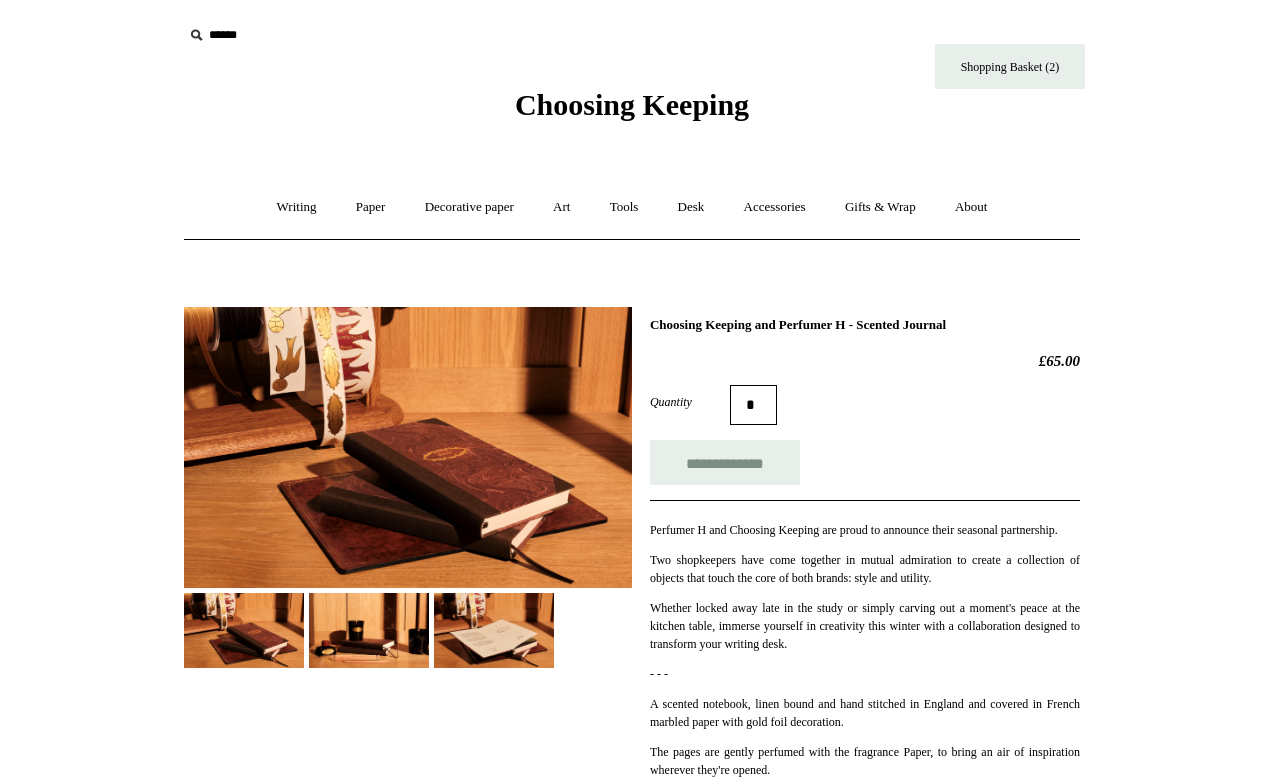 scroll, scrollTop: 0, scrollLeft: 0, axis: both 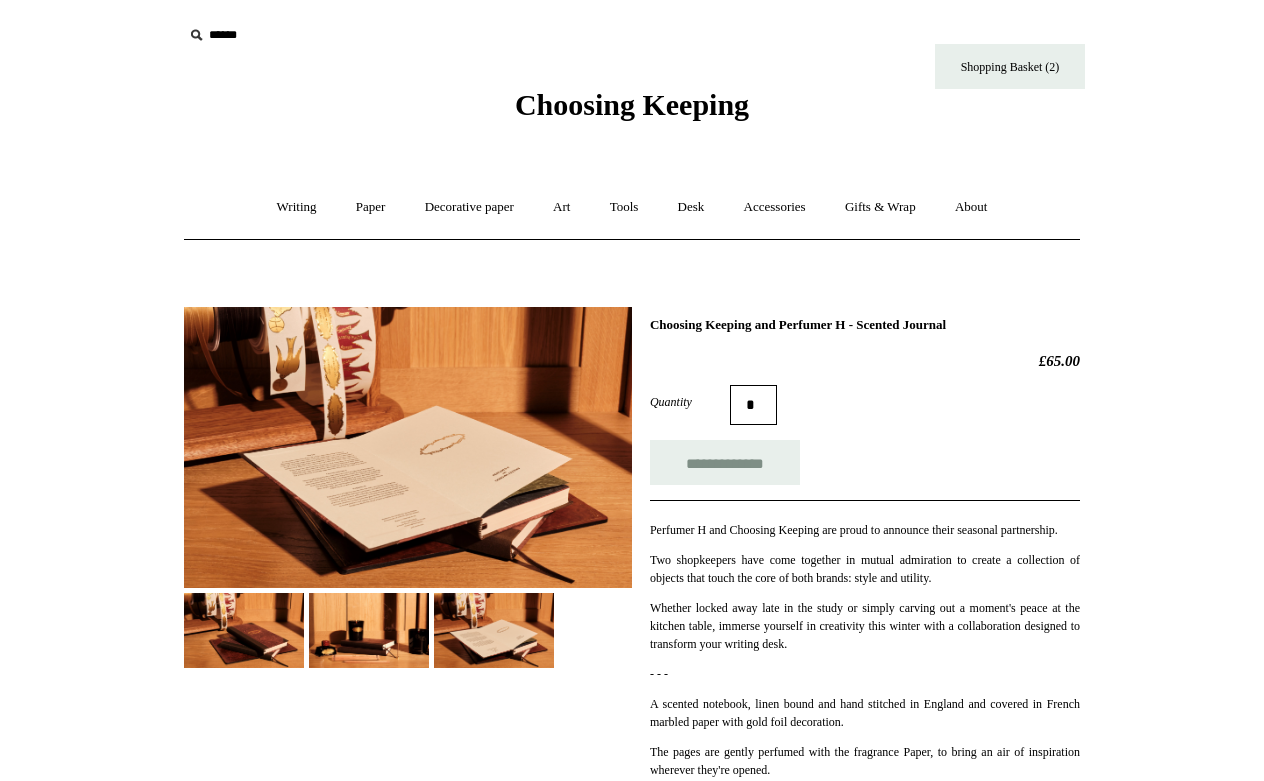click at bounding box center (369, 630) 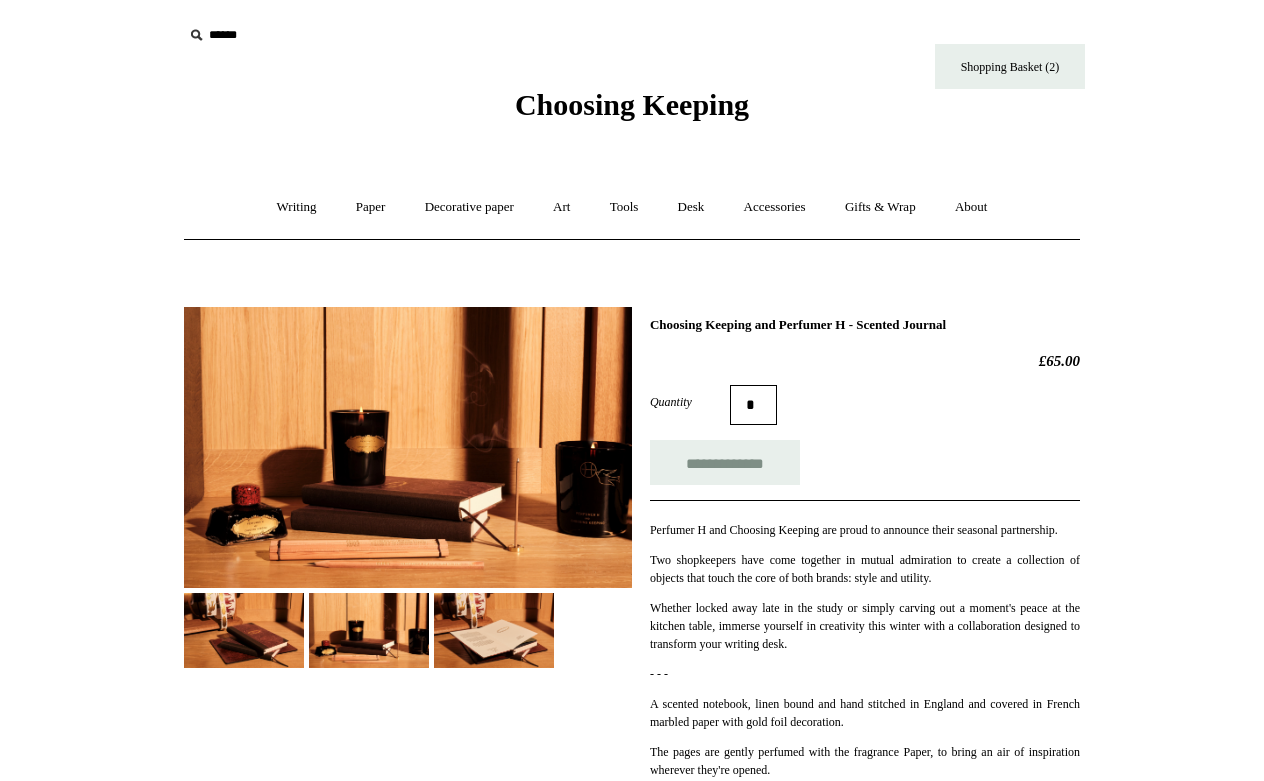 click at bounding box center (244, 630) 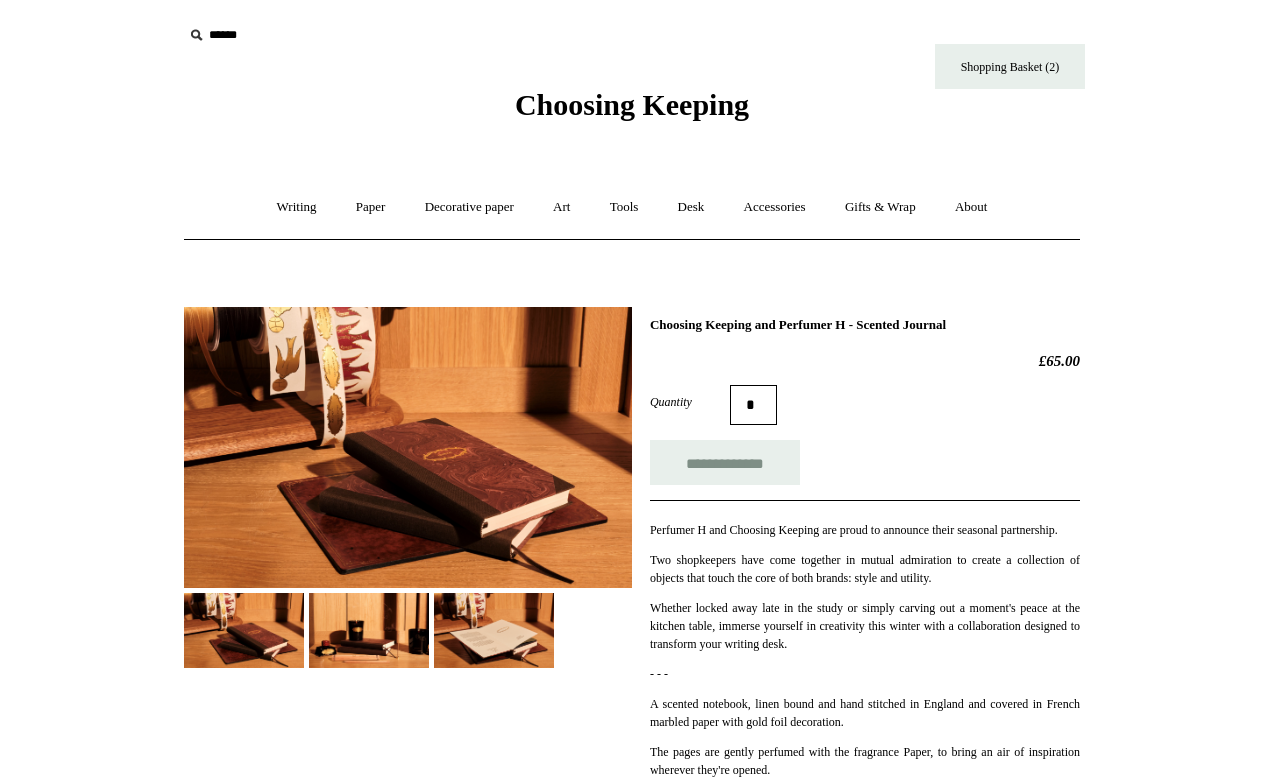 click at bounding box center [494, 630] 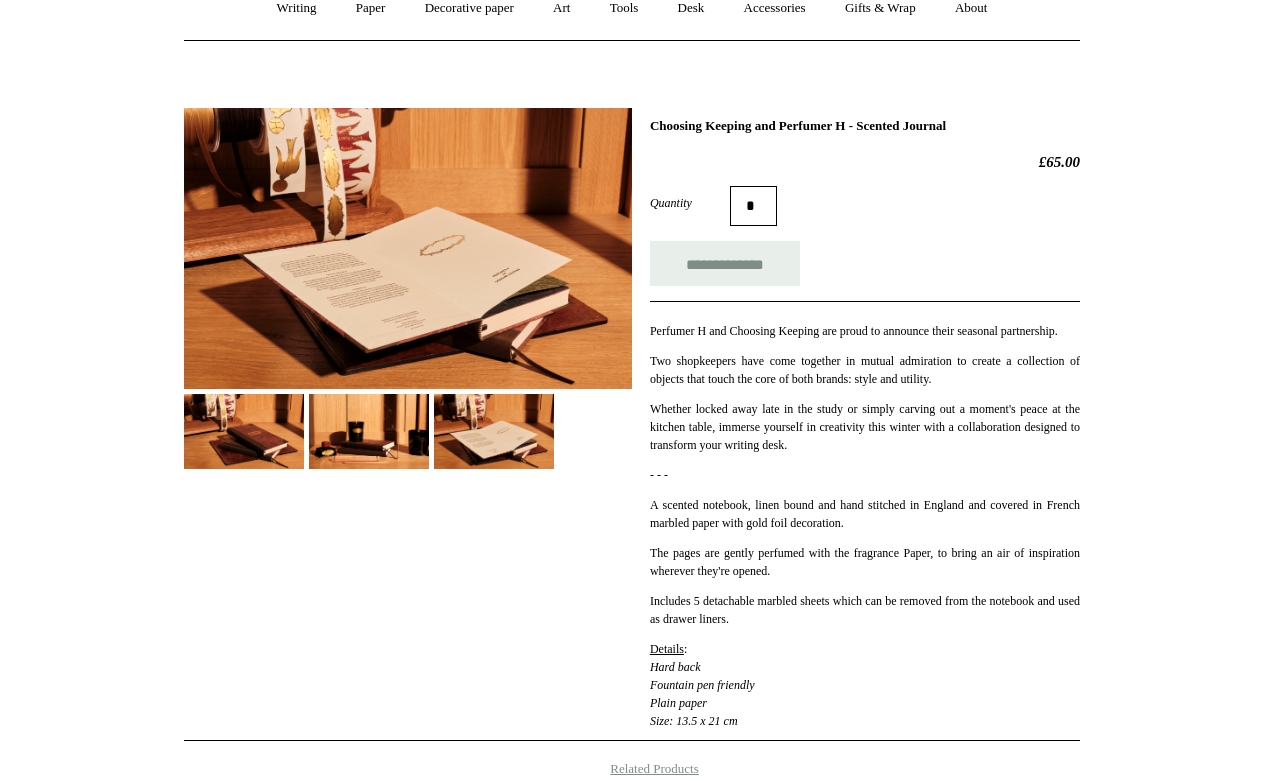 scroll, scrollTop: 204, scrollLeft: 0, axis: vertical 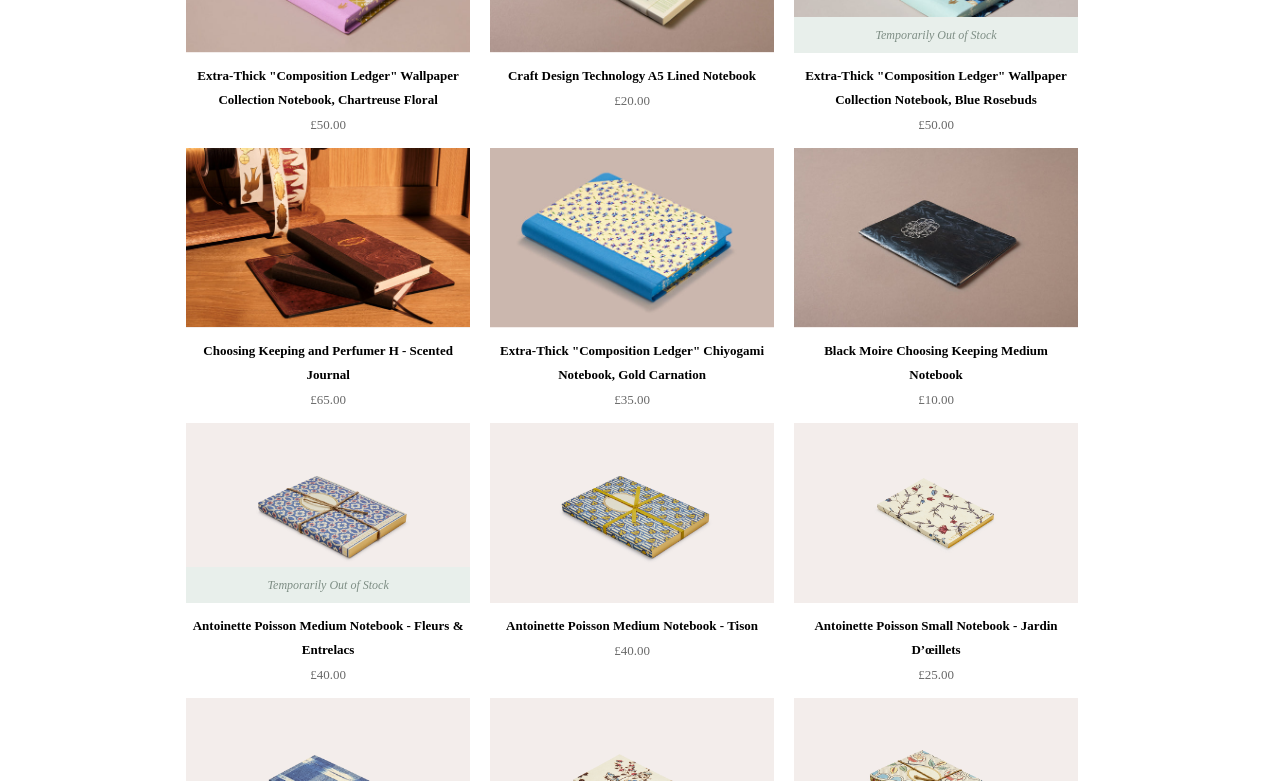 click at bounding box center [632, 513] 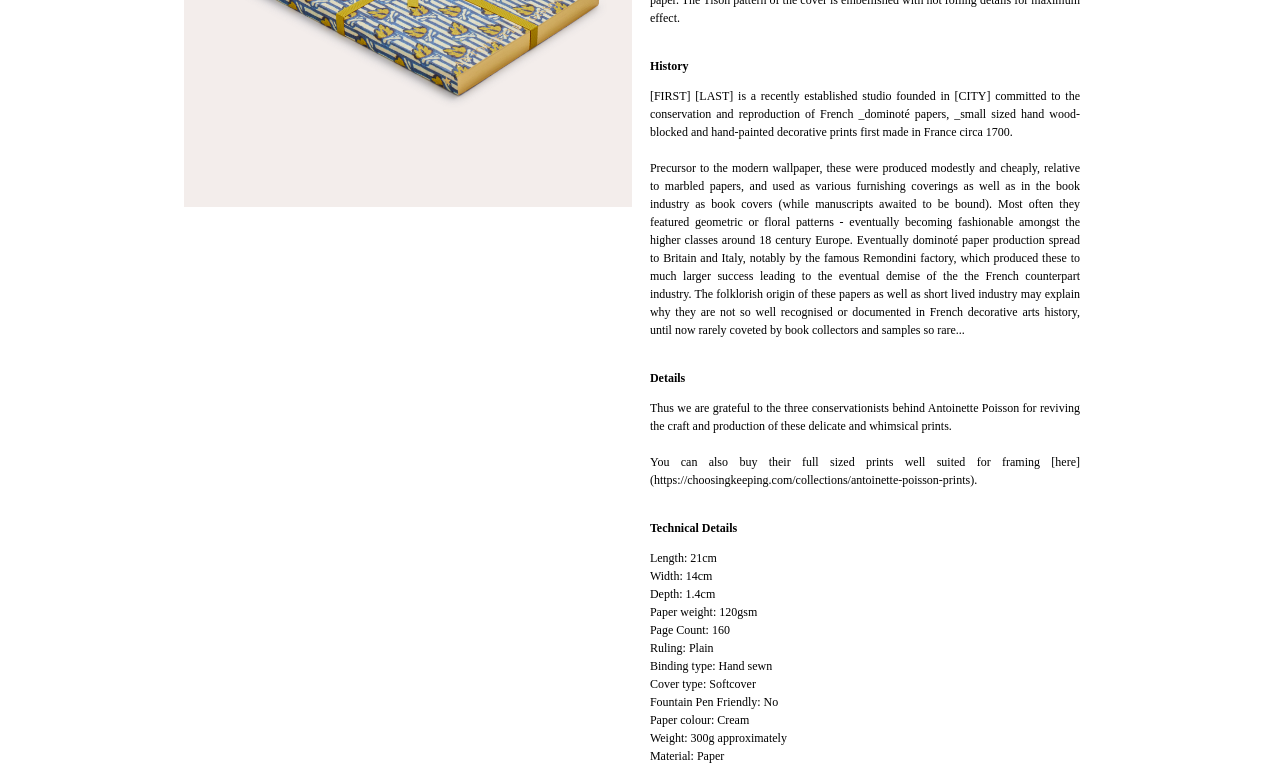 scroll, scrollTop: 559, scrollLeft: 0, axis: vertical 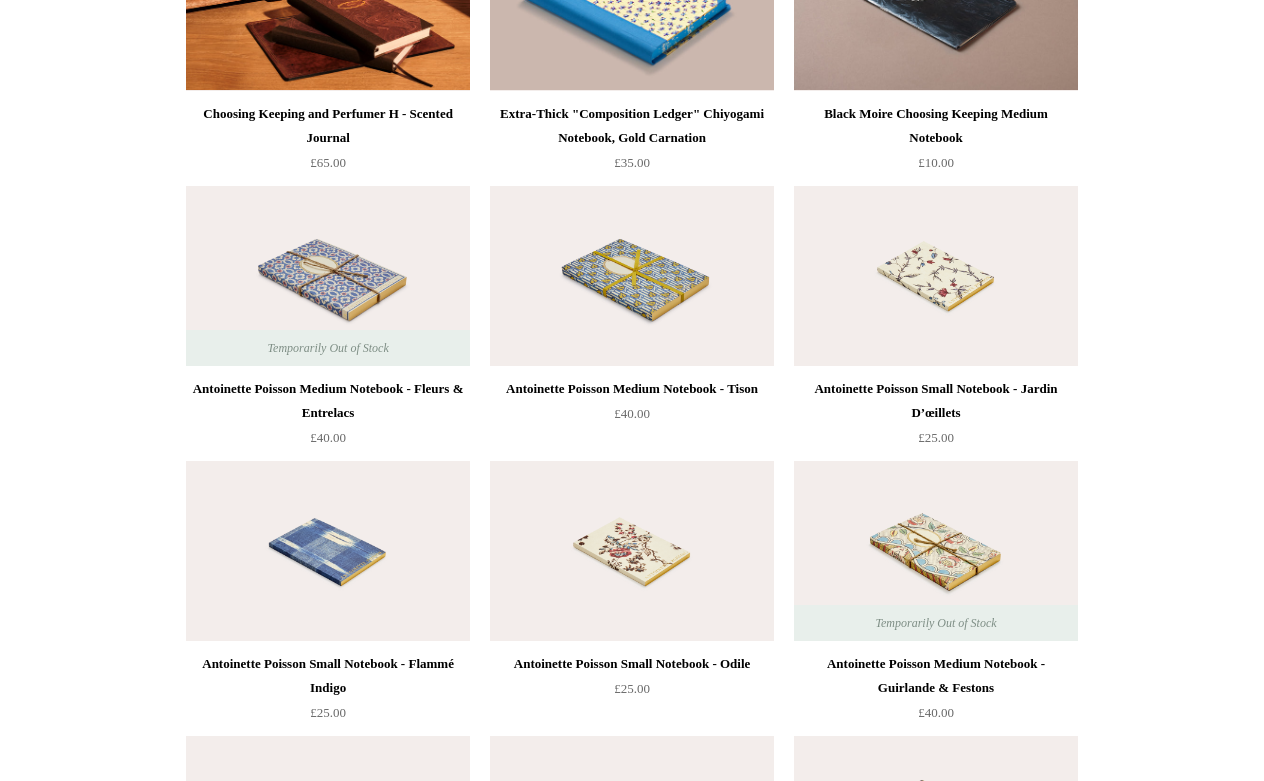 click at bounding box center (936, 276) 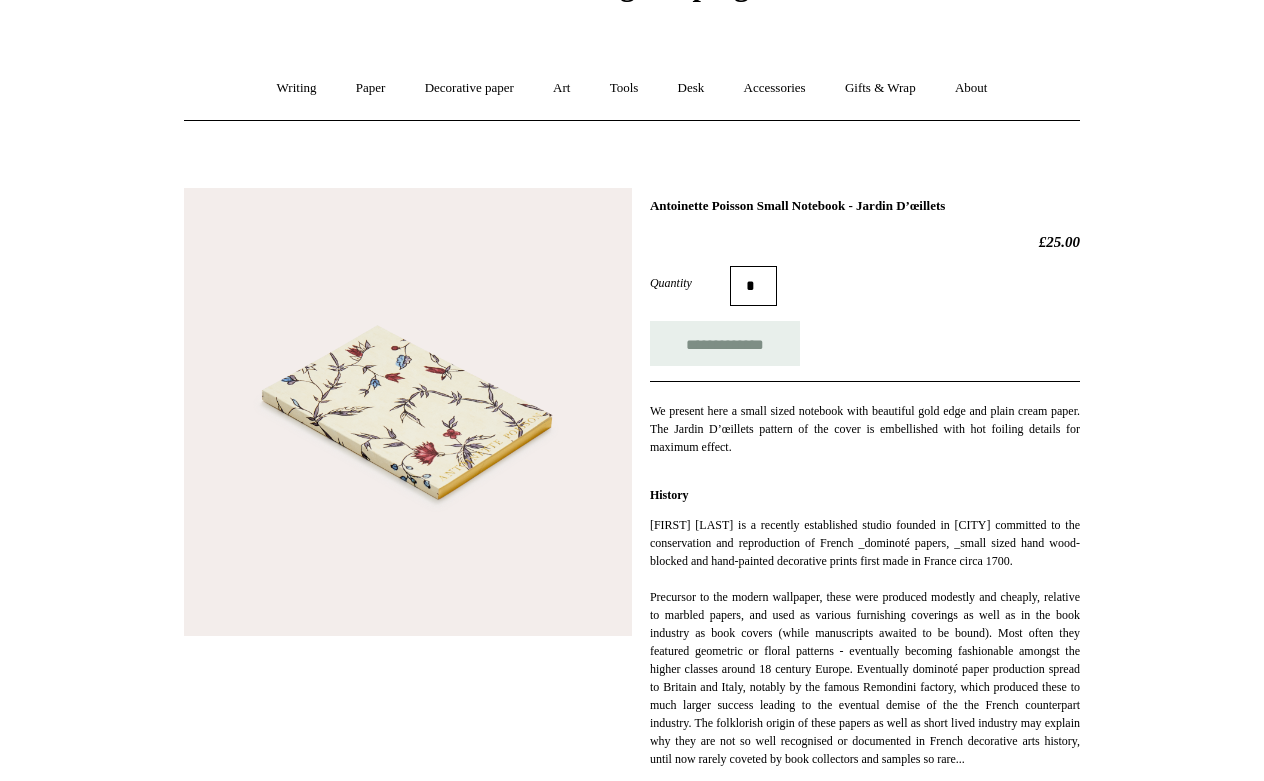 scroll, scrollTop: 135, scrollLeft: 0, axis: vertical 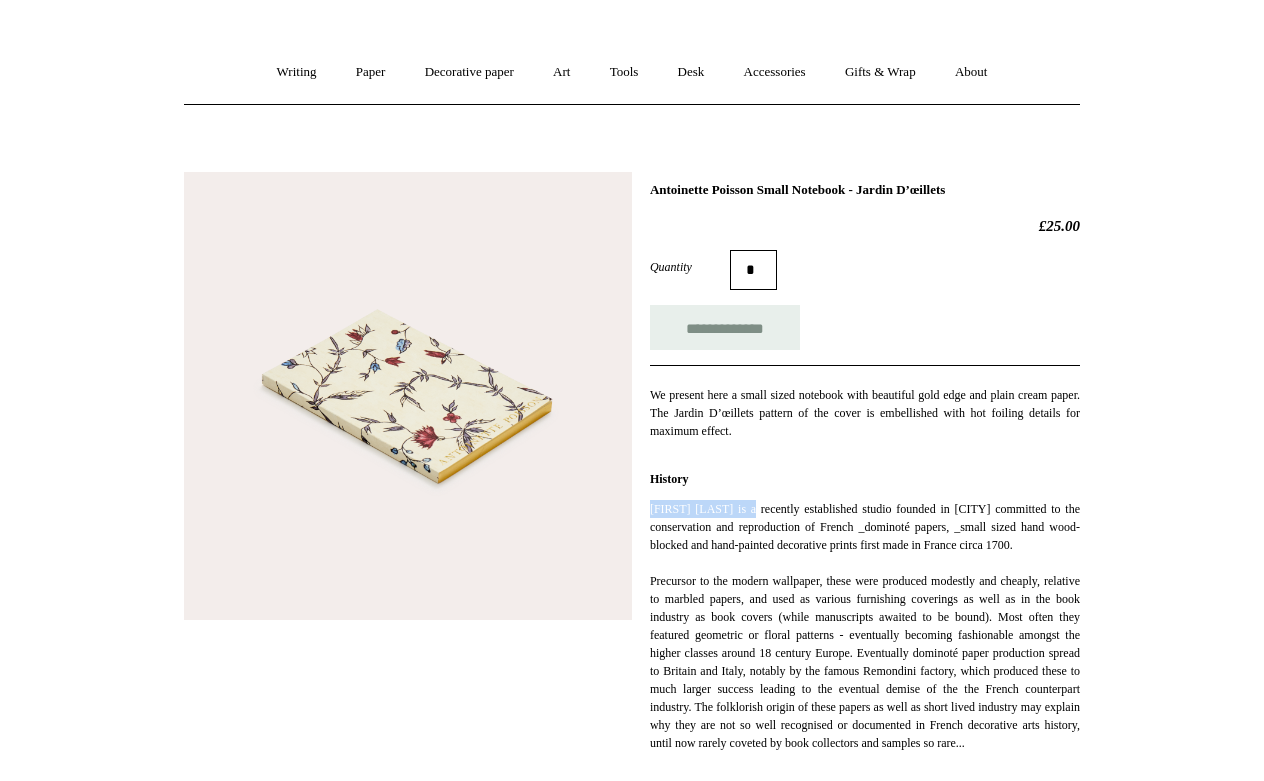 drag, startPoint x: 651, startPoint y: 513, endPoint x: 752, endPoint y: 512, distance: 101.00495 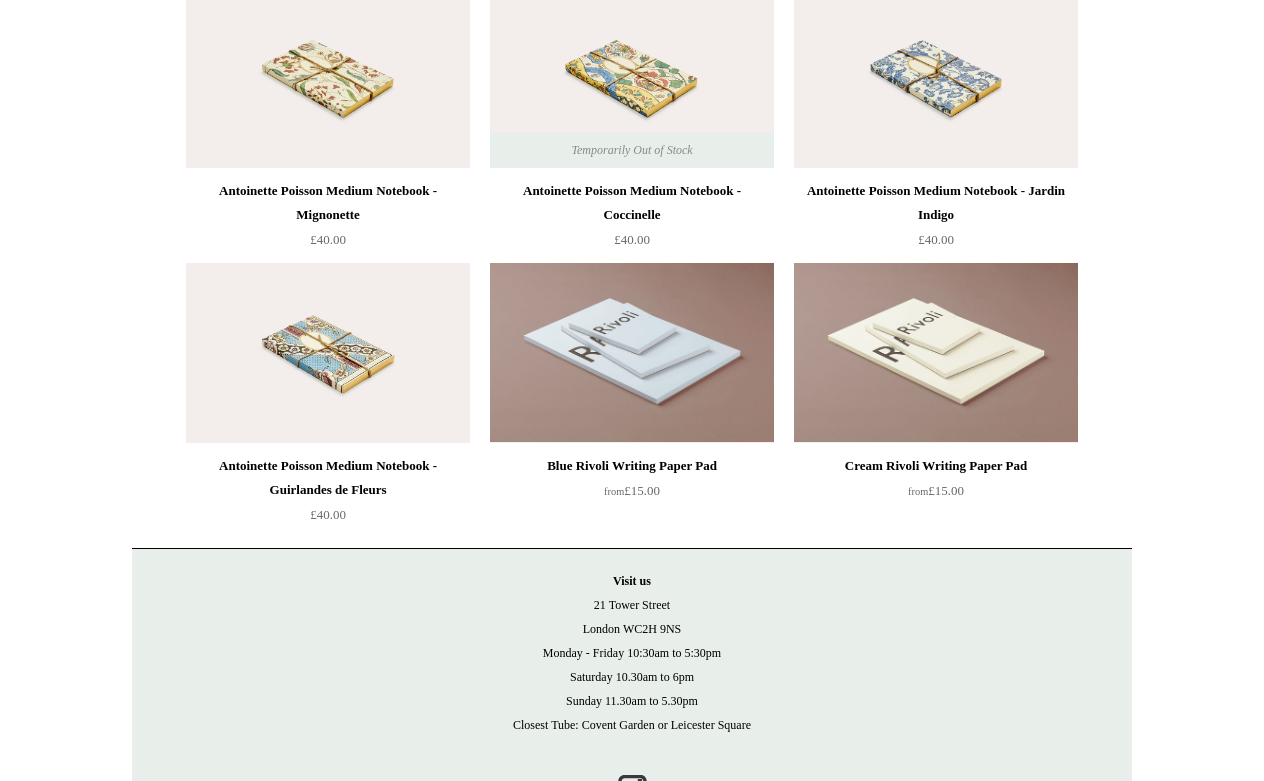scroll, scrollTop: 6402, scrollLeft: 0, axis: vertical 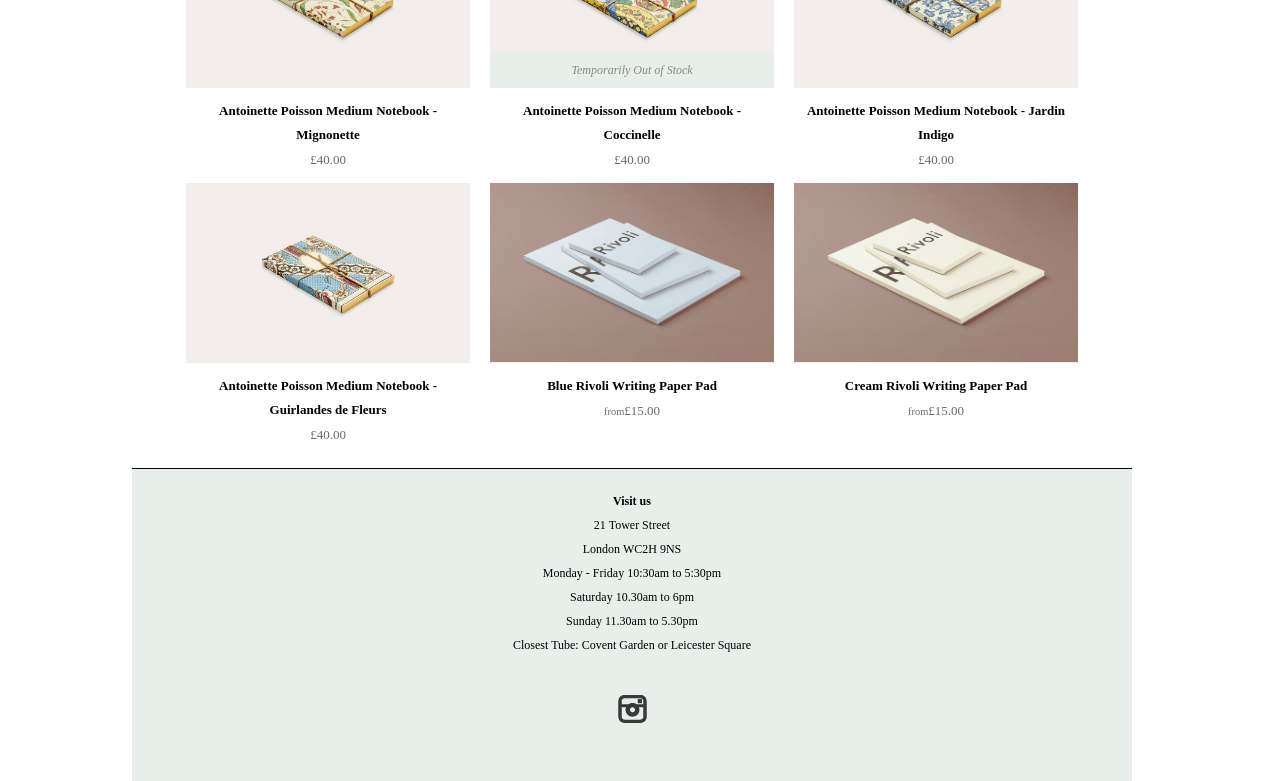 click on "Cream Rivoli Writing Paper Pad" at bounding box center (936, 386) 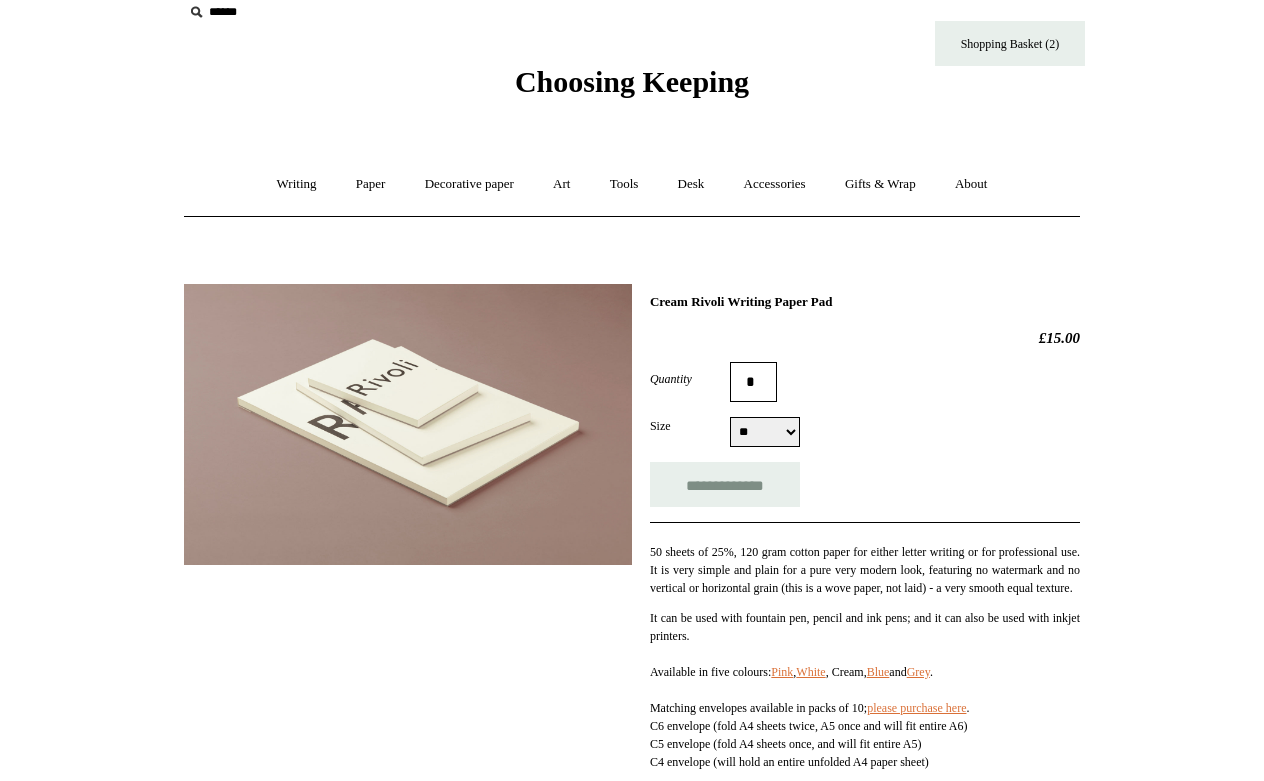 scroll, scrollTop: 32, scrollLeft: 0, axis: vertical 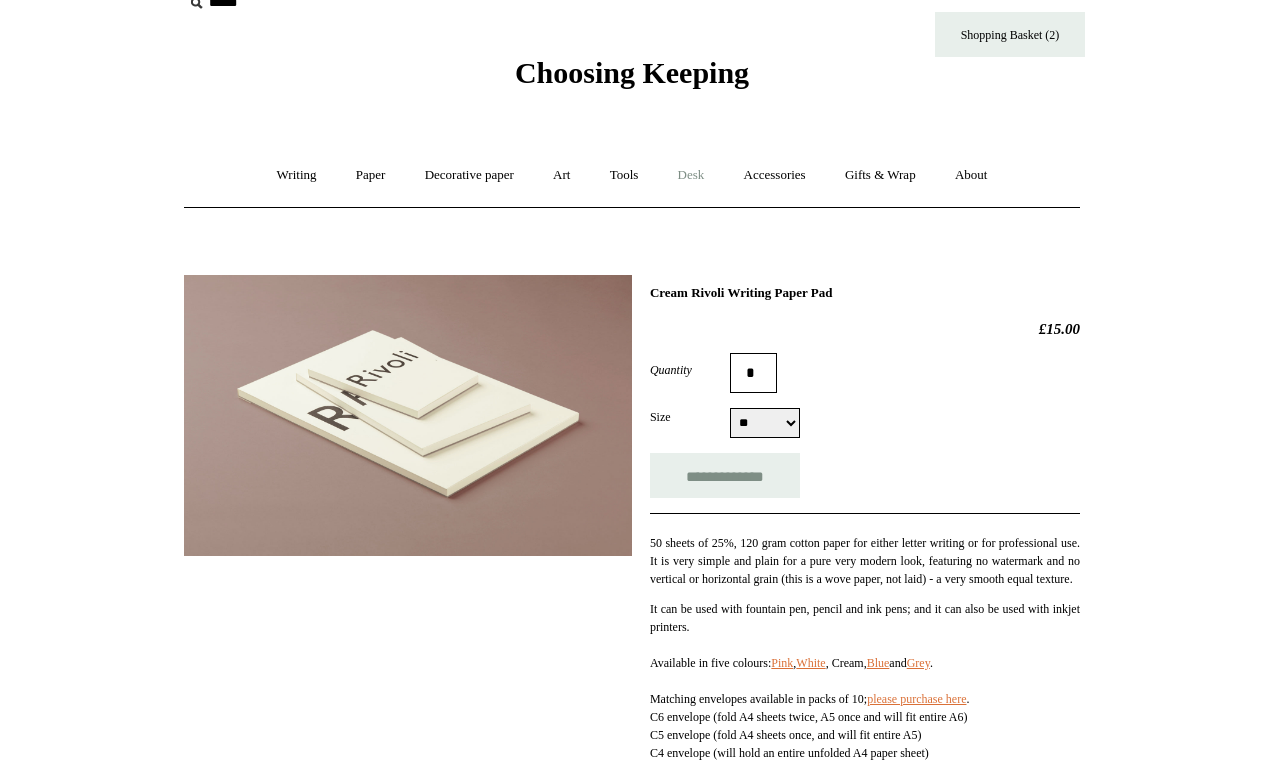 click on "Desk +" at bounding box center (691, 175) 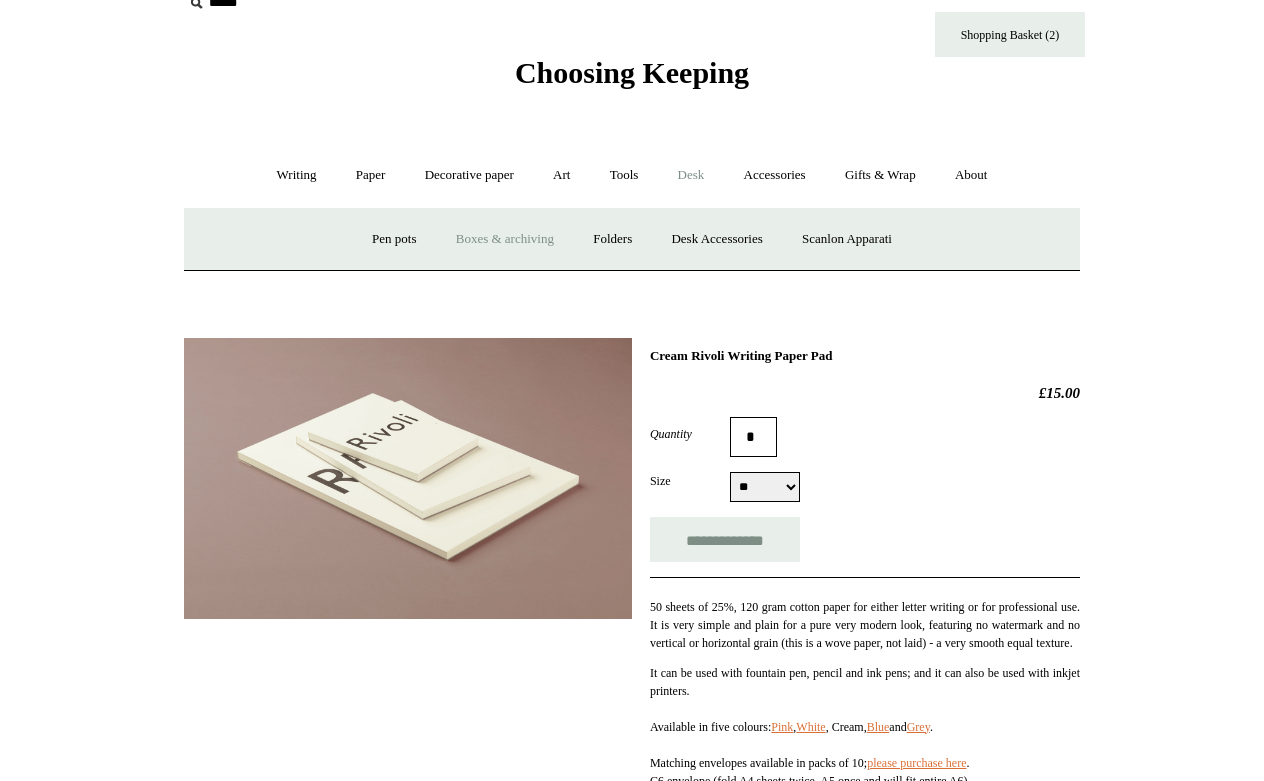 click on "Boxes & archiving" at bounding box center (505, 239) 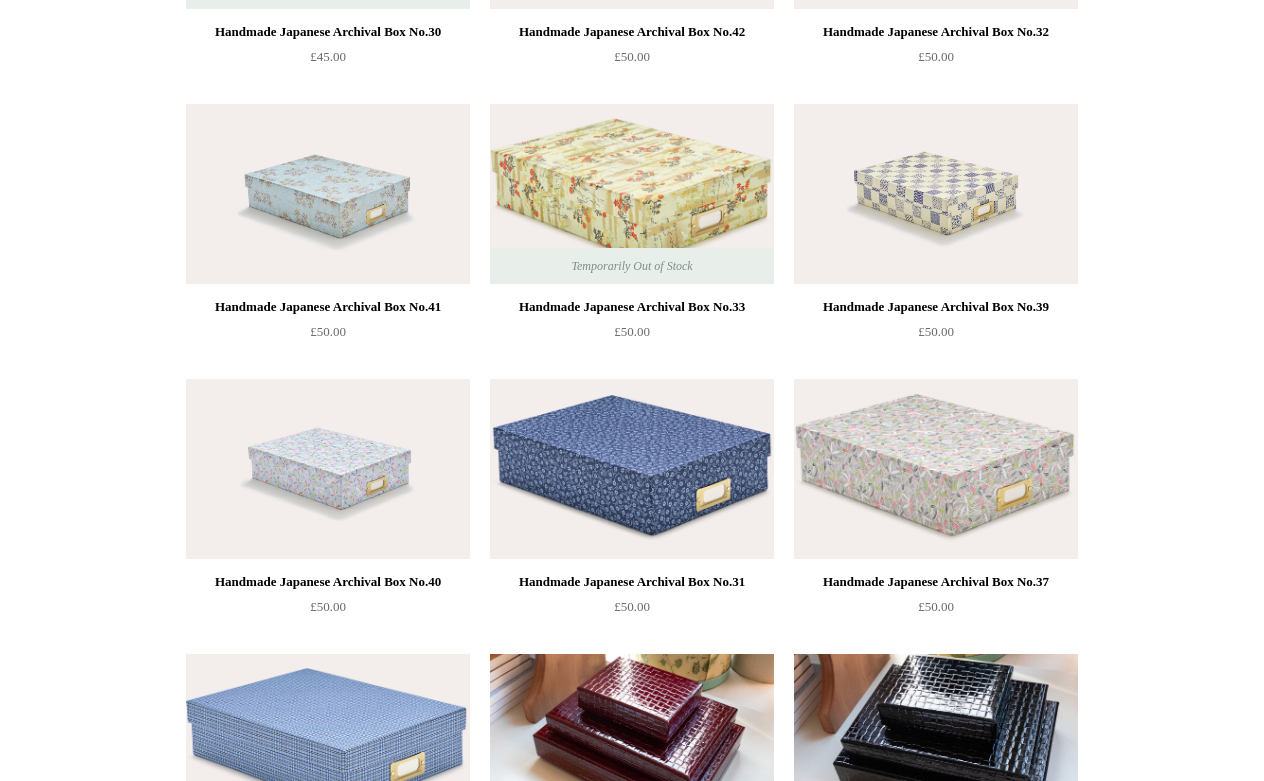 scroll, scrollTop: 1549, scrollLeft: 0, axis: vertical 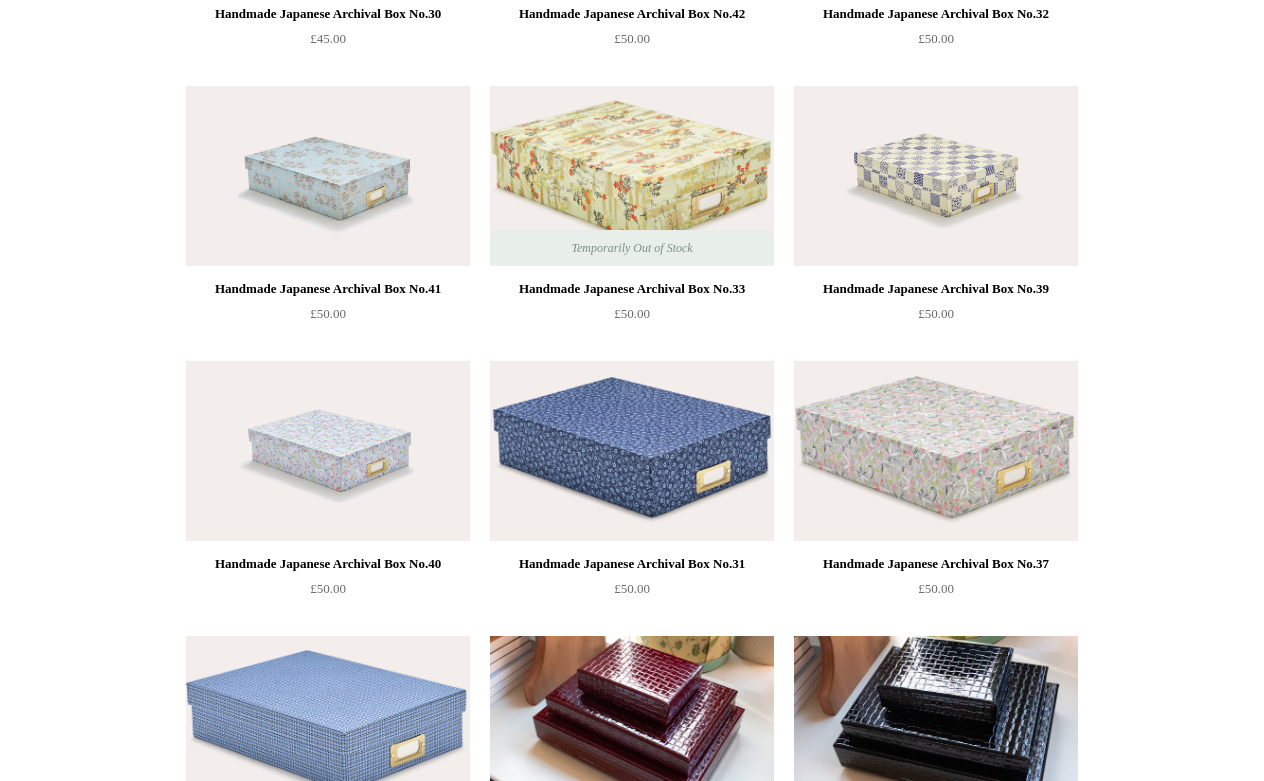 click on "Handmade Japanese Archival Box No.31
£50.00" at bounding box center [632, 497] 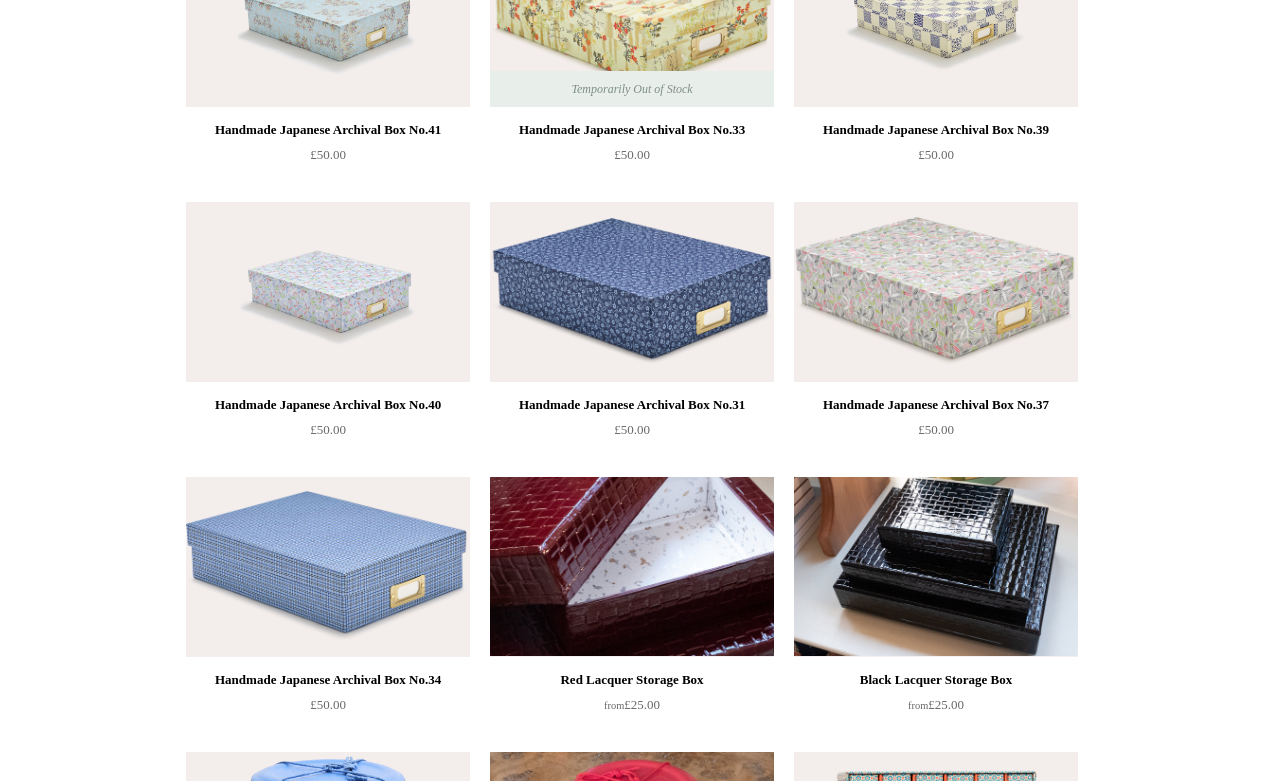 scroll, scrollTop: 1720, scrollLeft: 0, axis: vertical 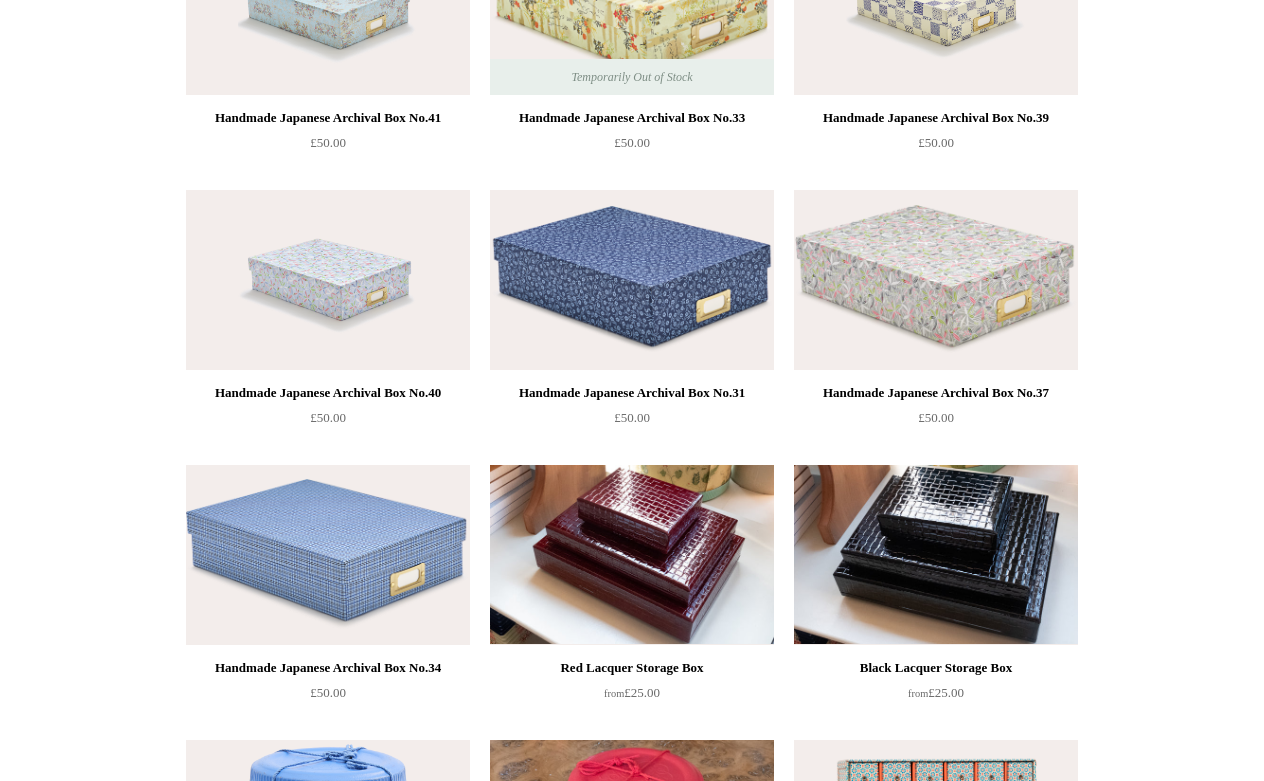 click at bounding box center (632, 280) 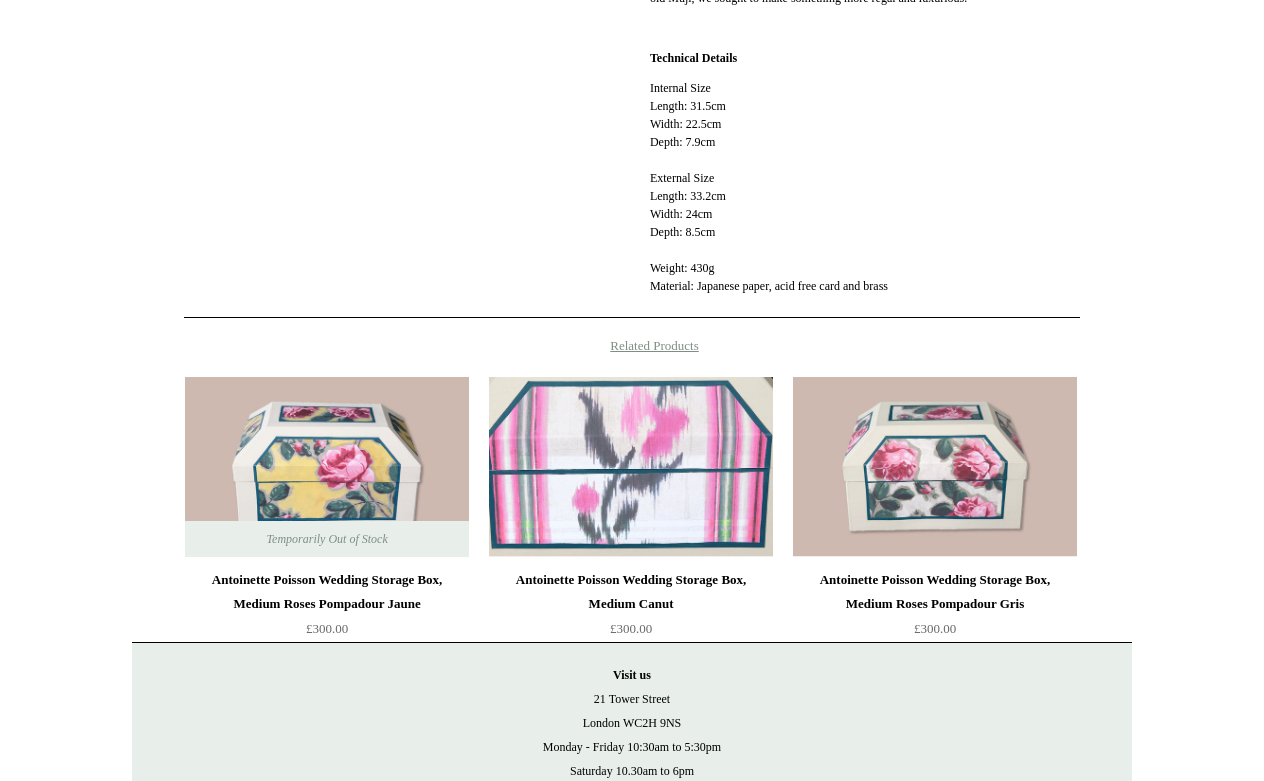 scroll, scrollTop: 0, scrollLeft: 0, axis: both 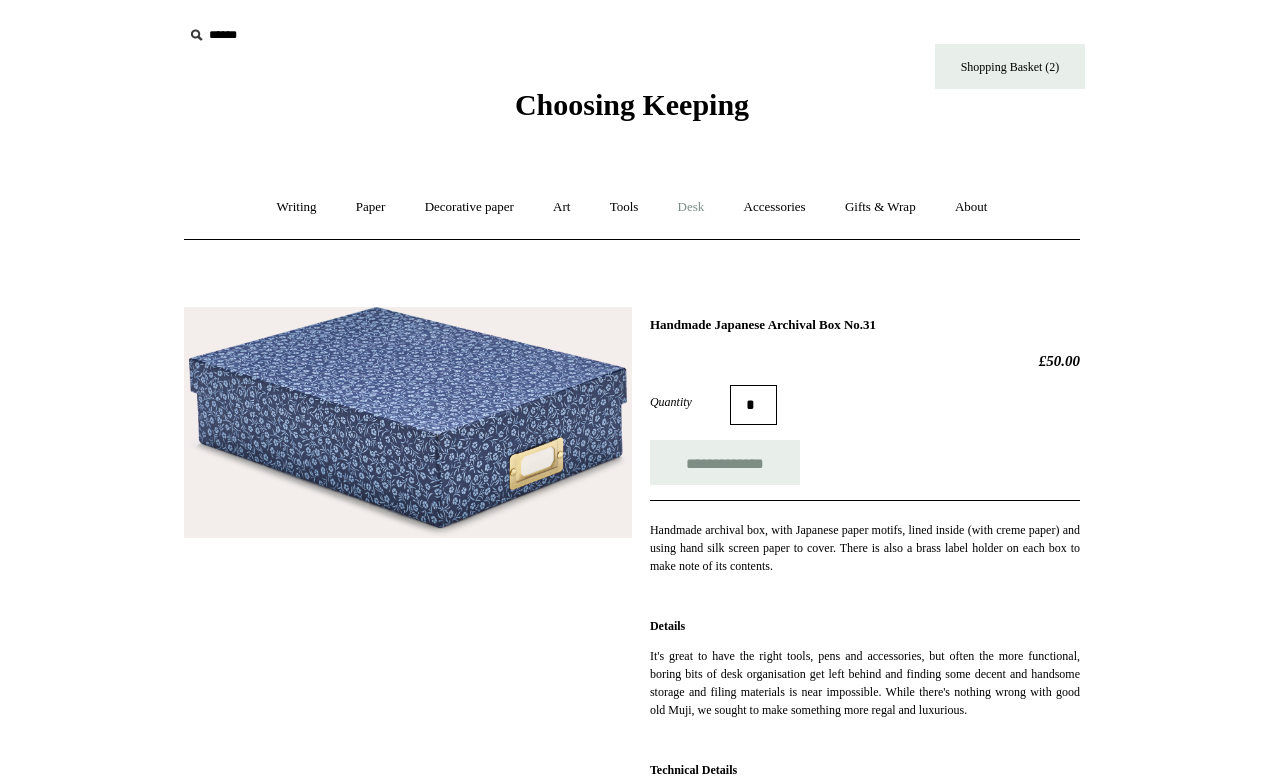 click on "Desk +" at bounding box center [691, 207] 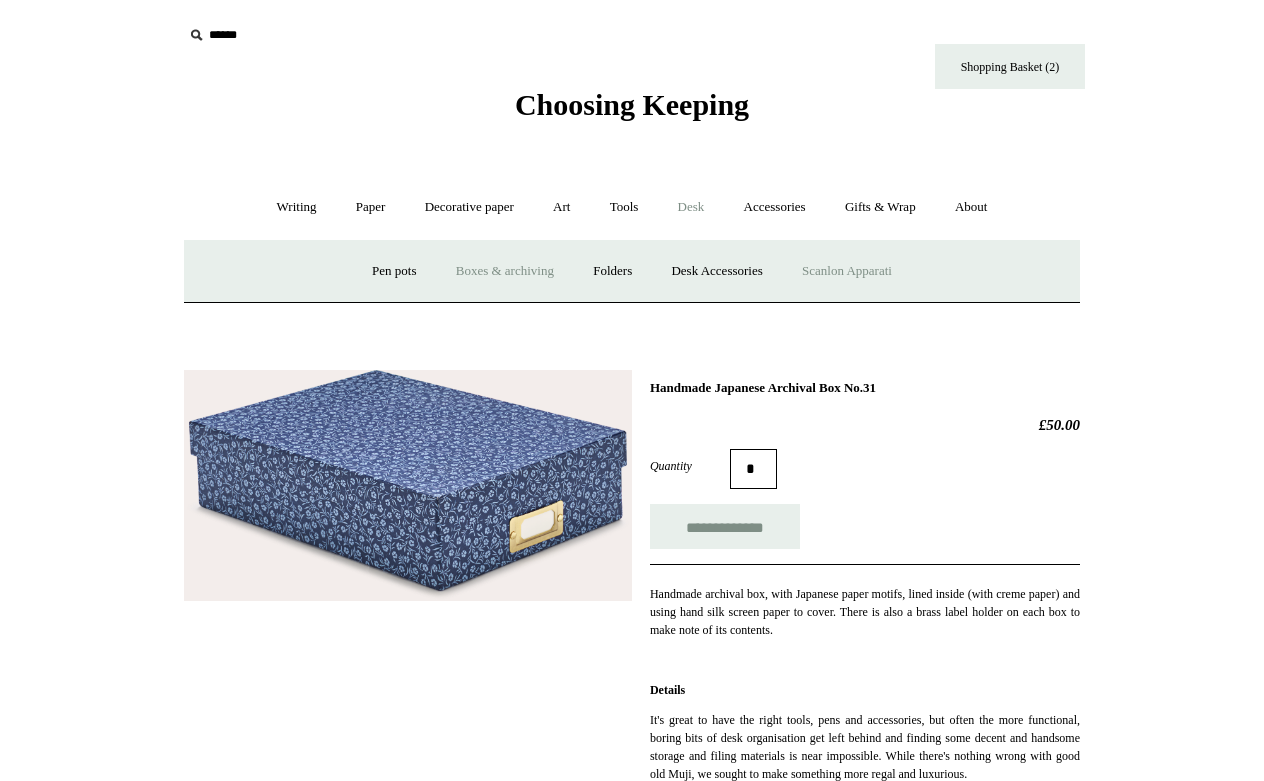 click on "Scanlon Apparati" at bounding box center (847, 271) 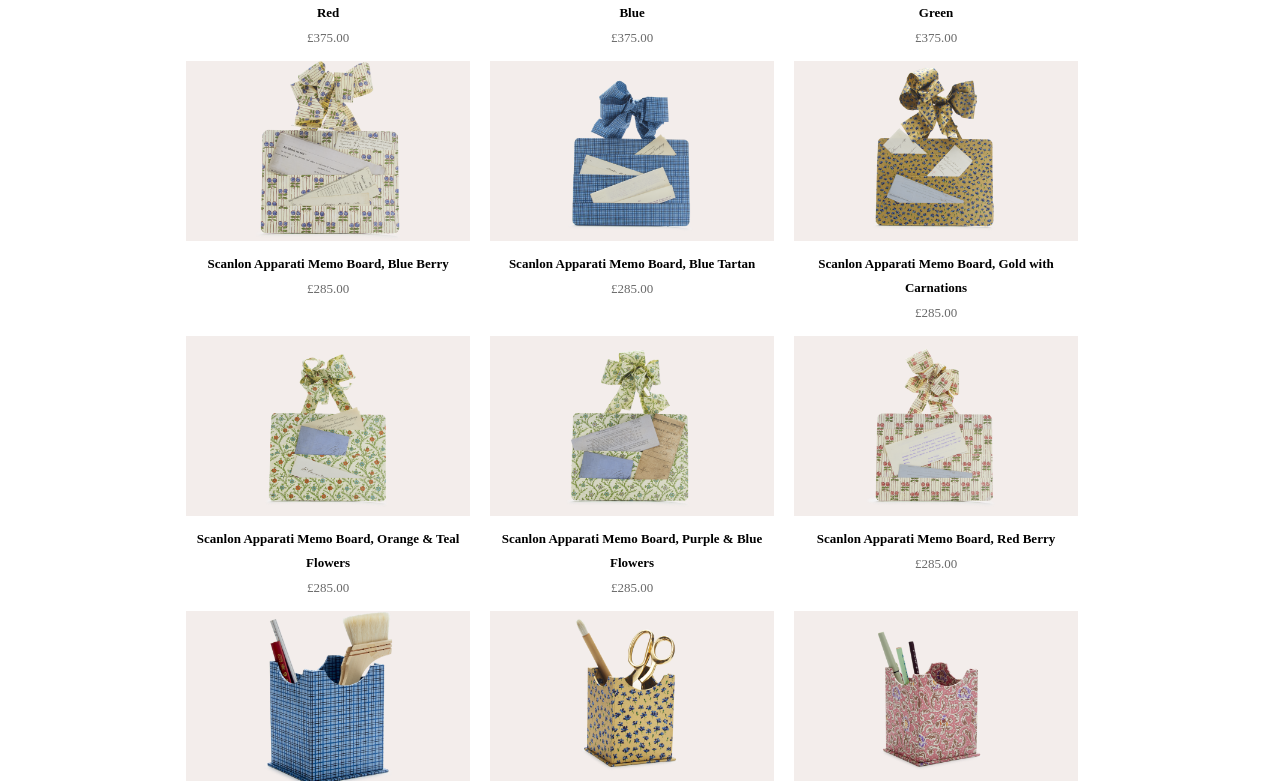 scroll, scrollTop: 0, scrollLeft: 0, axis: both 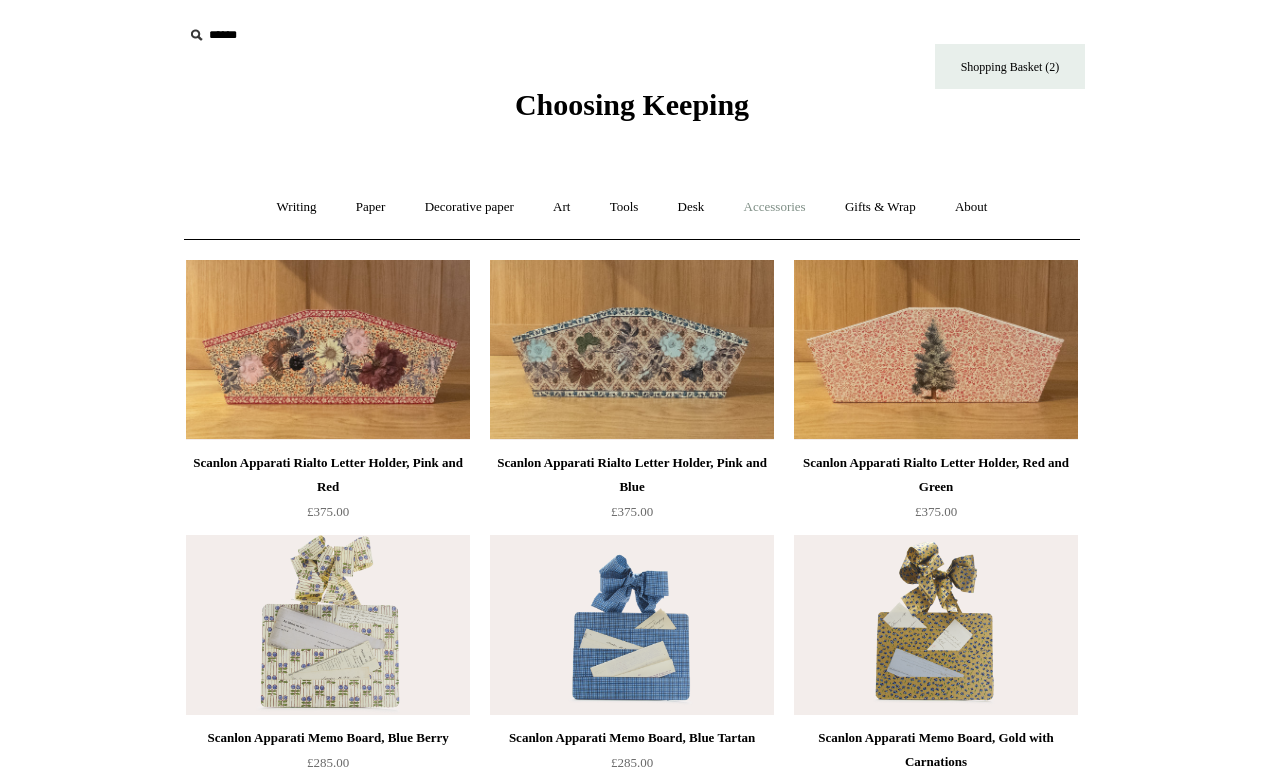click on "Accessories +" at bounding box center [775, 207] 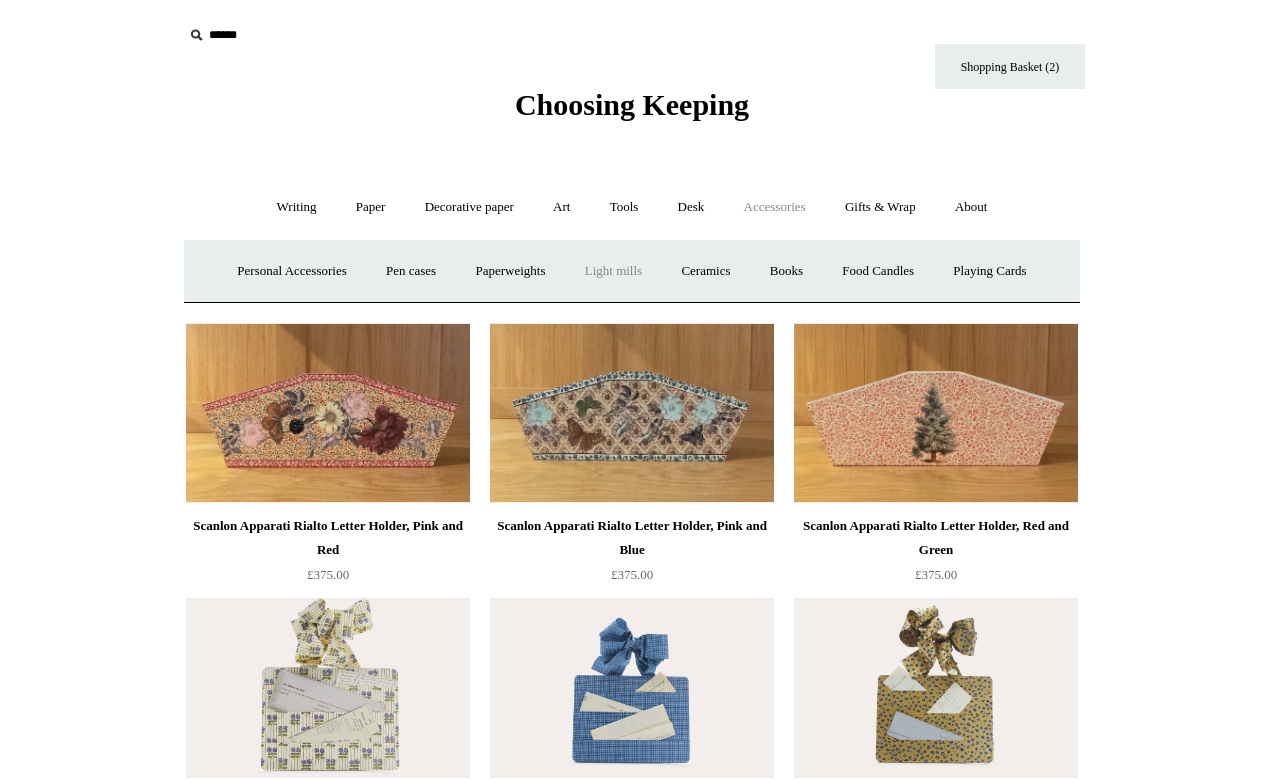 click on "Light mills" at bounding box center [613, 271] 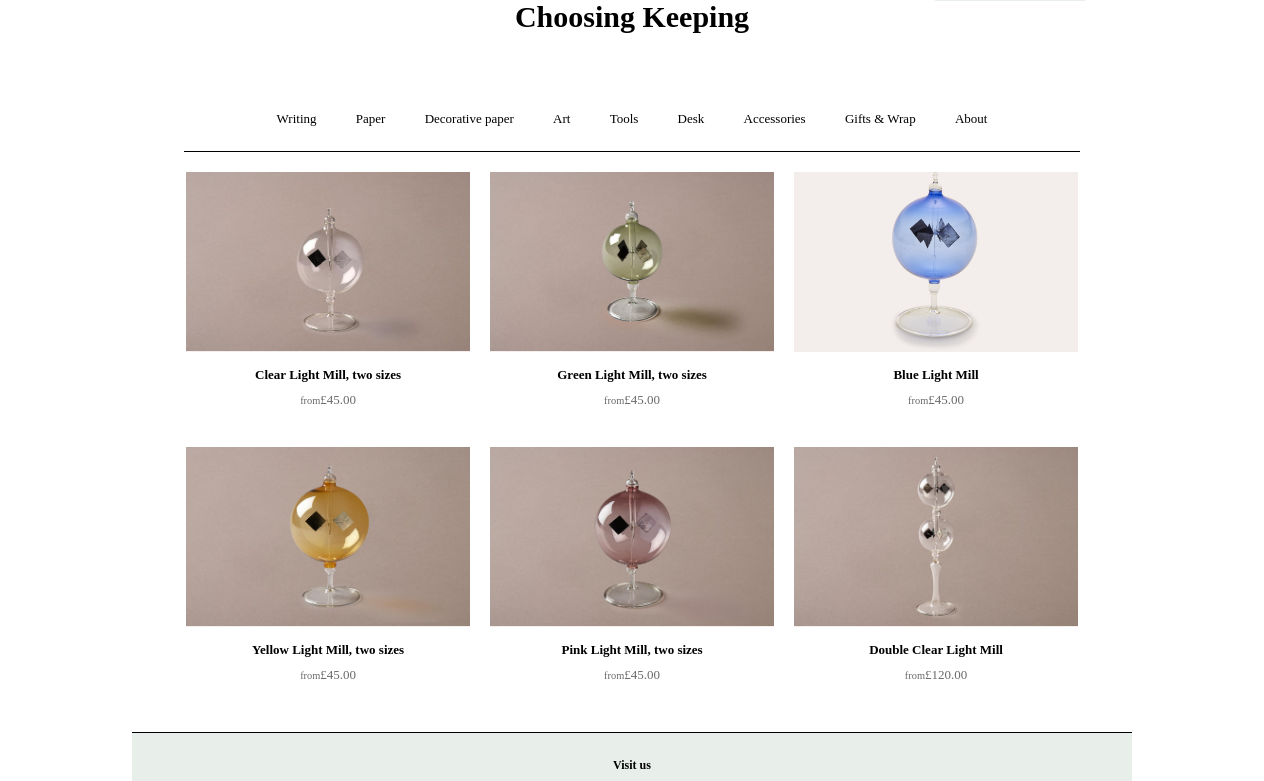 scroll, scrollTop: 0, scrollLeft: 0, axis: both 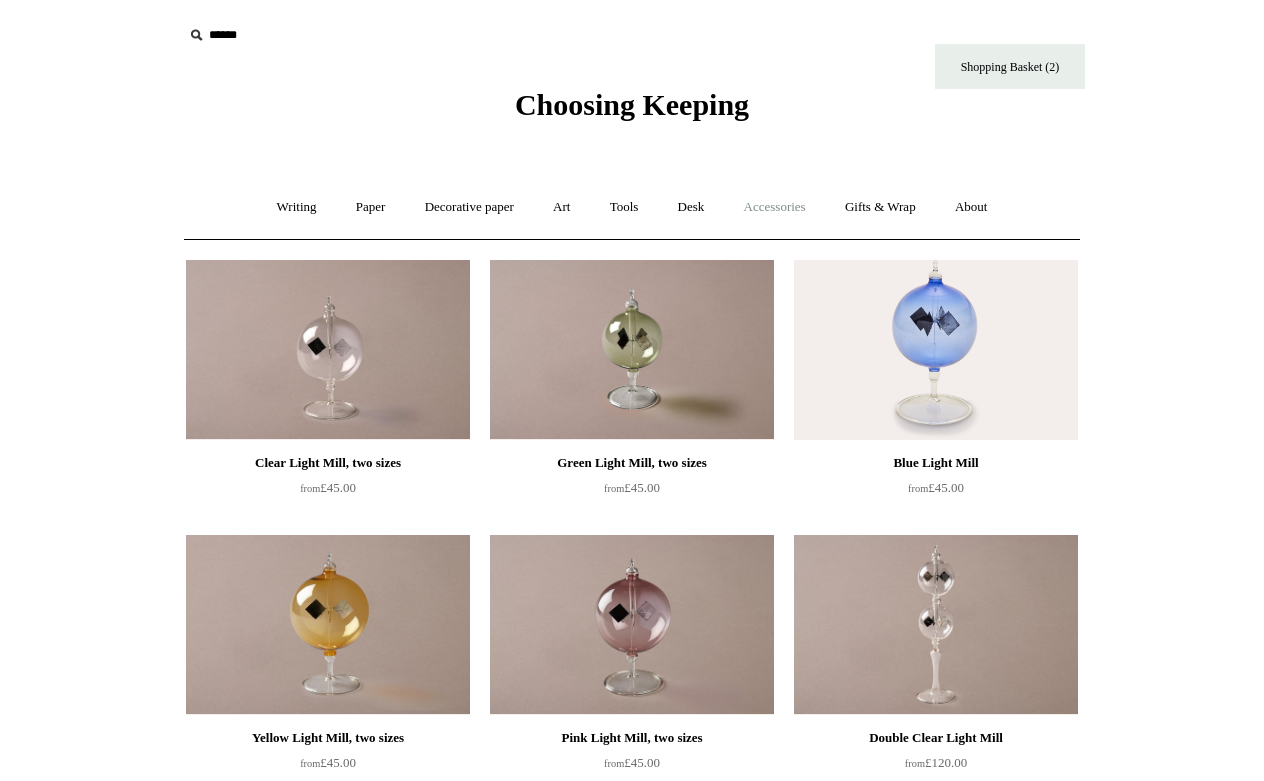 click on "Accessories +" at bounding box center (775, 207) 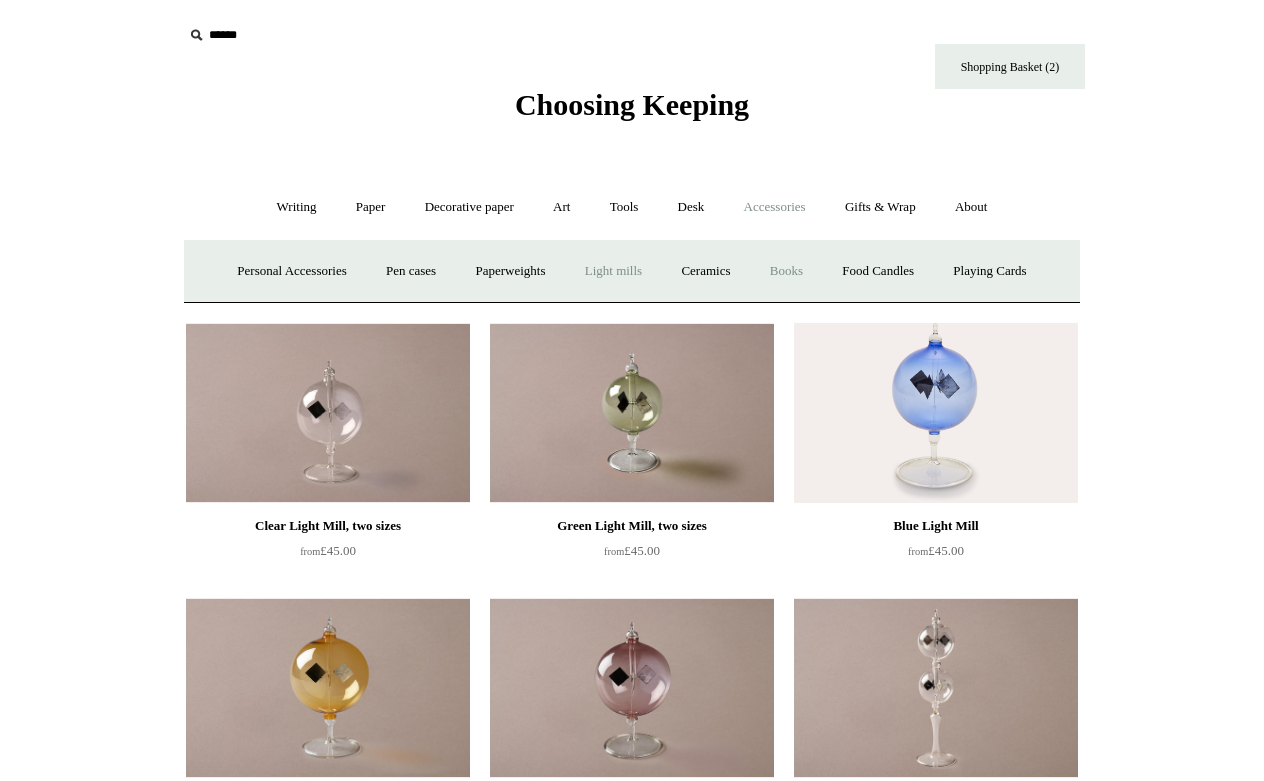 click on "Books" at bounding box center (786, 271) 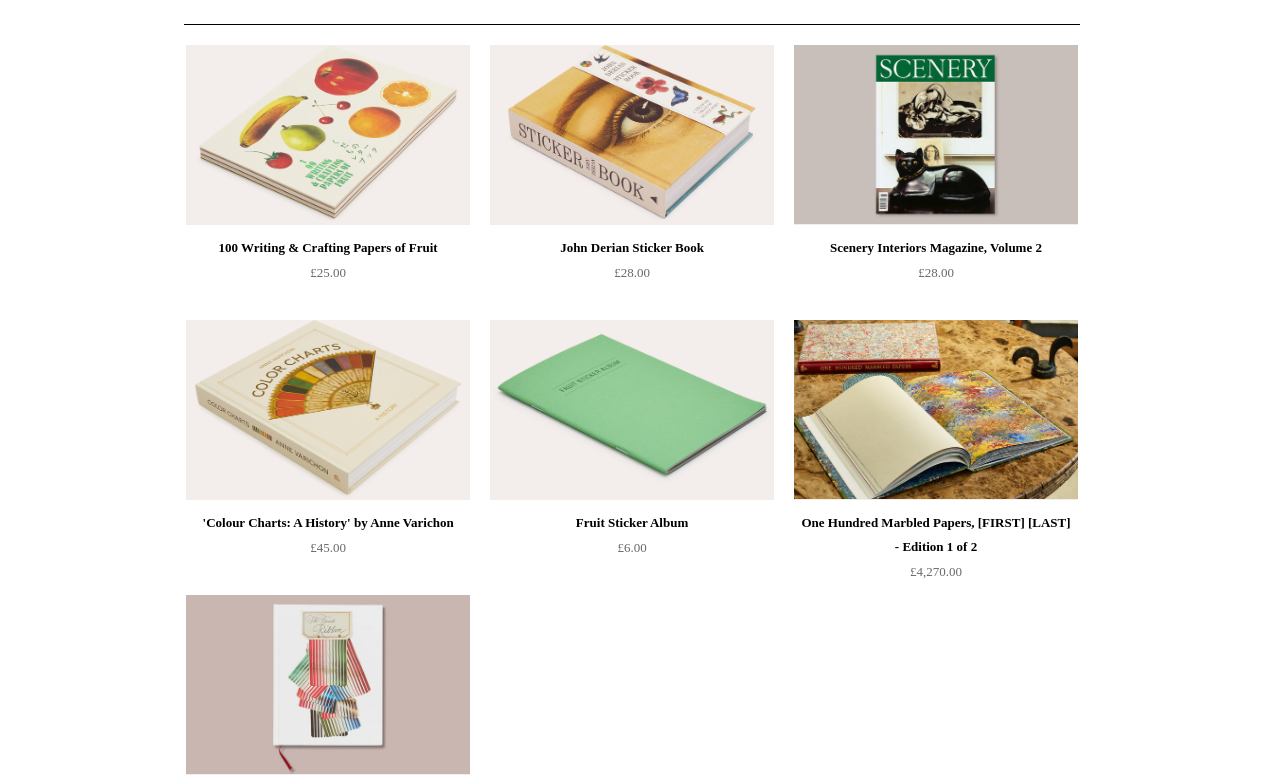 scroll, scrollTop: 440, scrollLeft: 0, axis: vertical 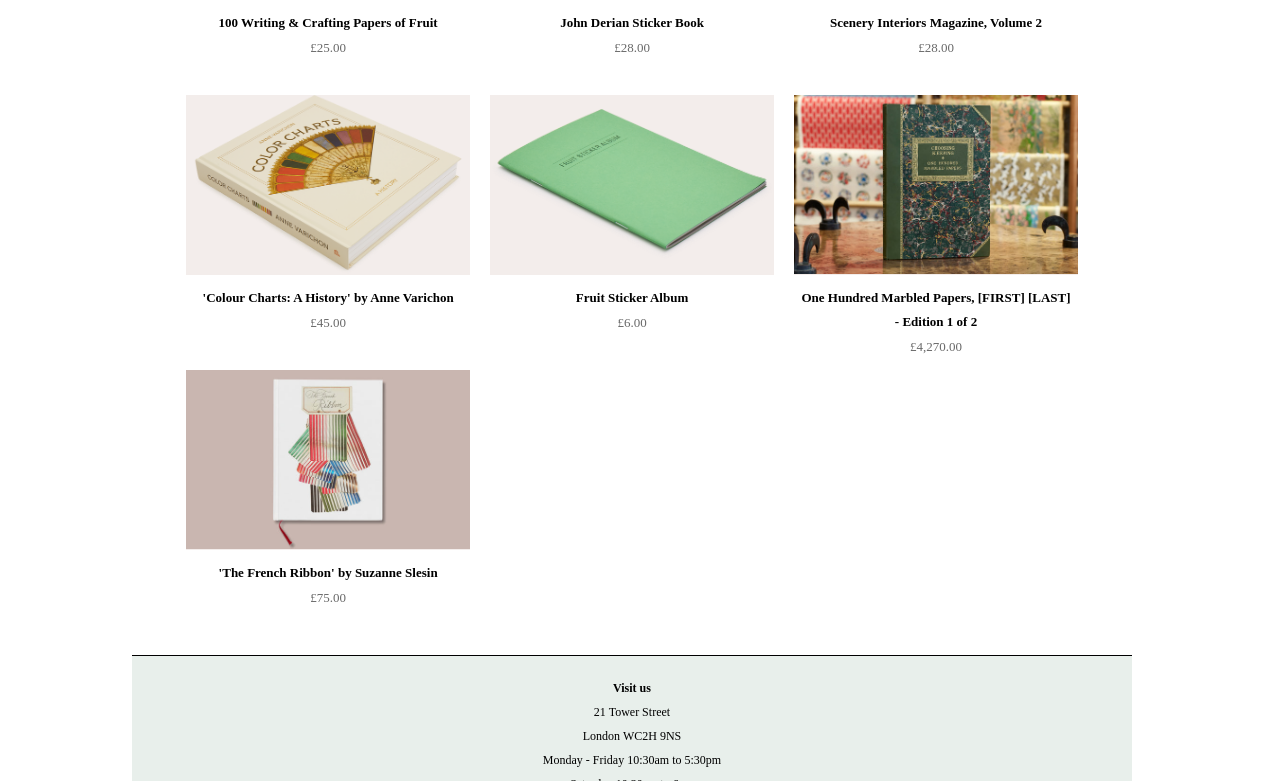click on "One Hundred Marbled Papers, [FIRST] [LAST] - Edition 1 of 2" at bounding box center (936, 310) 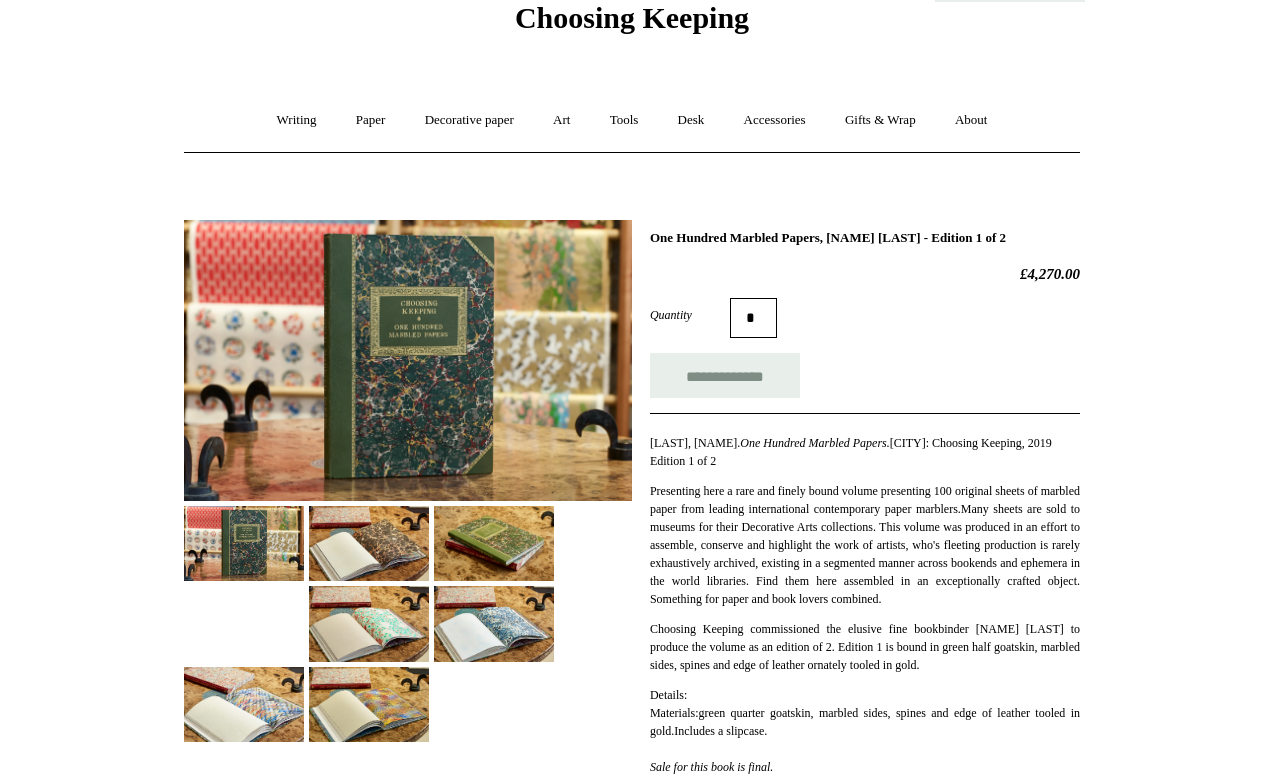 scroll, scrollTop: 88, scrollLeft: 0, axis: vertical 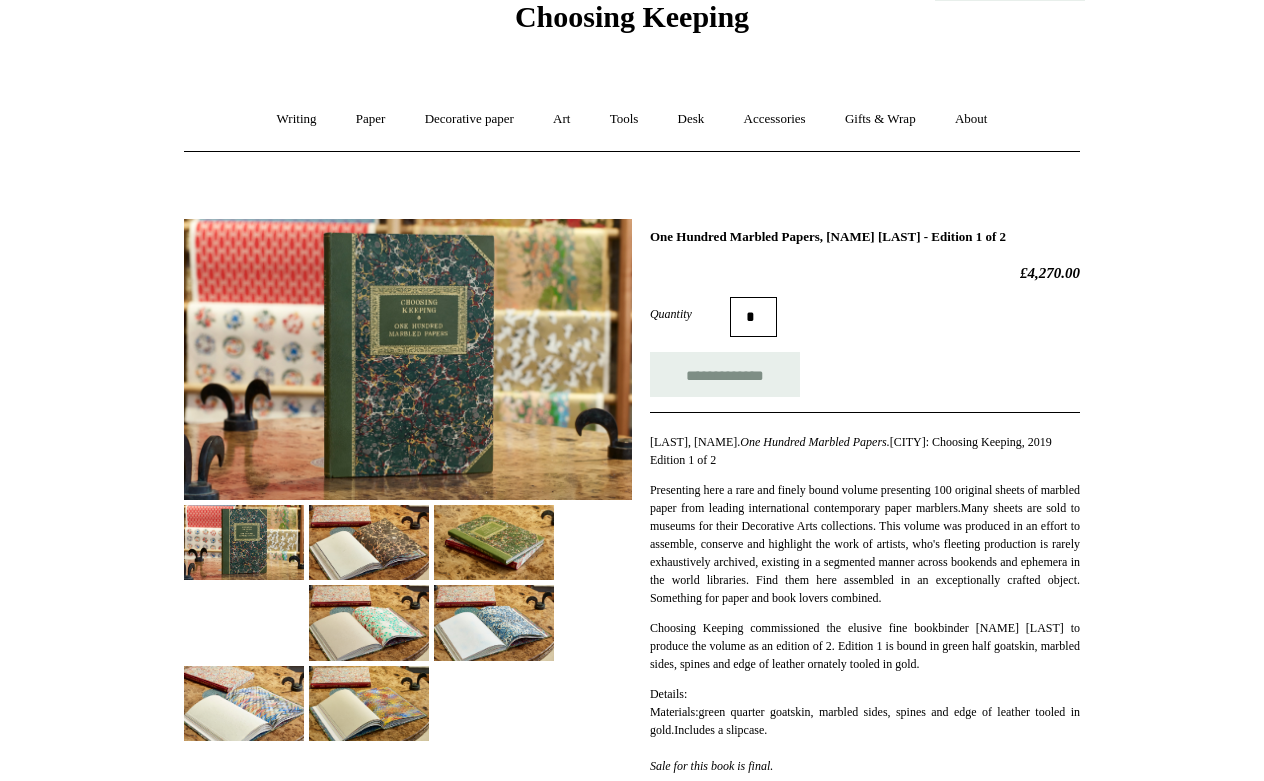 click at bounding box center [494, 542] 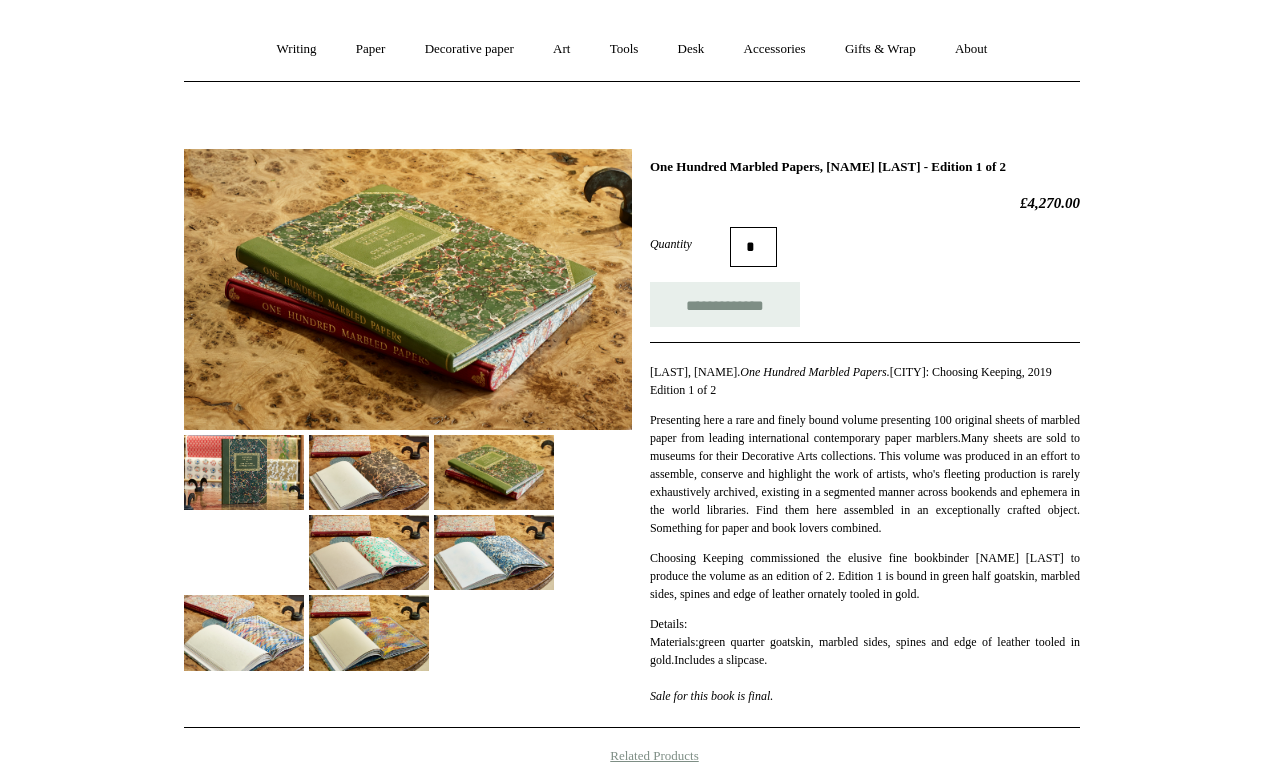 scroll, scrollTop: 172, scrollLeft: 0, axis: vertical 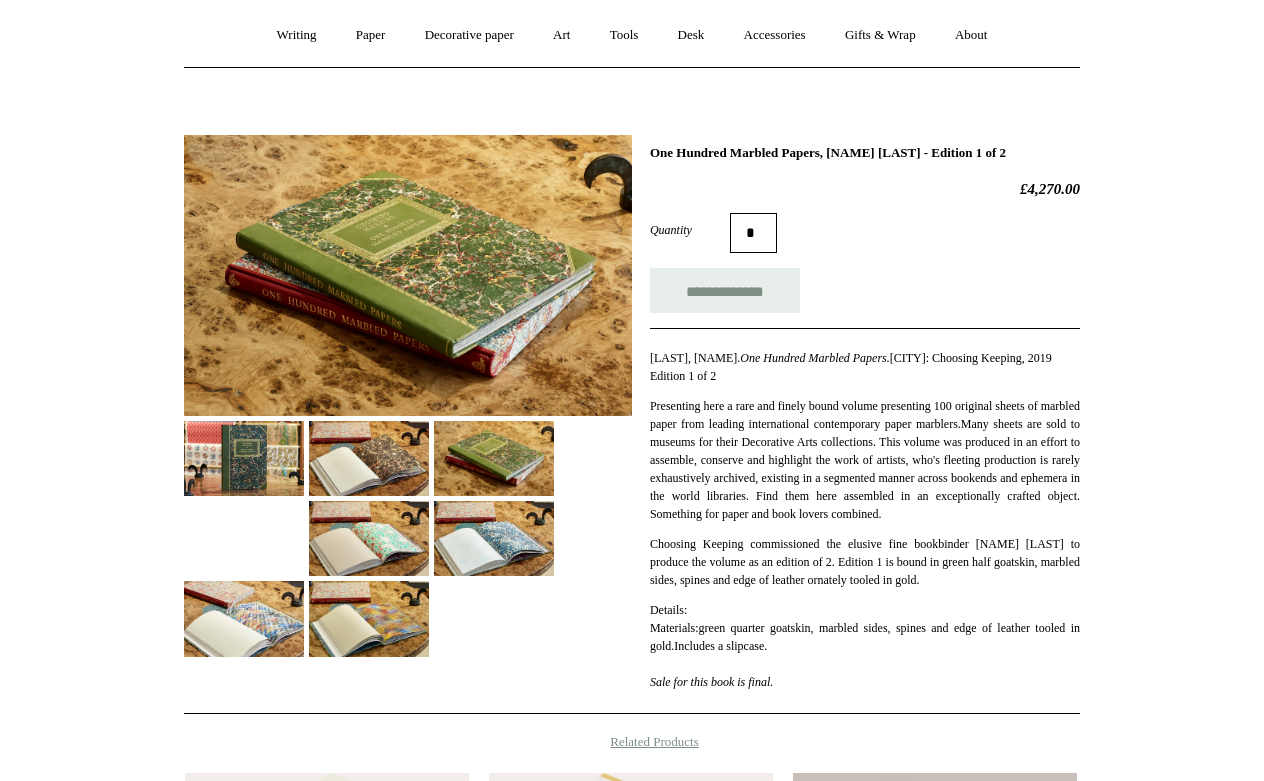 click at bounding box center (369, 618) 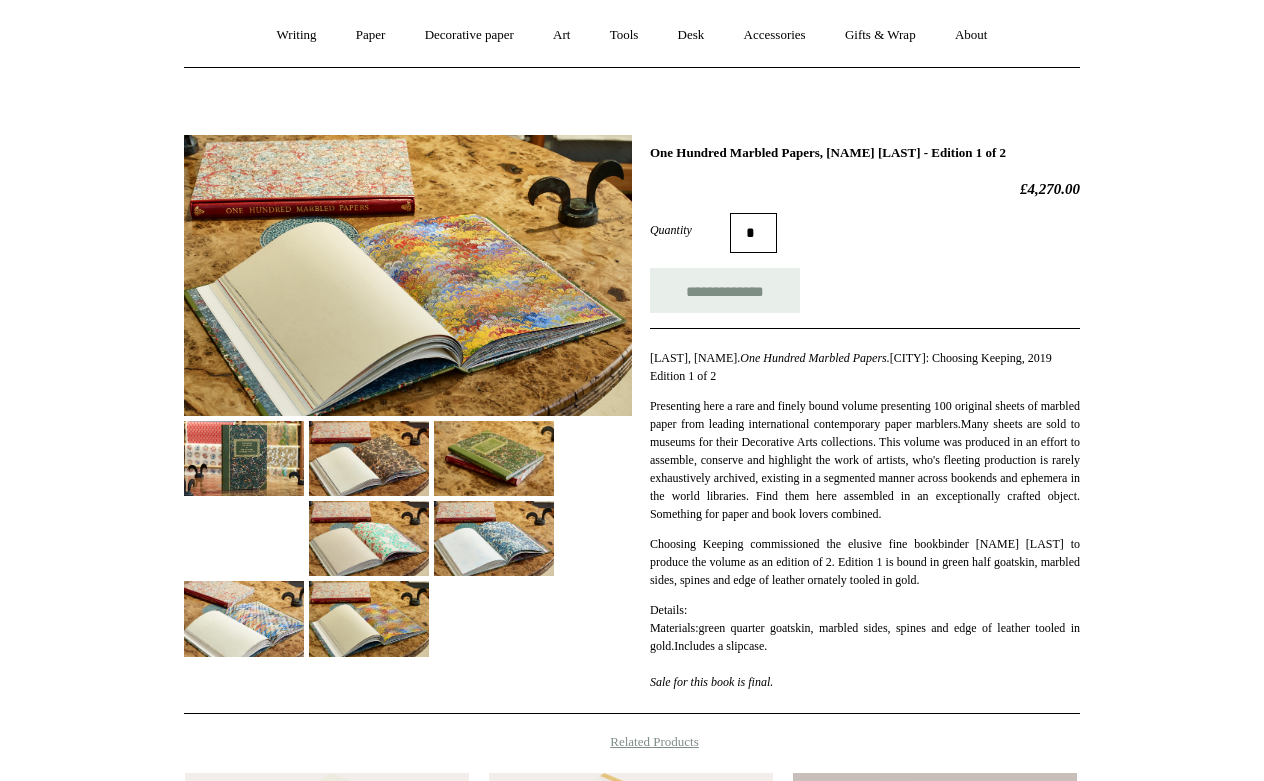 click at bounding box center (244, 618) 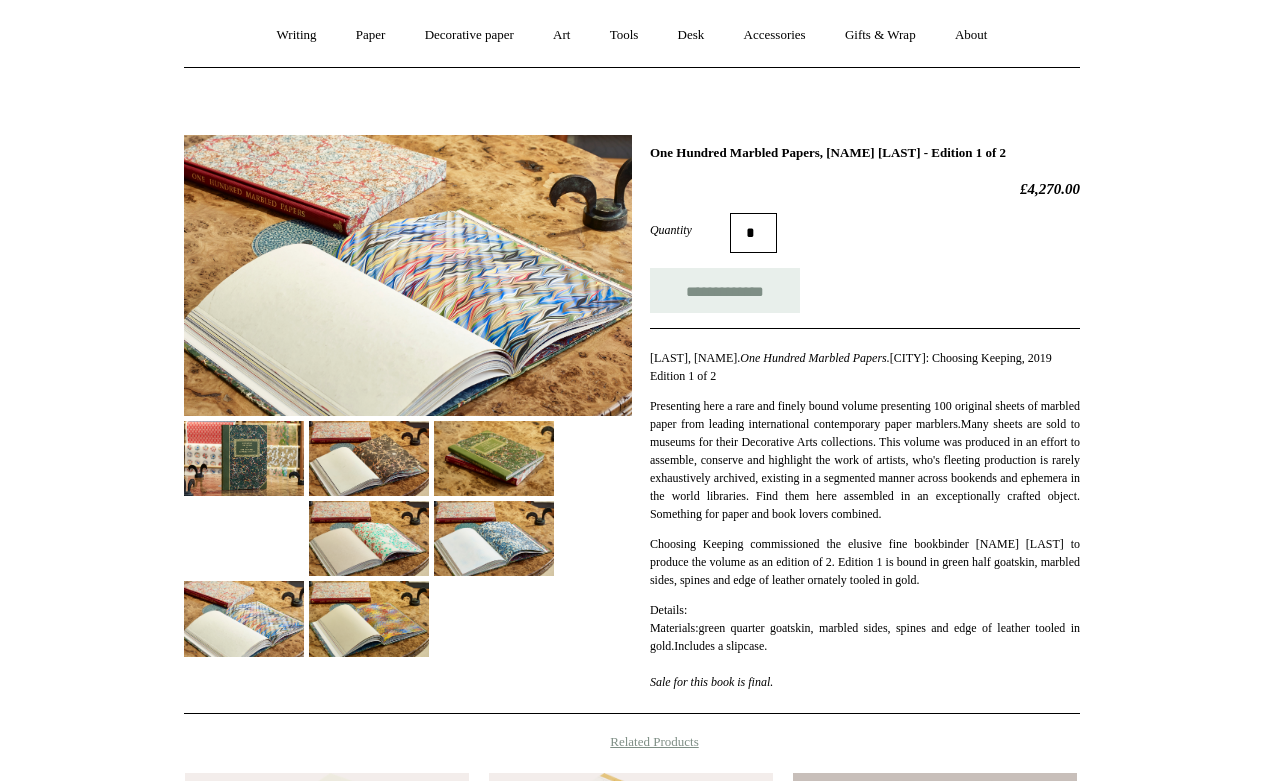 click at bounding box center [494, 538] 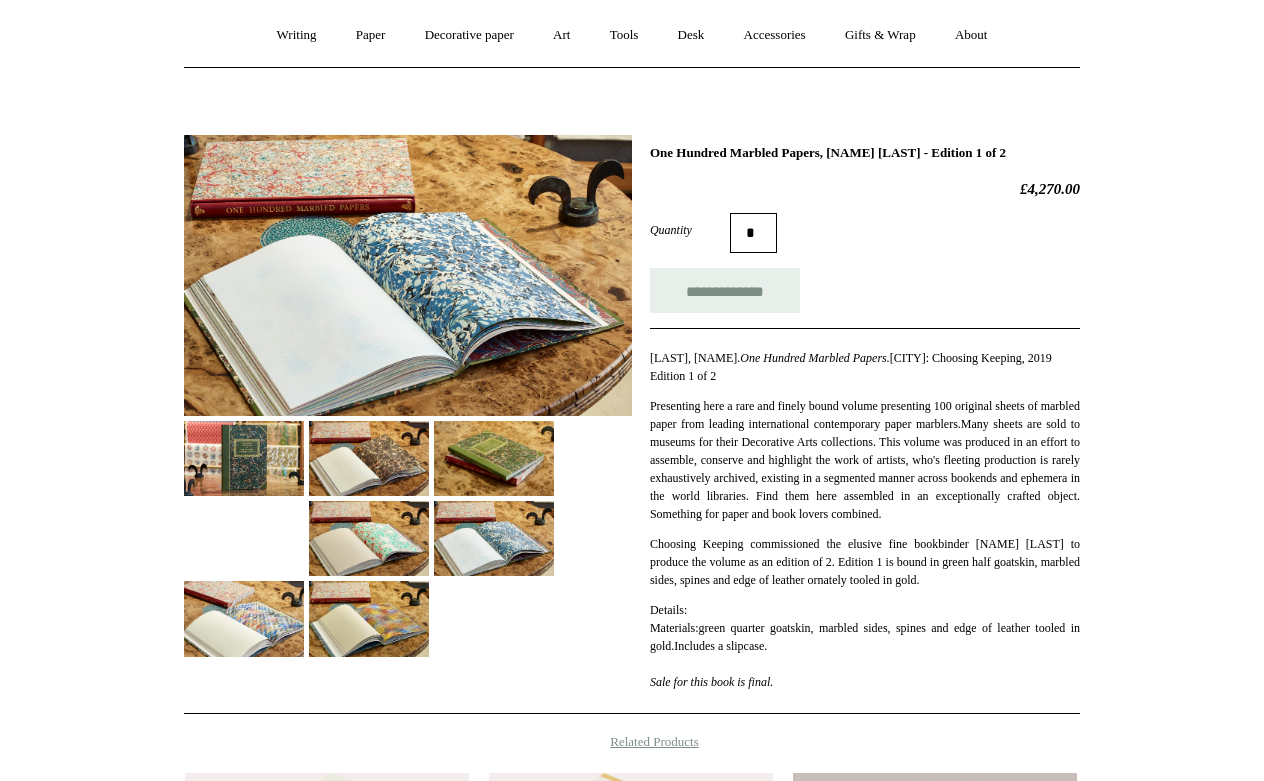 click at bounding box center [369, 538] 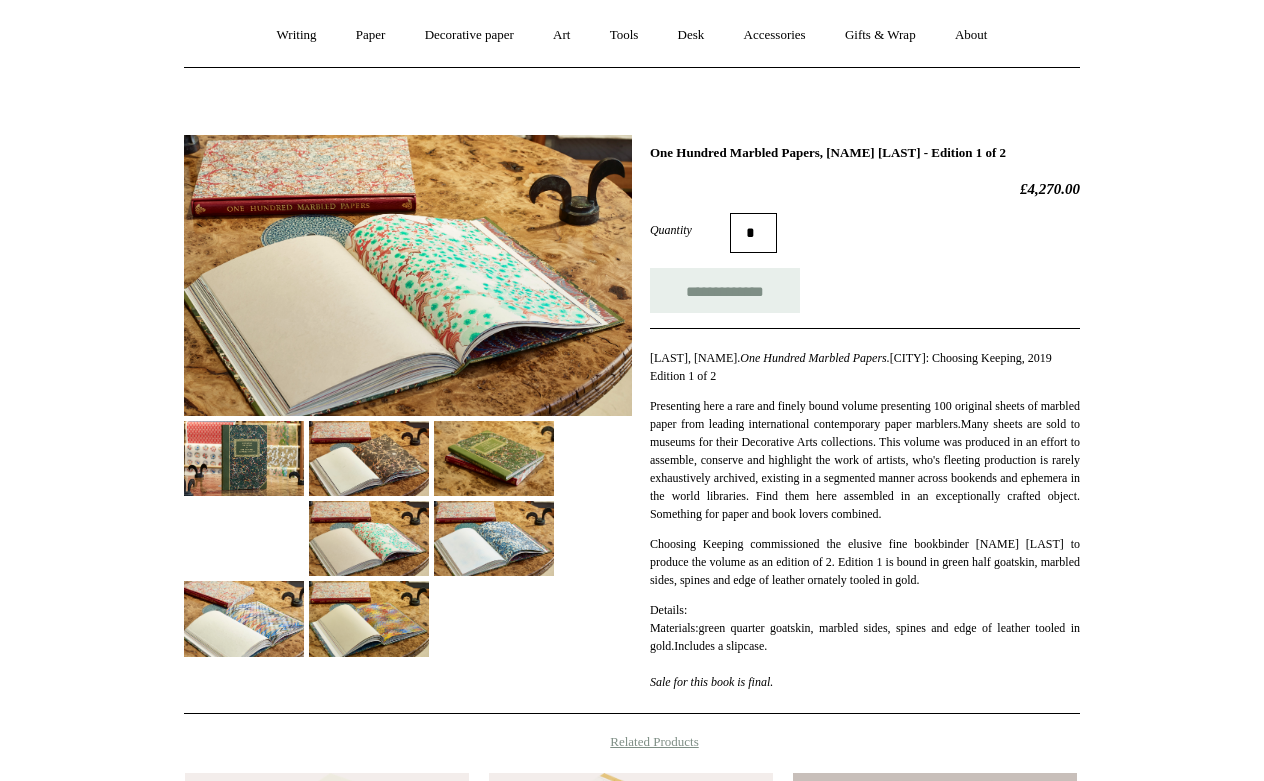click at bounding box center (408, 388) 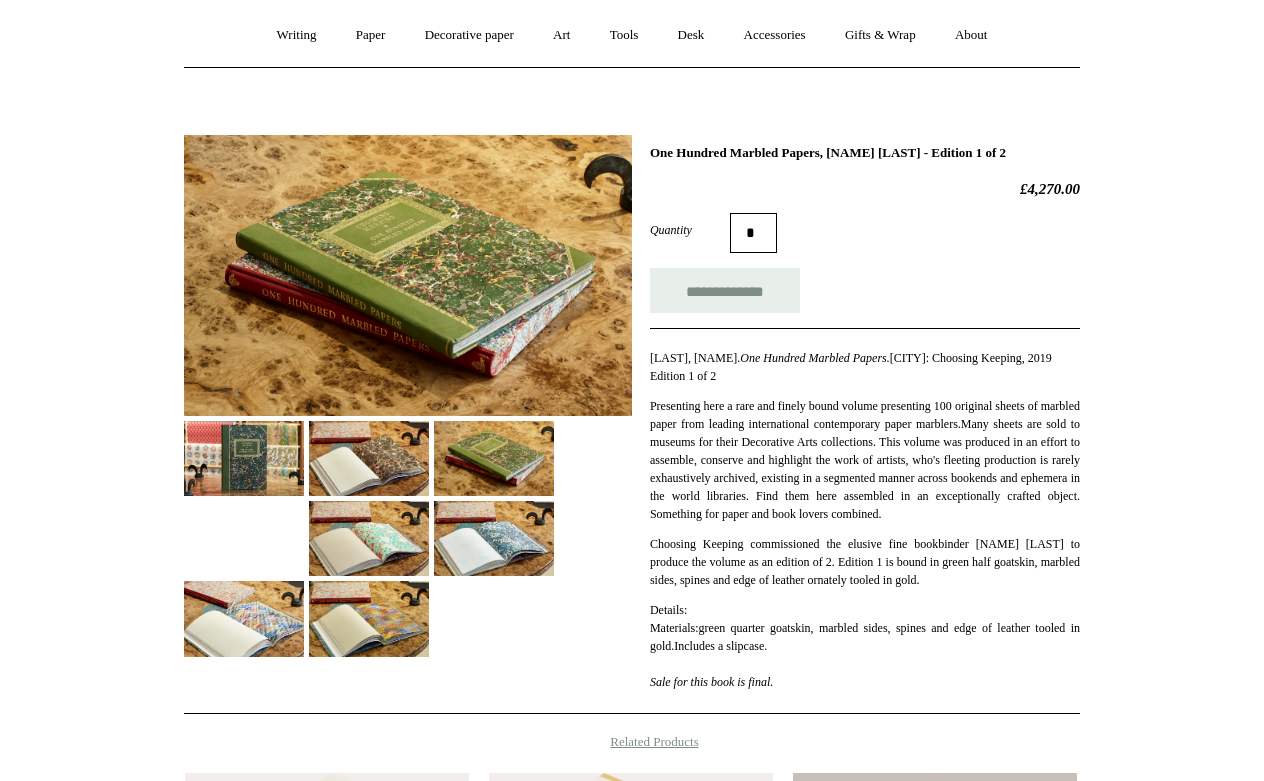 click at bounding box center [369, 458] 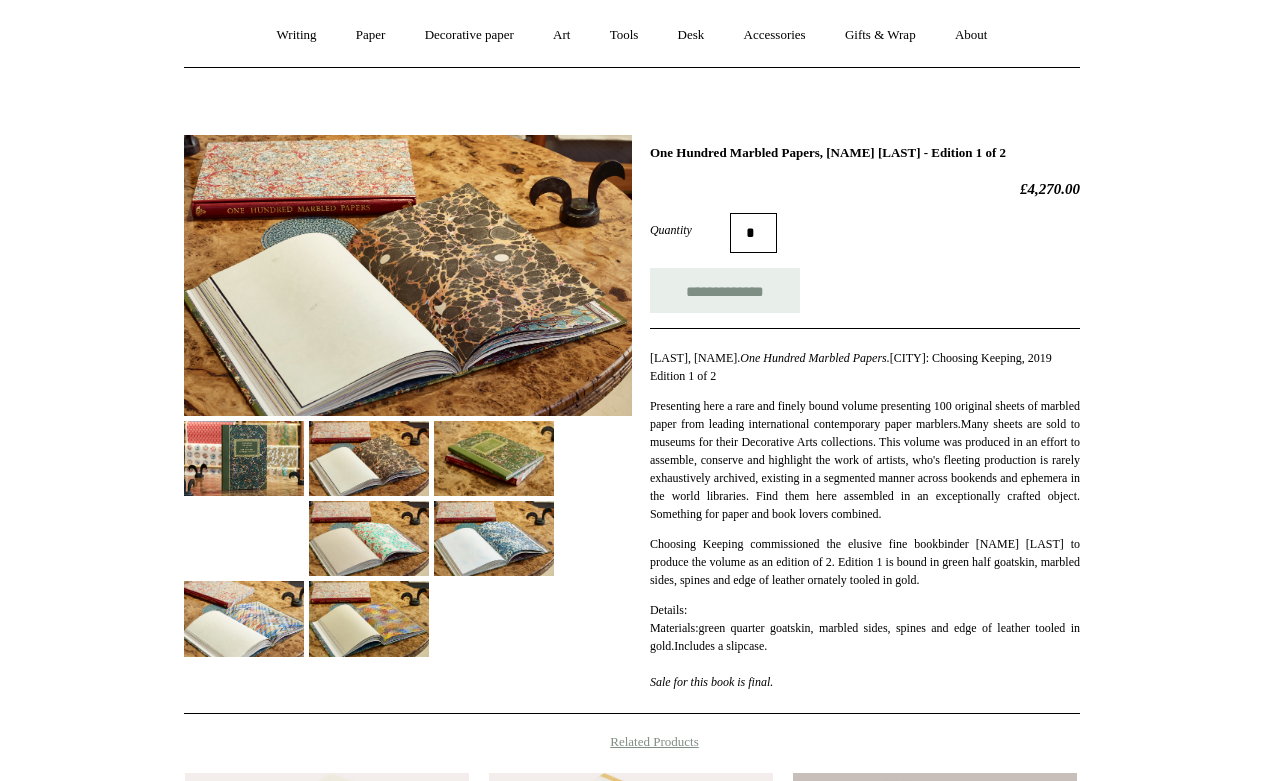 click at bounding box center [408, 388] 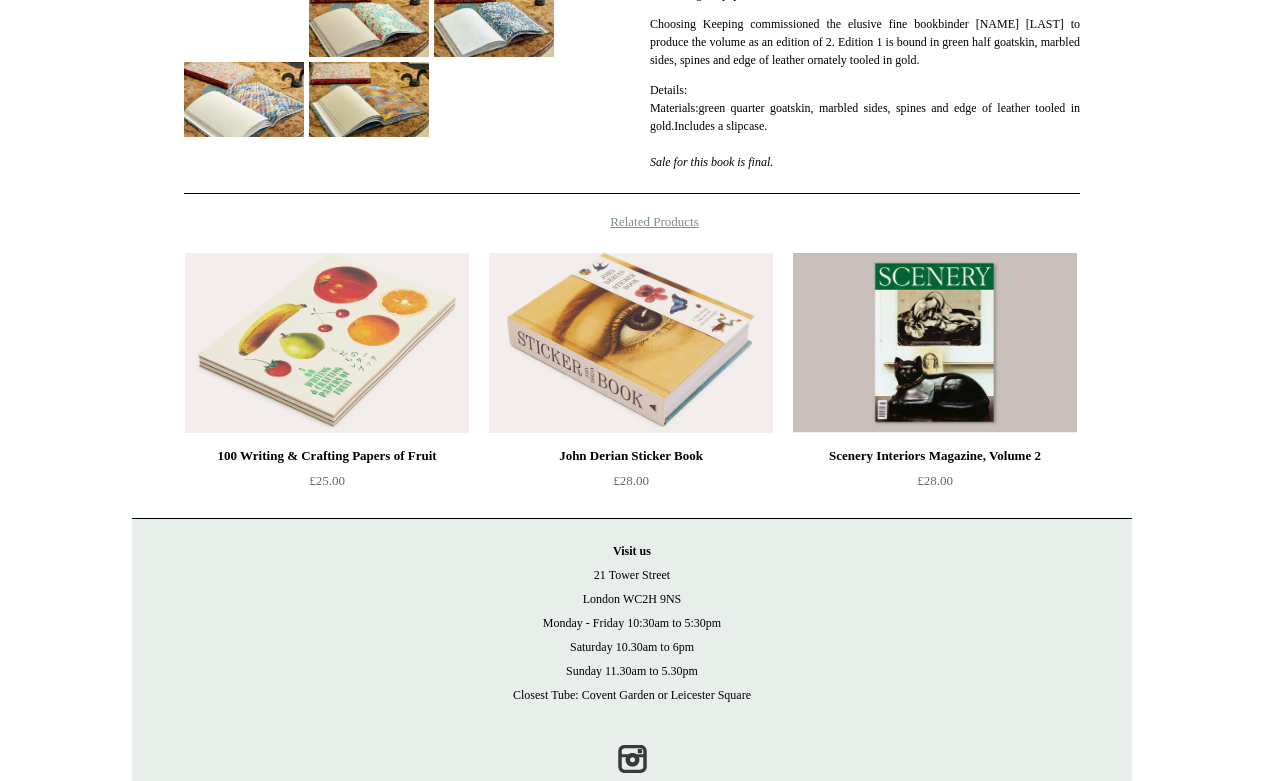scroll, scrollTop: 720, scrollLeft: 0, axis: vertical 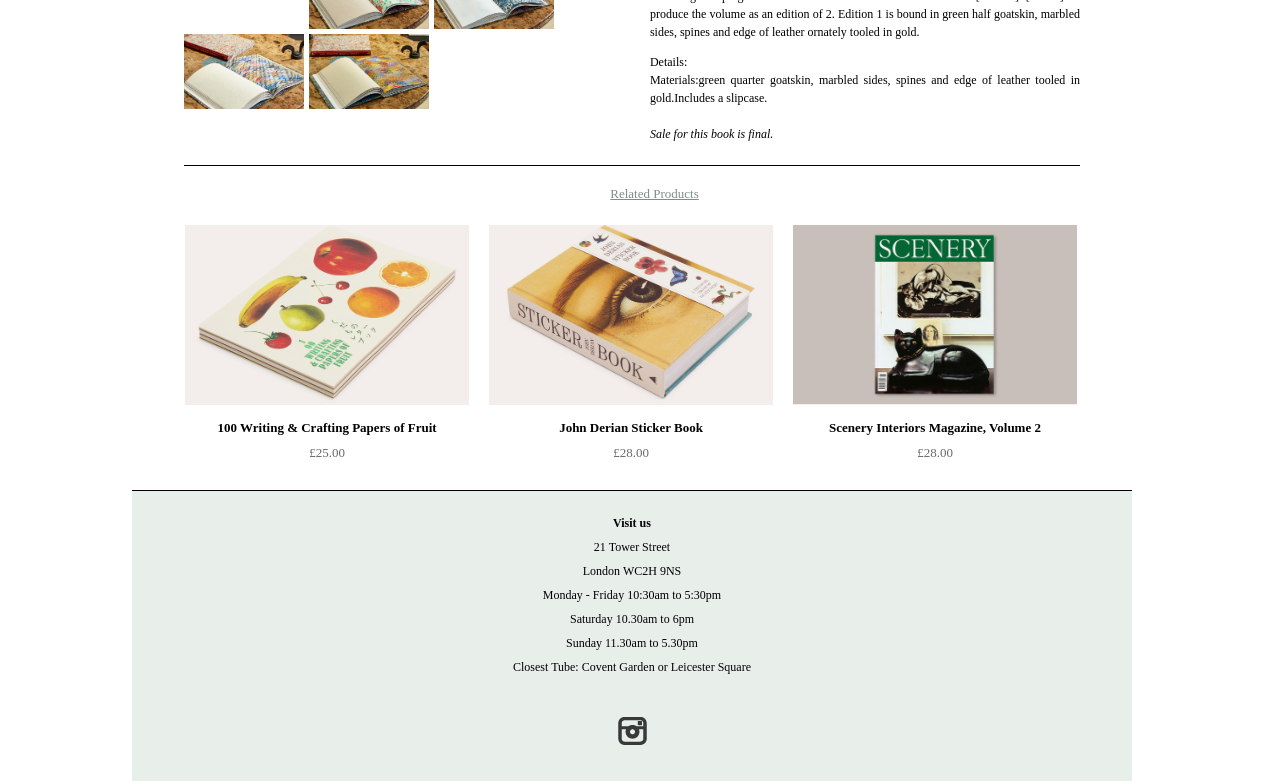 click at bounding box center (935, 315) 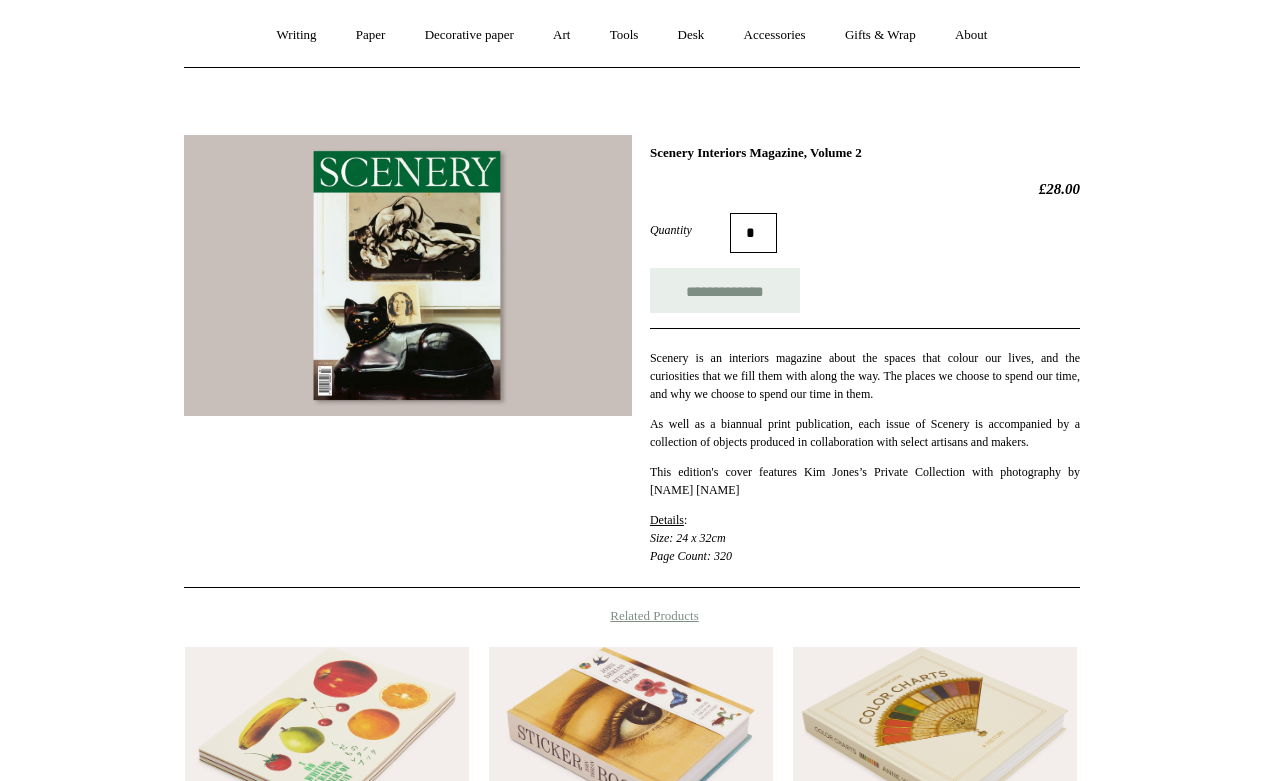 scroll, scrollTop: 410, scrollLeft: 0, axis: vertical 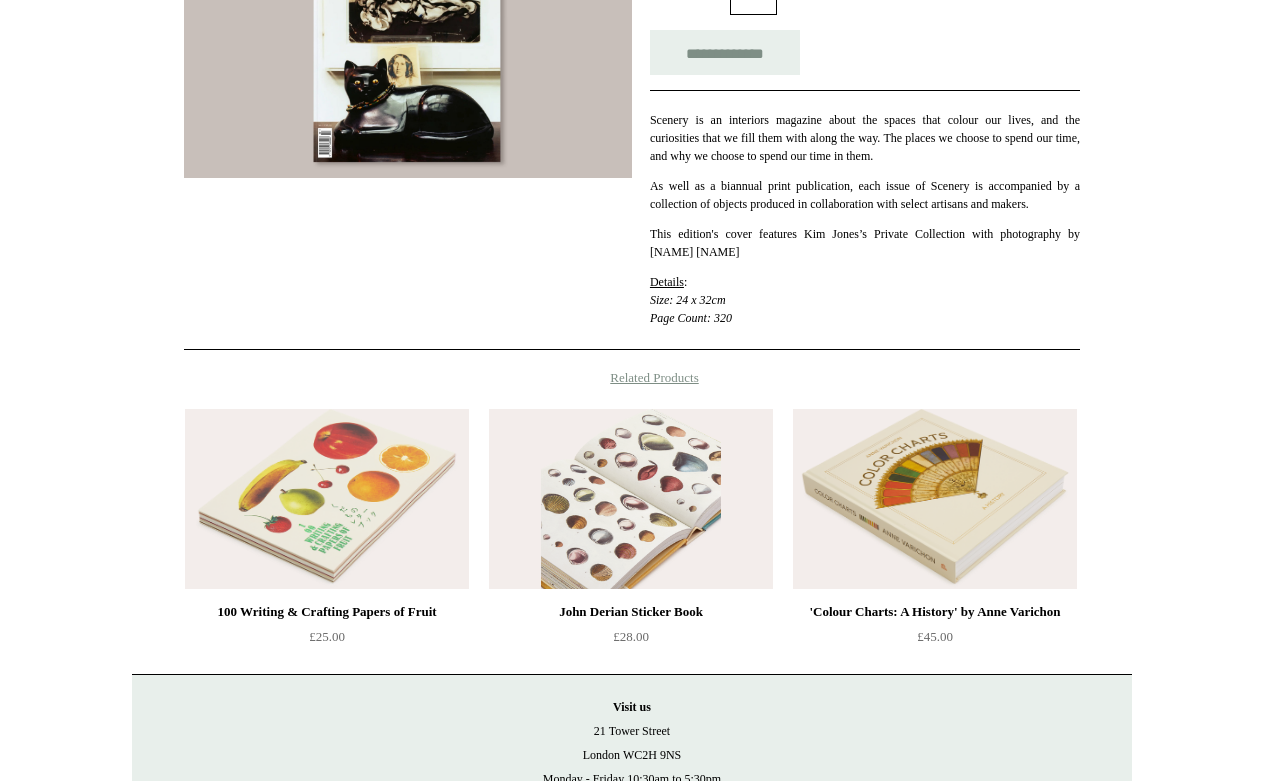 click at bounding box center [631, 499] 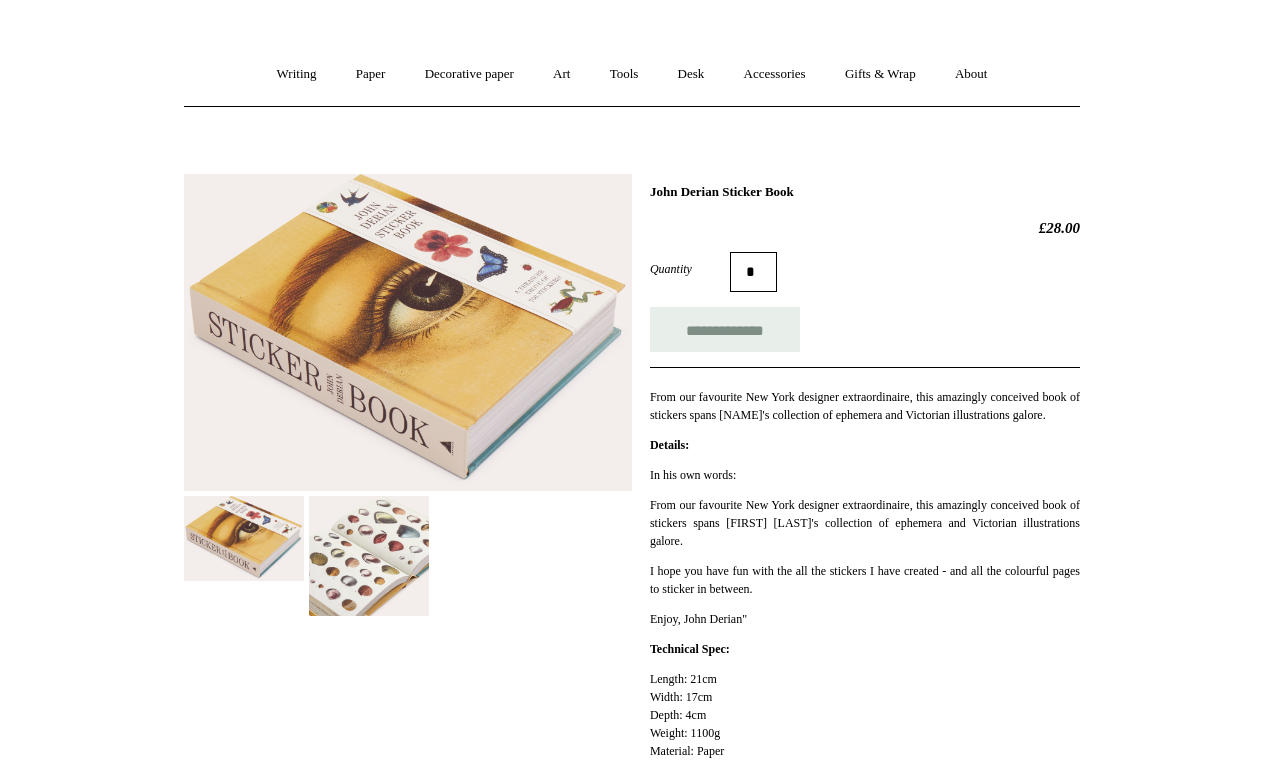 scroll, scrollTop: 188, scrollLeft: 0, axis: vertical 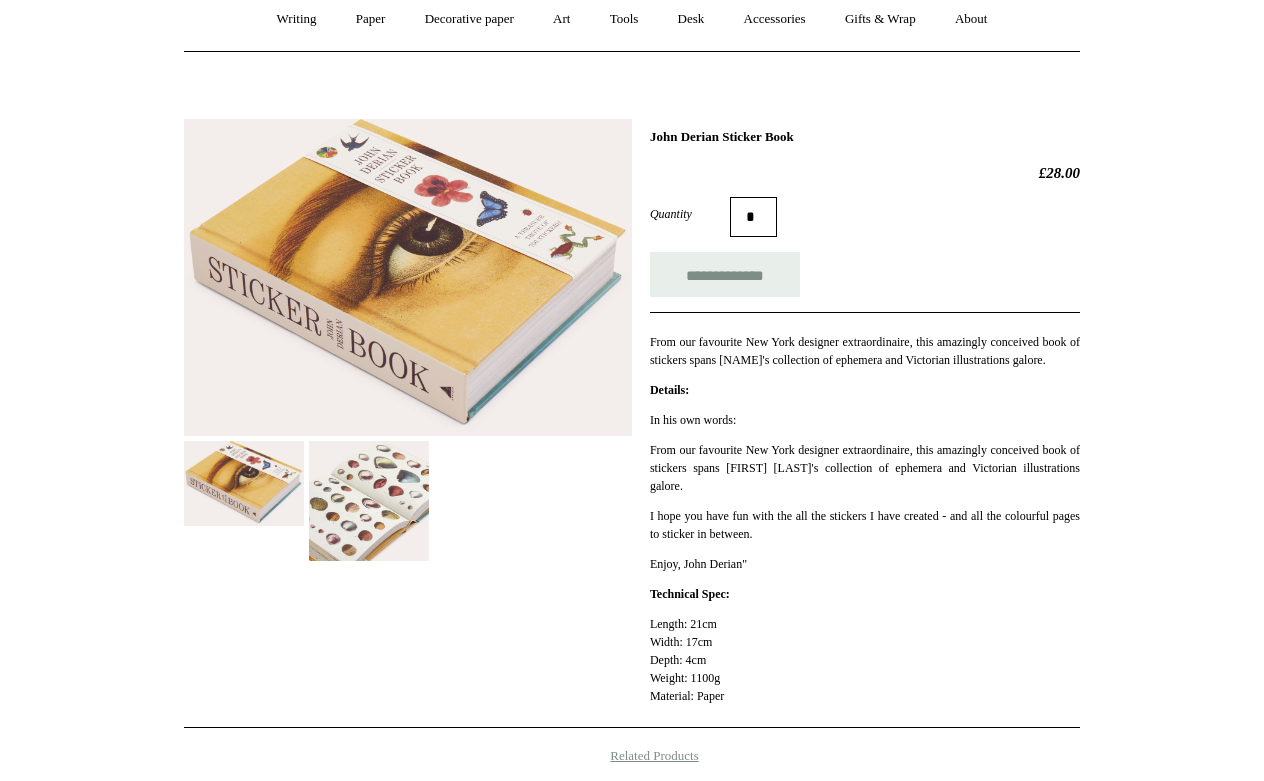 click at bounding box center (369, 501) 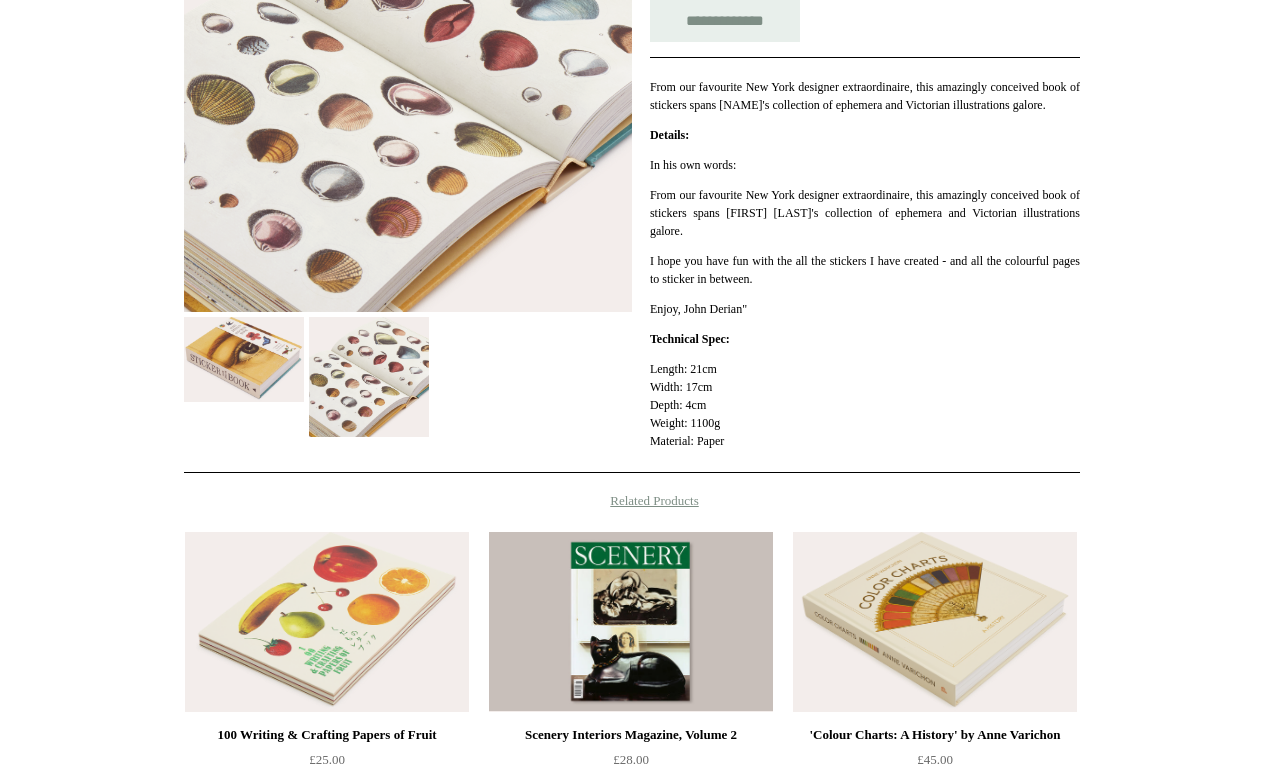 scroll, scrollTop: 863, scrollLeft: 0, axis: vertical 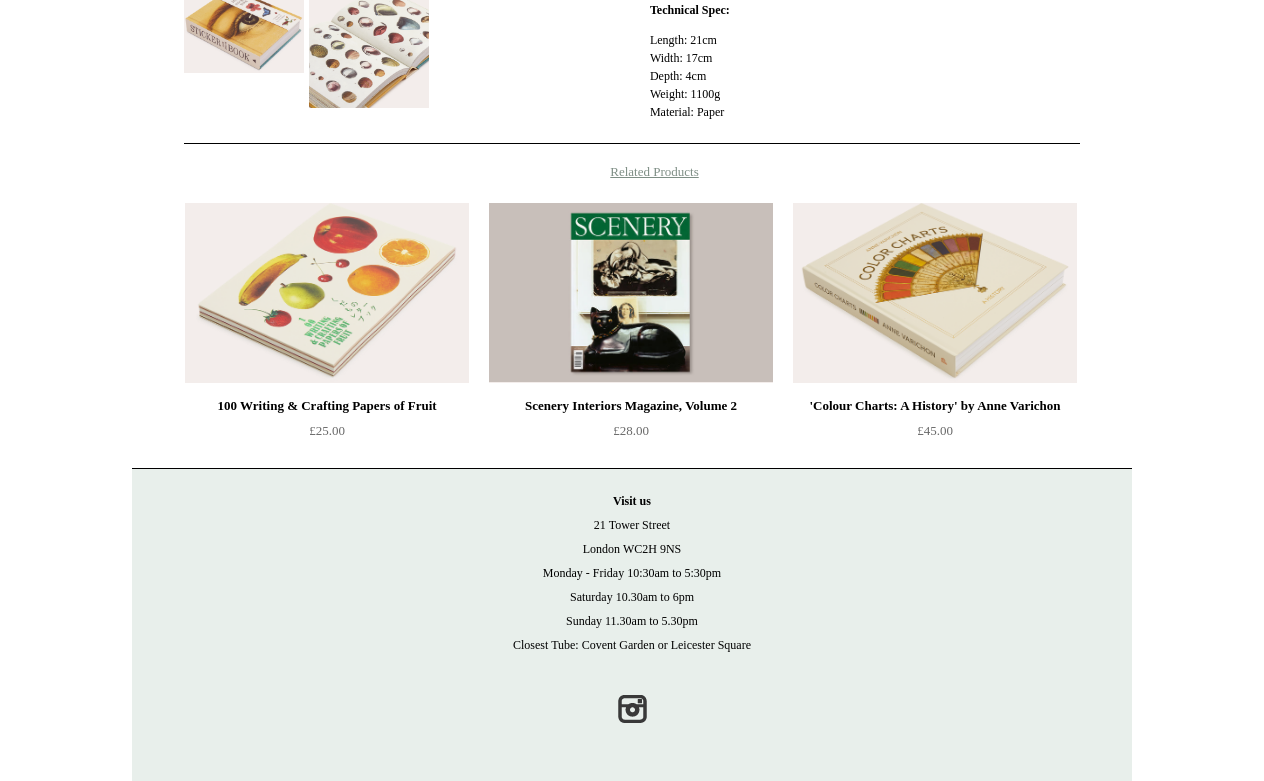 click at bounding box center (327, 293) 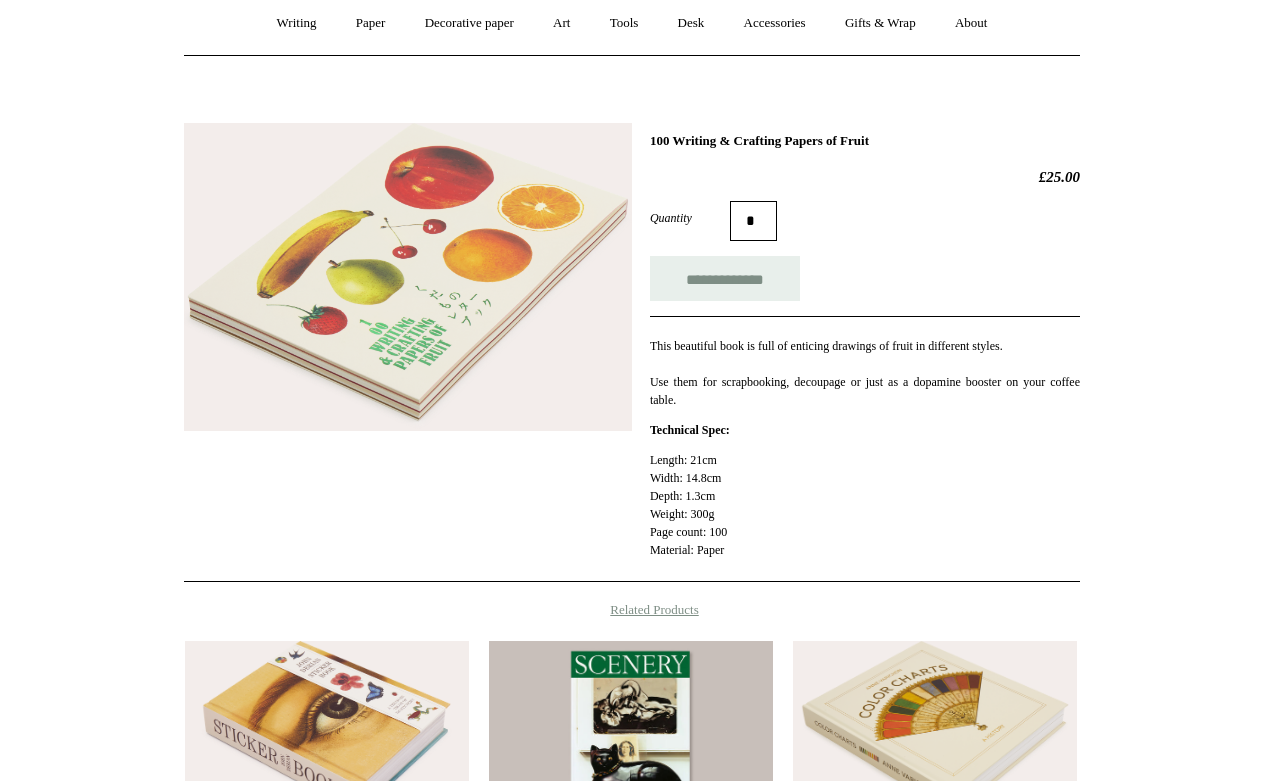 scroll, scrollTop: 0, scrollLeft: 0, axis: both 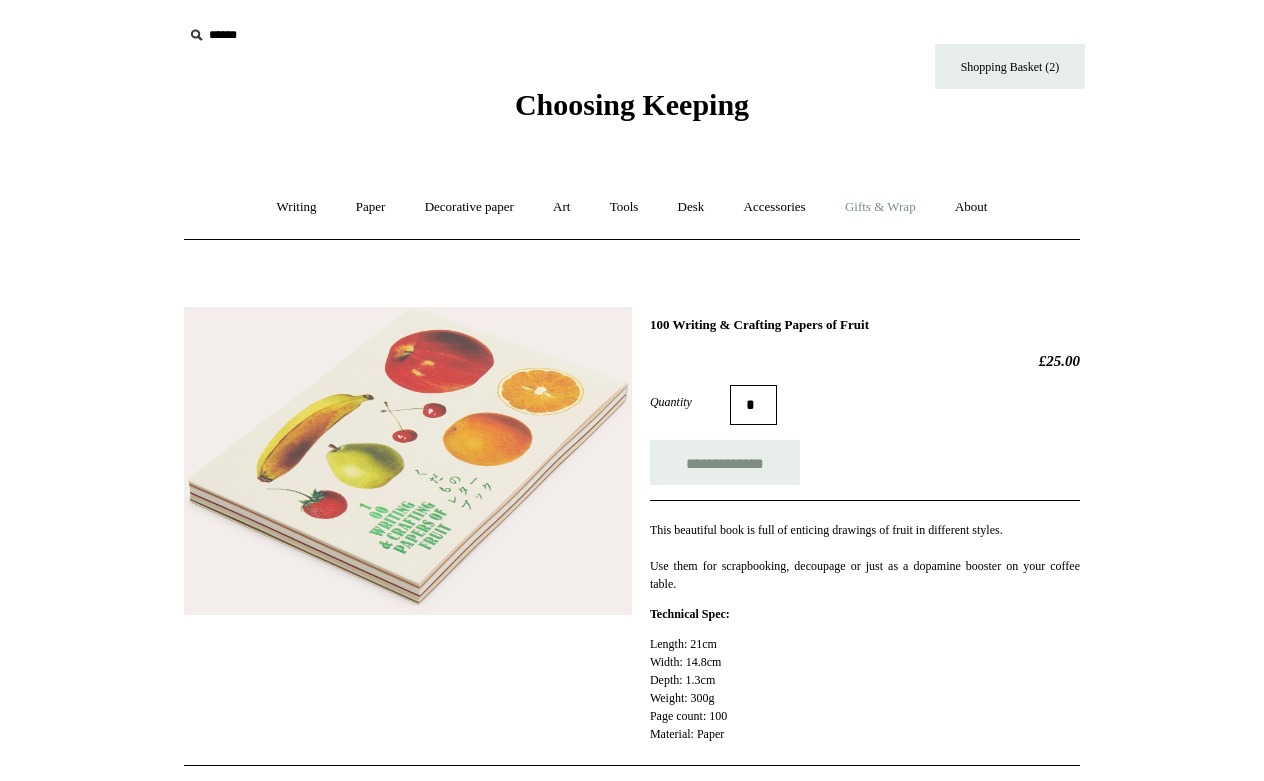 click on "Gifts & Wrap +" at bounding box center (880, 207) 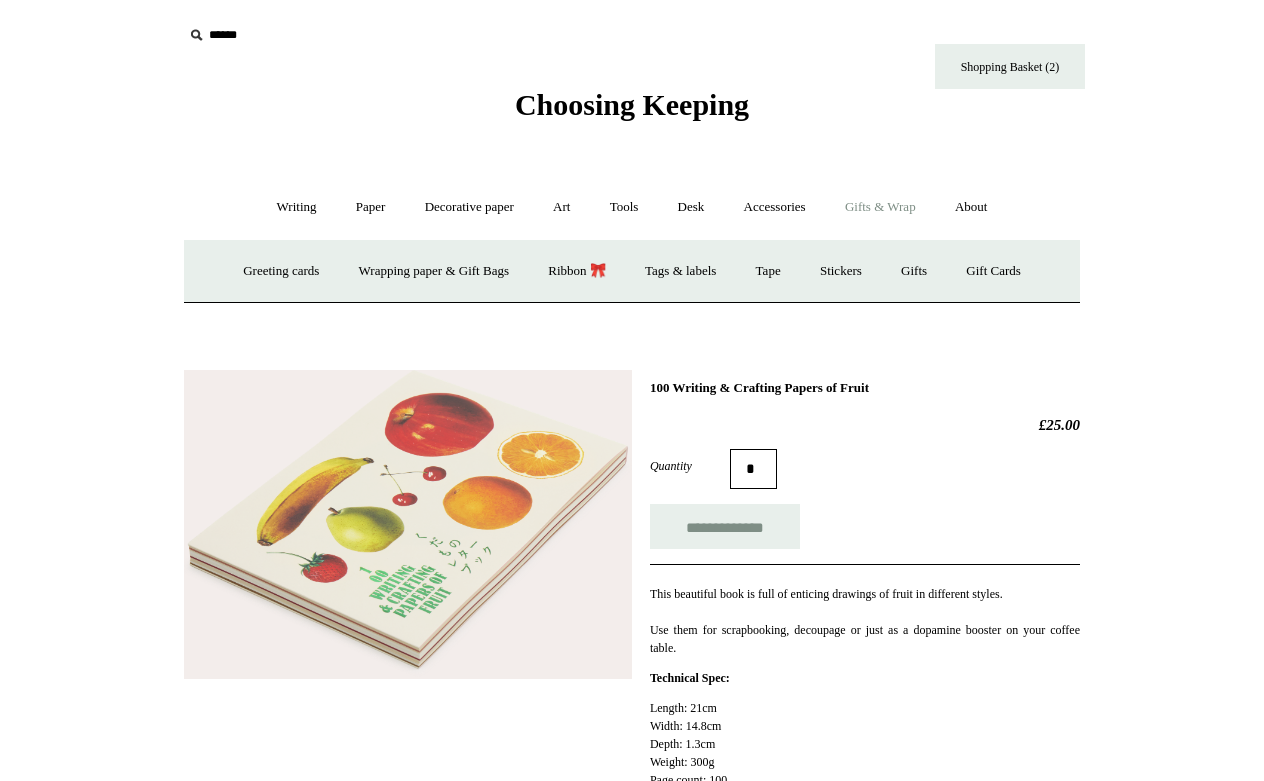 click on "Greeting cards +
Postcards & everyday
Nature & Animals
Birthday
Love & marriage
Sympathy
Birth & Family
Wrapping paper & Gift Bags
Ribbon 🎀
Tags & labels
+" at bounding box center [632, 271] 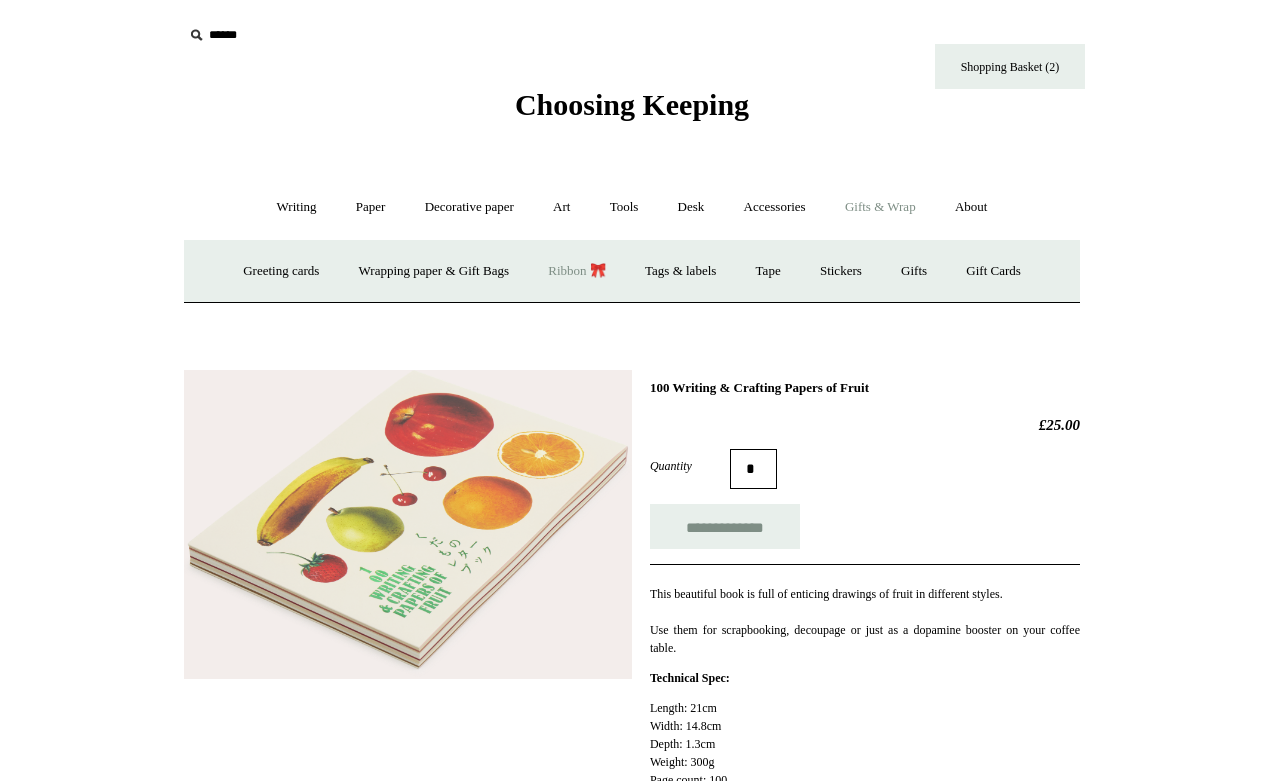 click on "Ribbon 🎀" at bounding box center [577, 271] 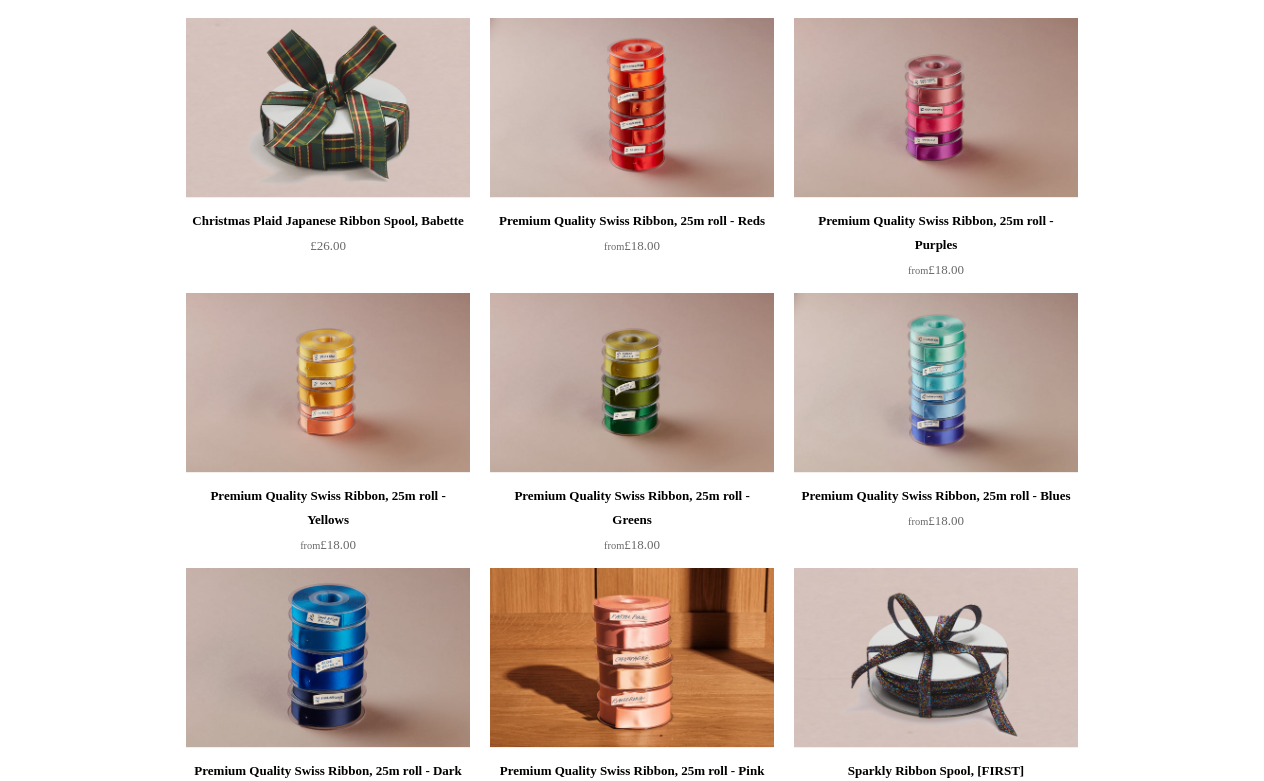 scroll, scrollTop: 1588, scrollLeft: 0, axis: vertical 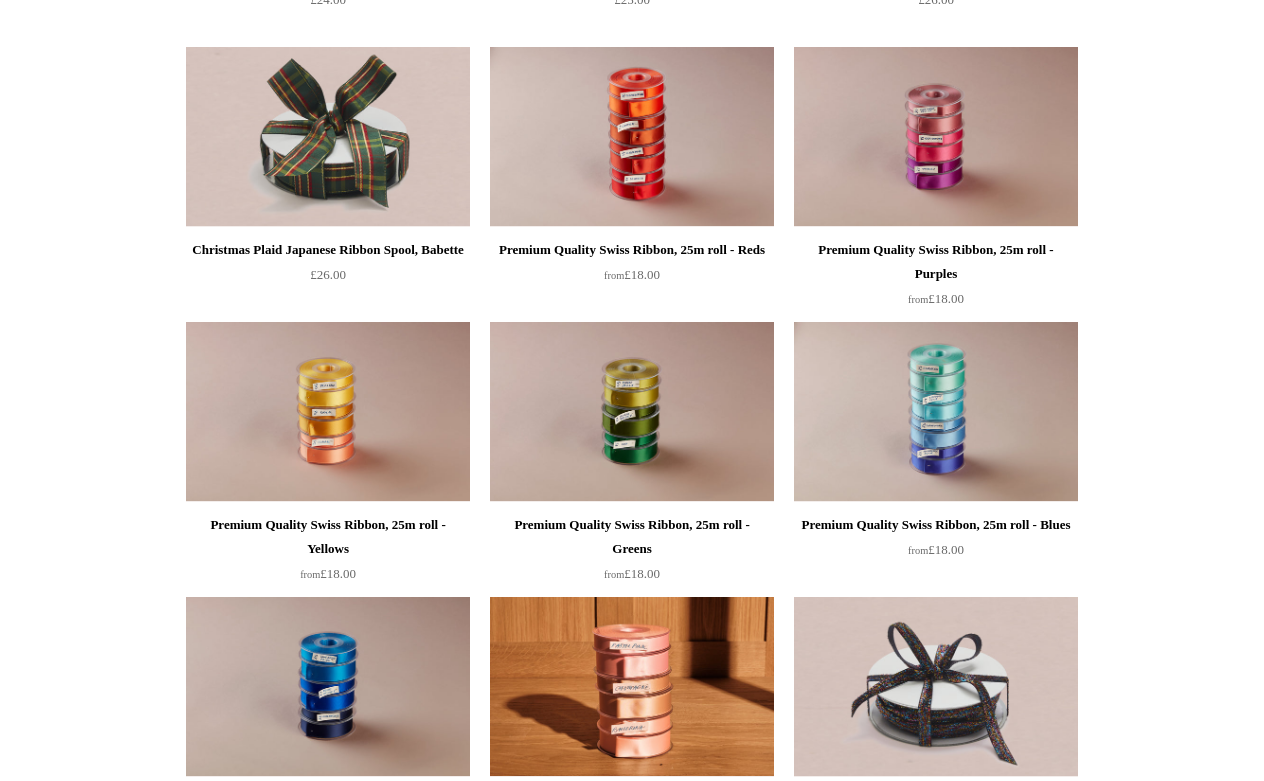 click at bounding box center [632, 137] 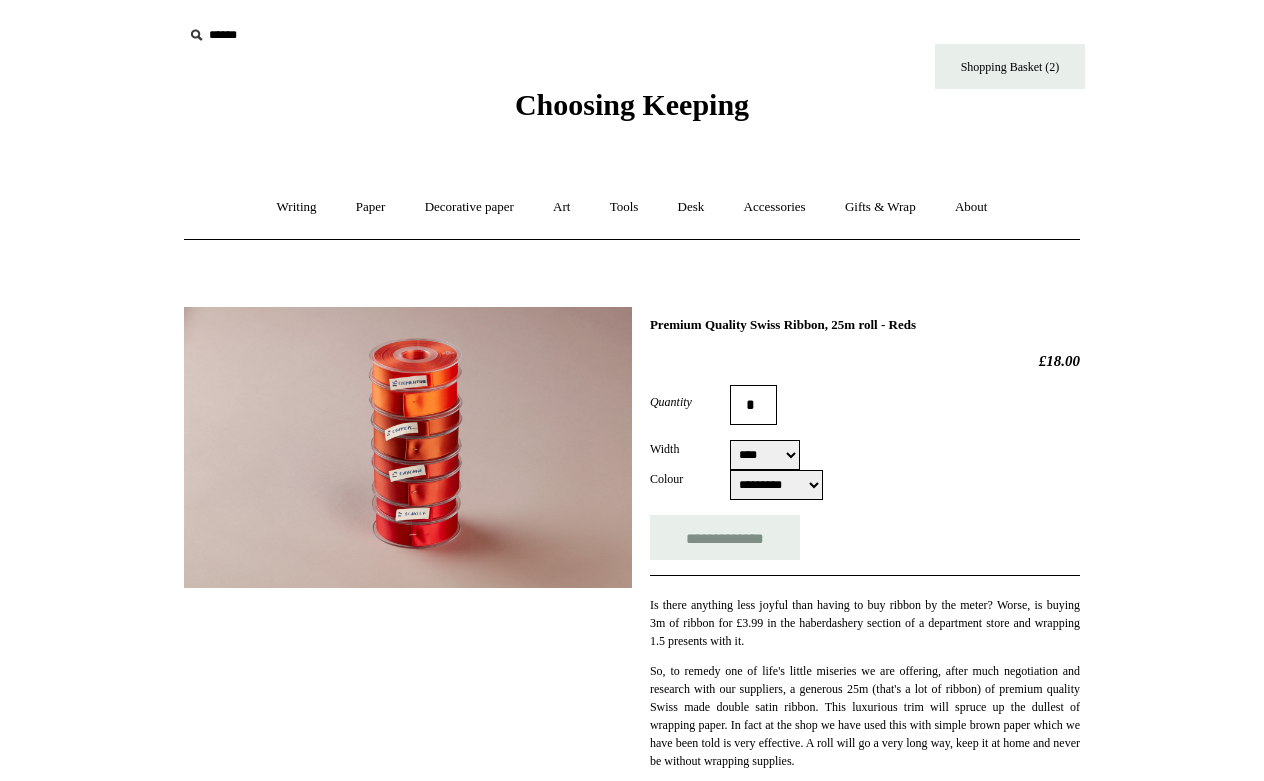 scroll, scrollTop: 0, scrollLeft: 0, axis: both 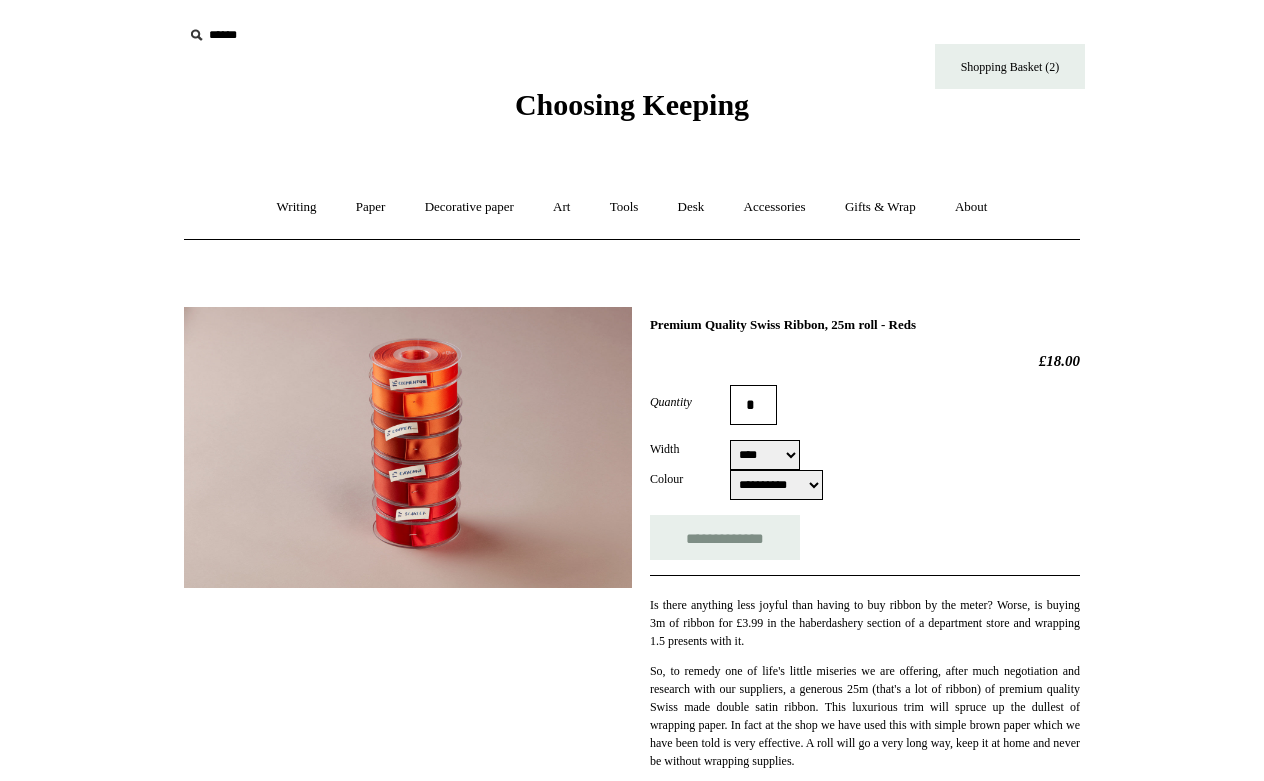 click at bounding box center [408, 447] 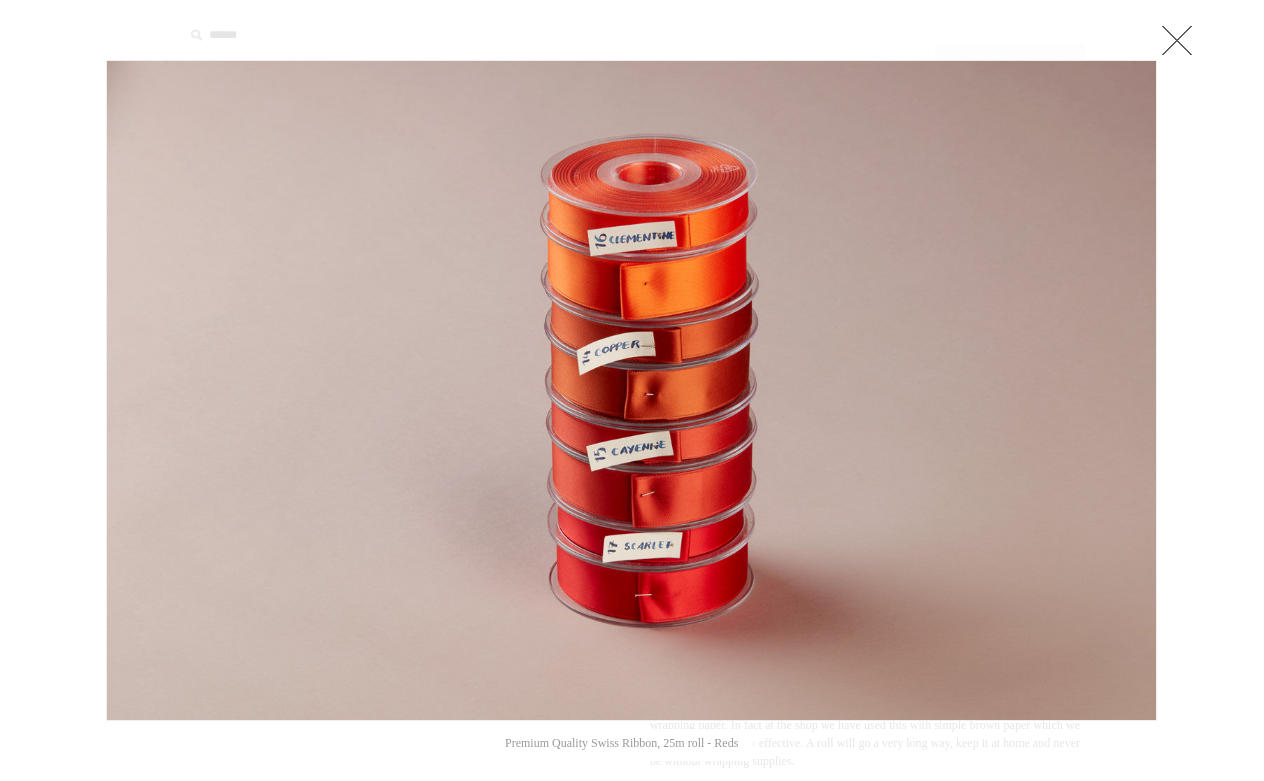 click at bounding box center (632, 788) 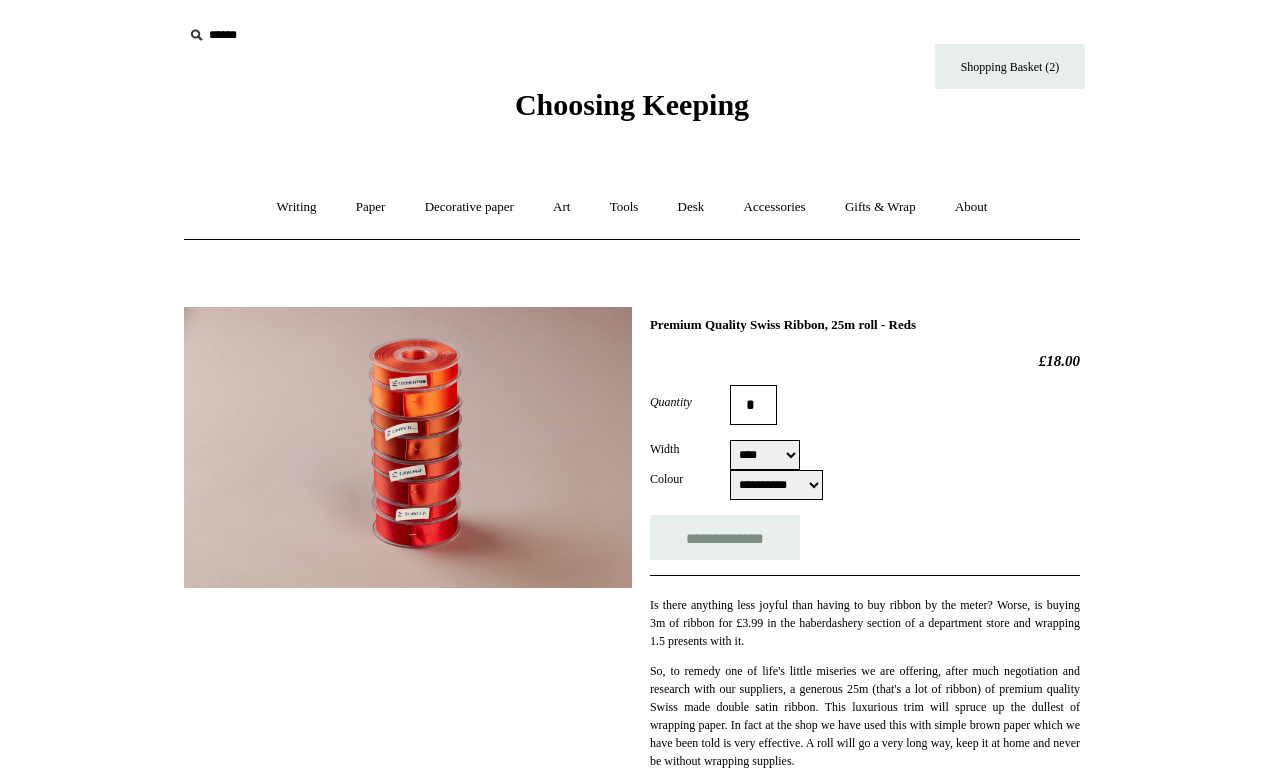 click on "**********" at bounding box center [776, 485] 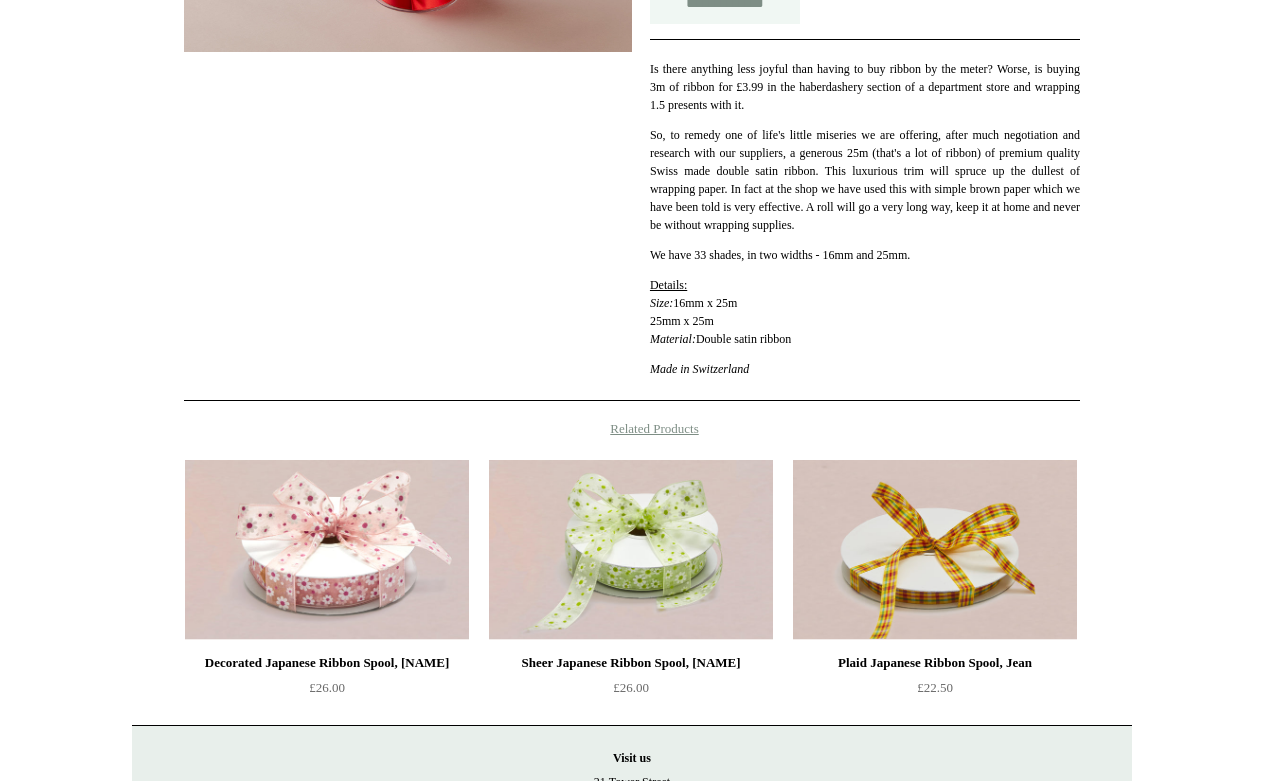 scroll, scrollTop: 0, scrollLeft: 0, axis: both 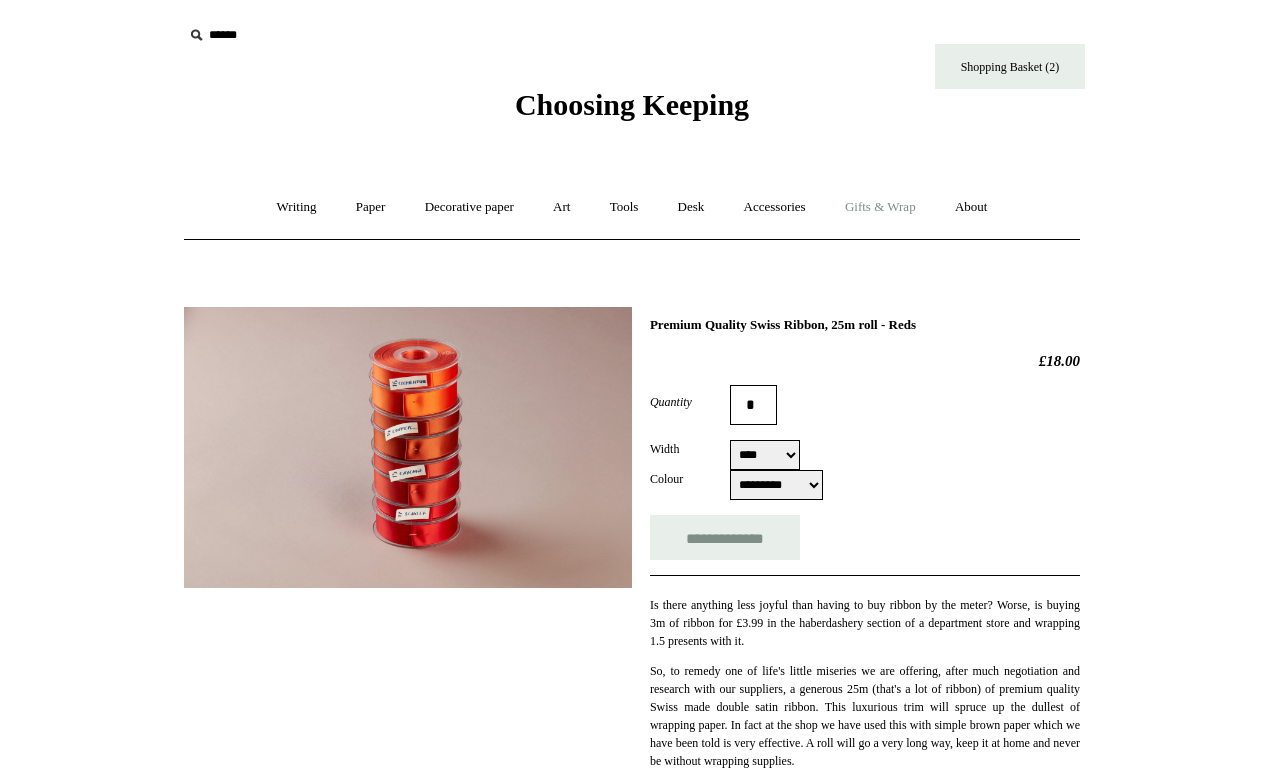 click on "Gifts & Wrap +" at bounding box center (880, 207) 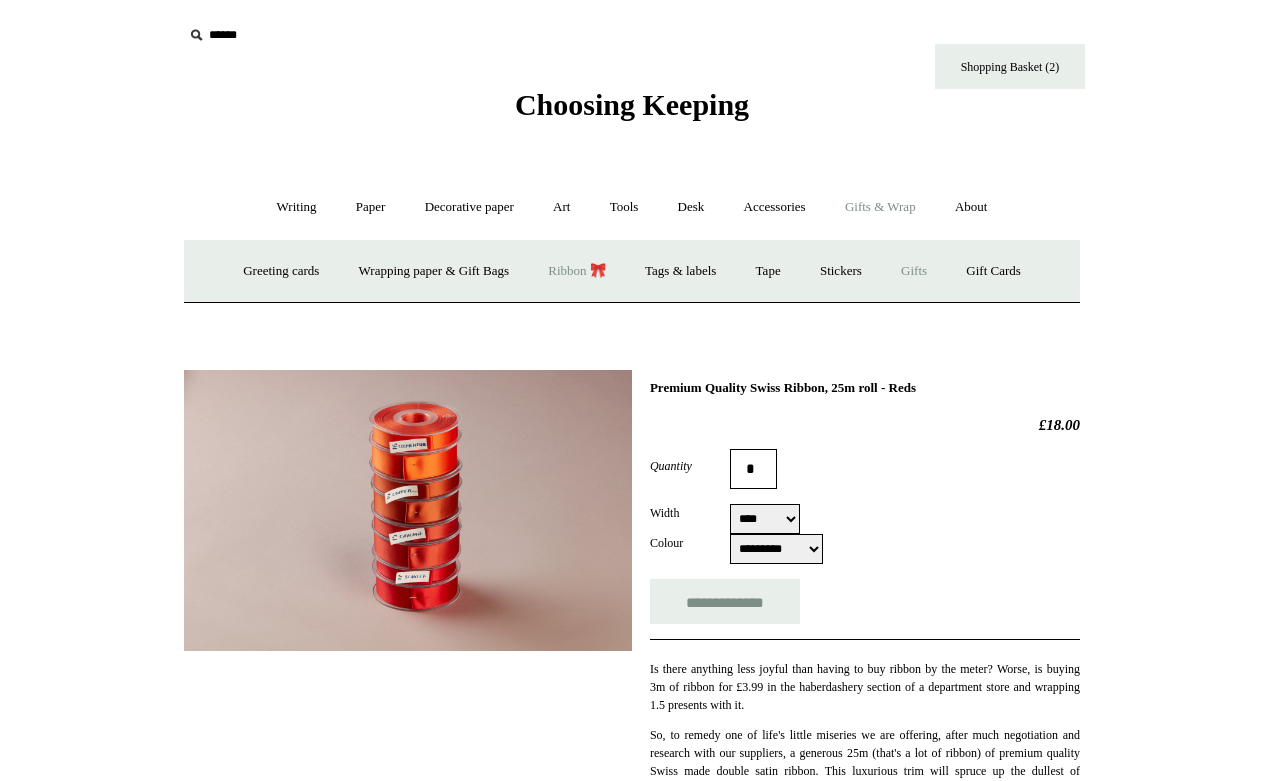 click on "Gifts +" at bounding box center (914, 271) 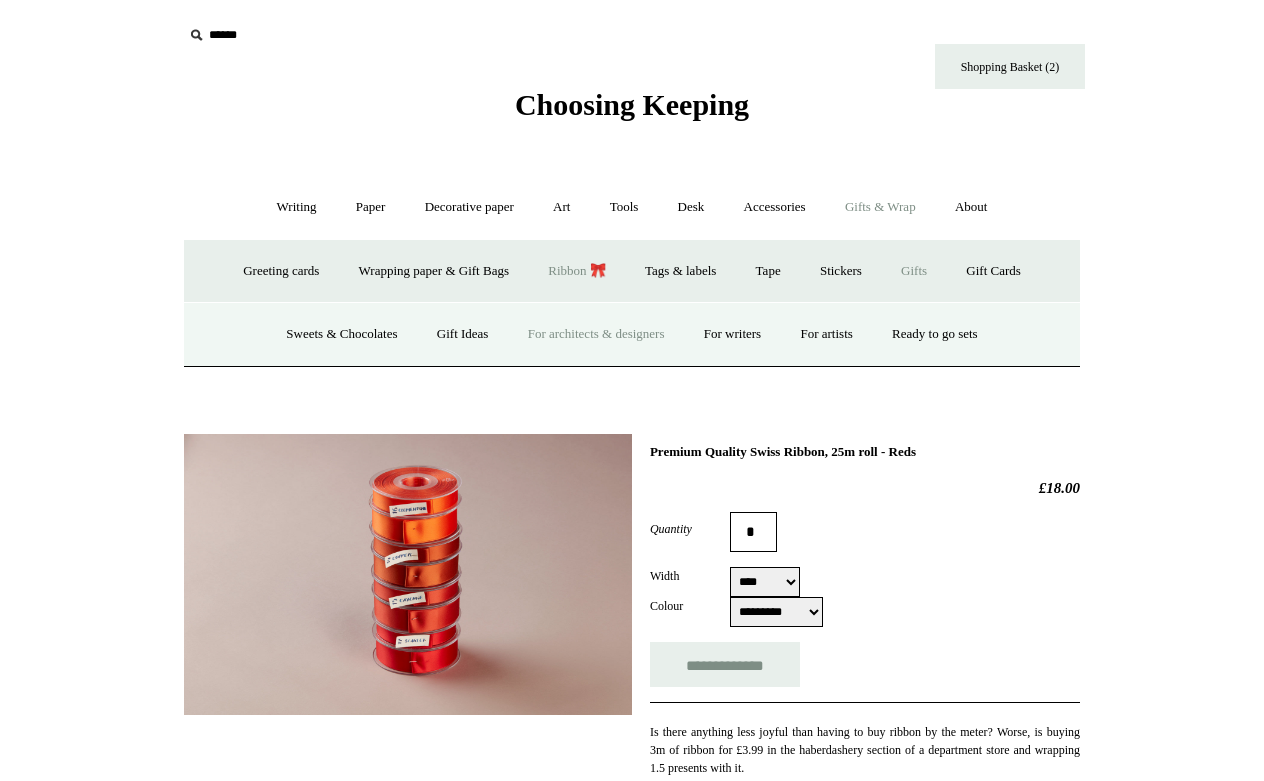 click on "For architects & designers" at bounding box center [596, 334] 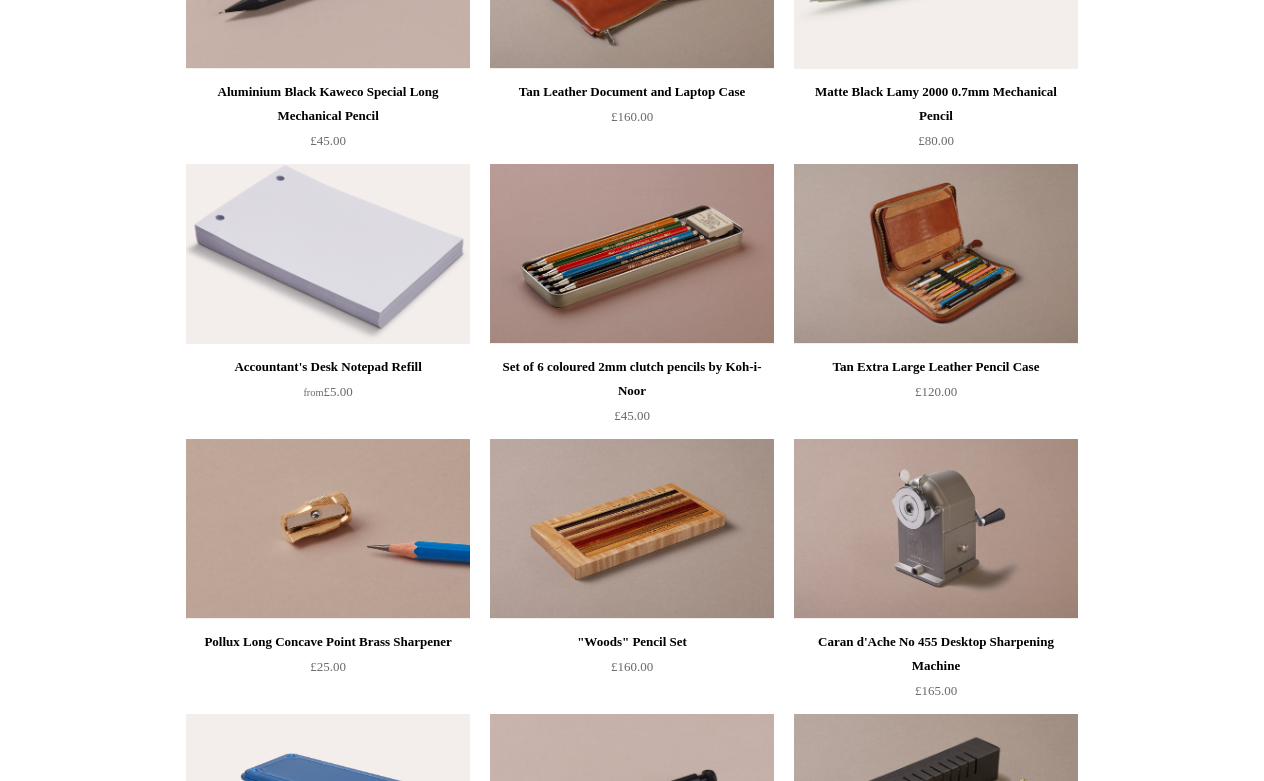 scroll, scrollTop: 428, scrollLeft: 0, axis: vertical 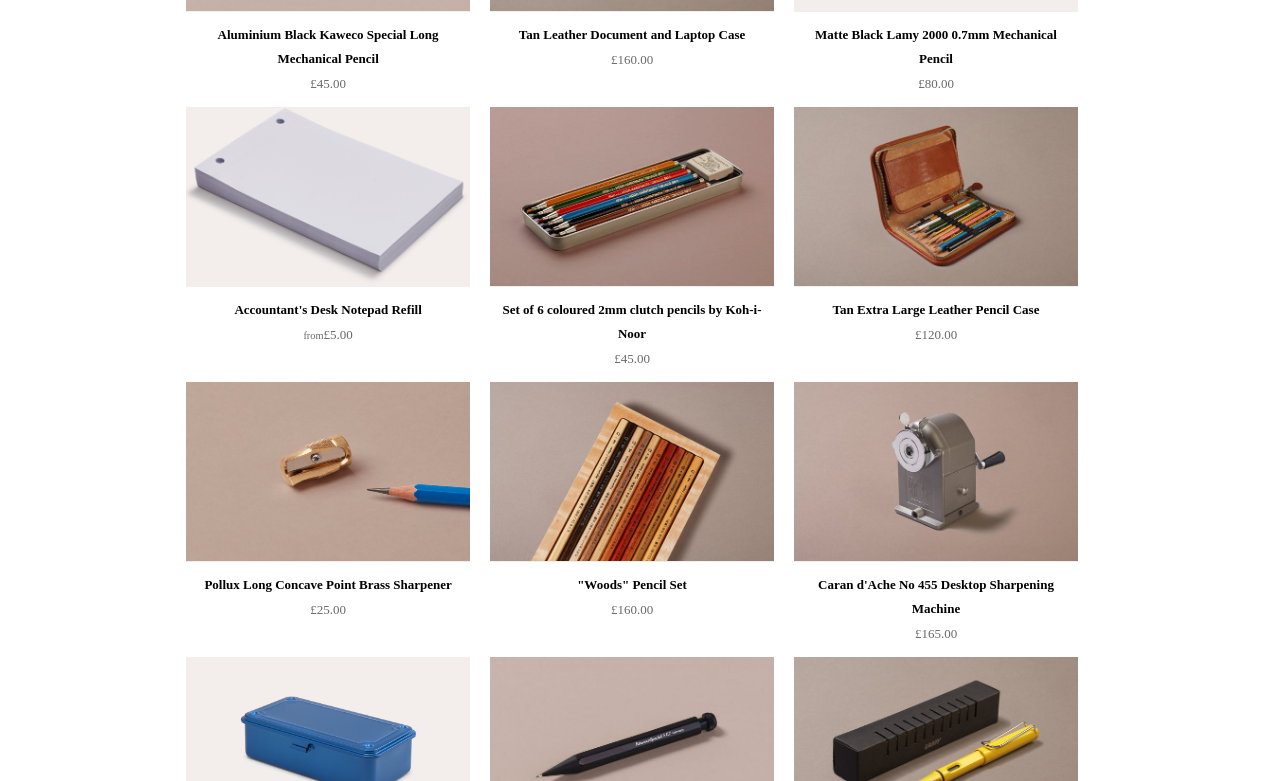 click at bounding box center [632, 472] 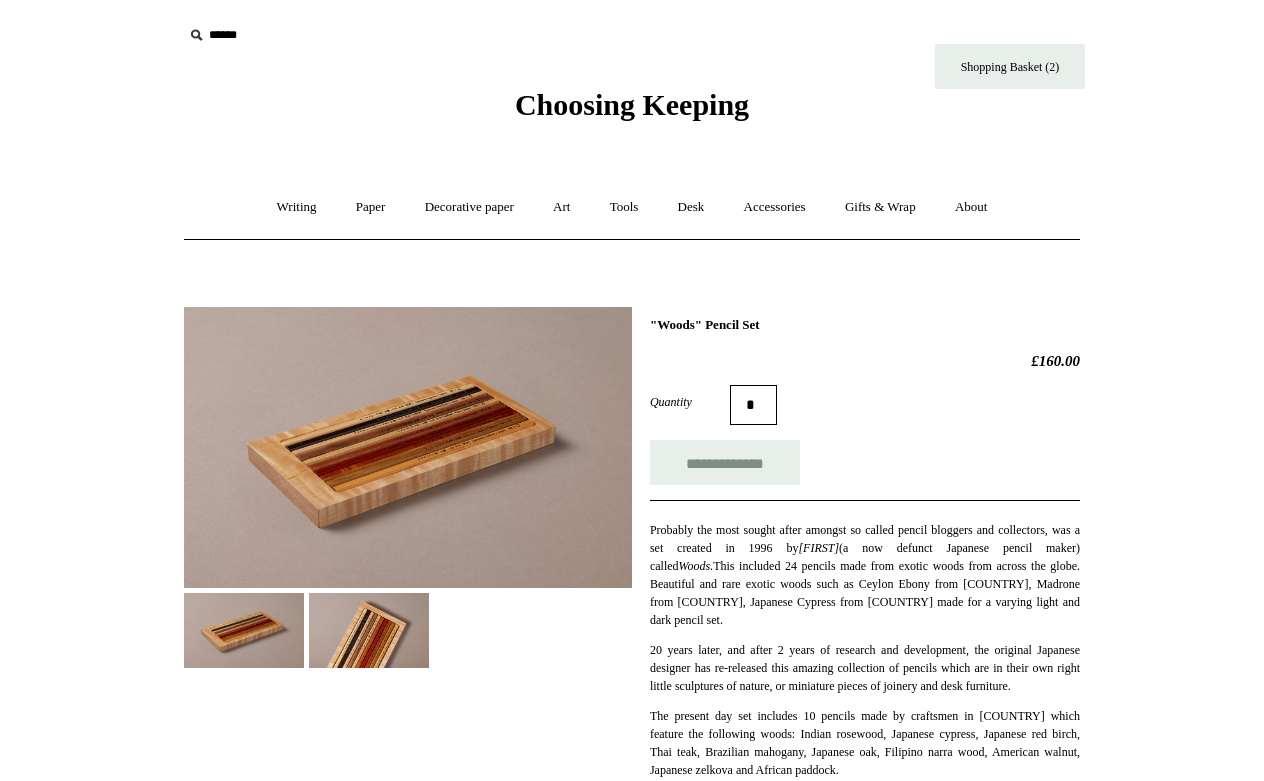scroll, scrollTop: 0, scrollLeft: 0, axis: both 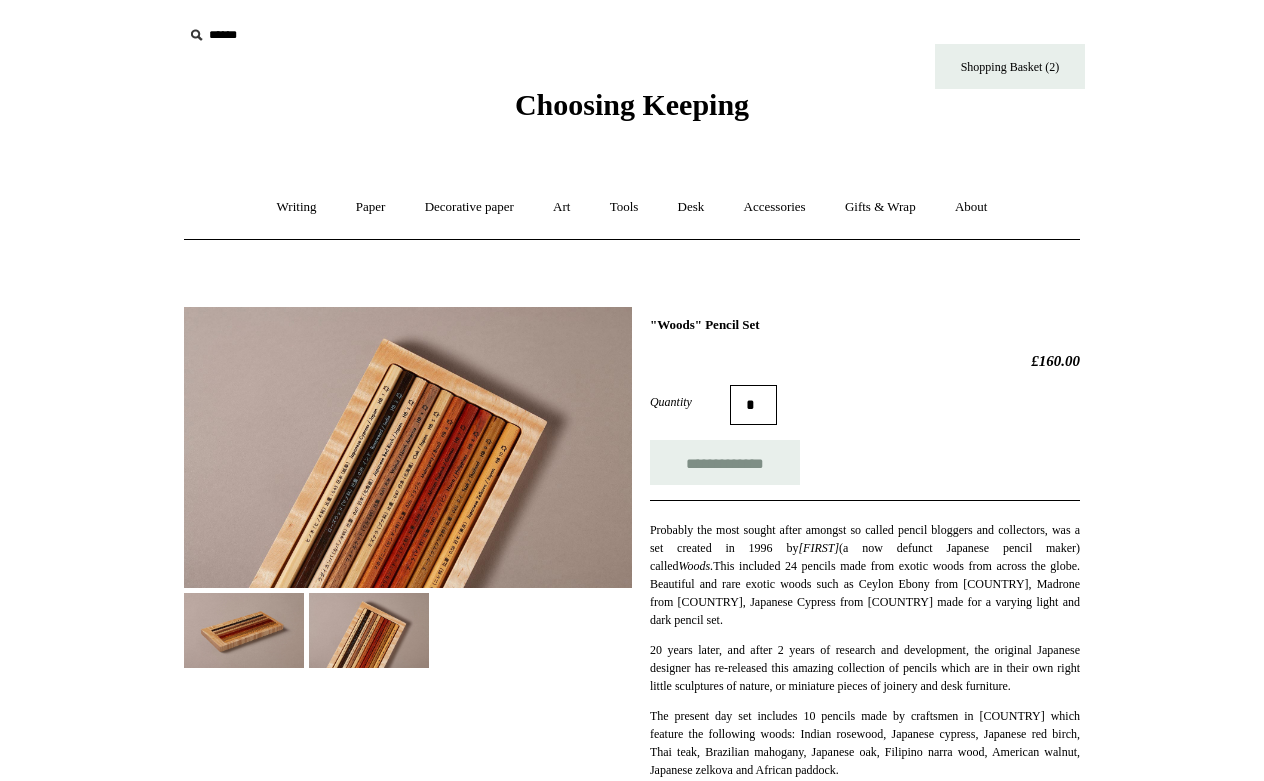 click at bounding box center (244, 630) 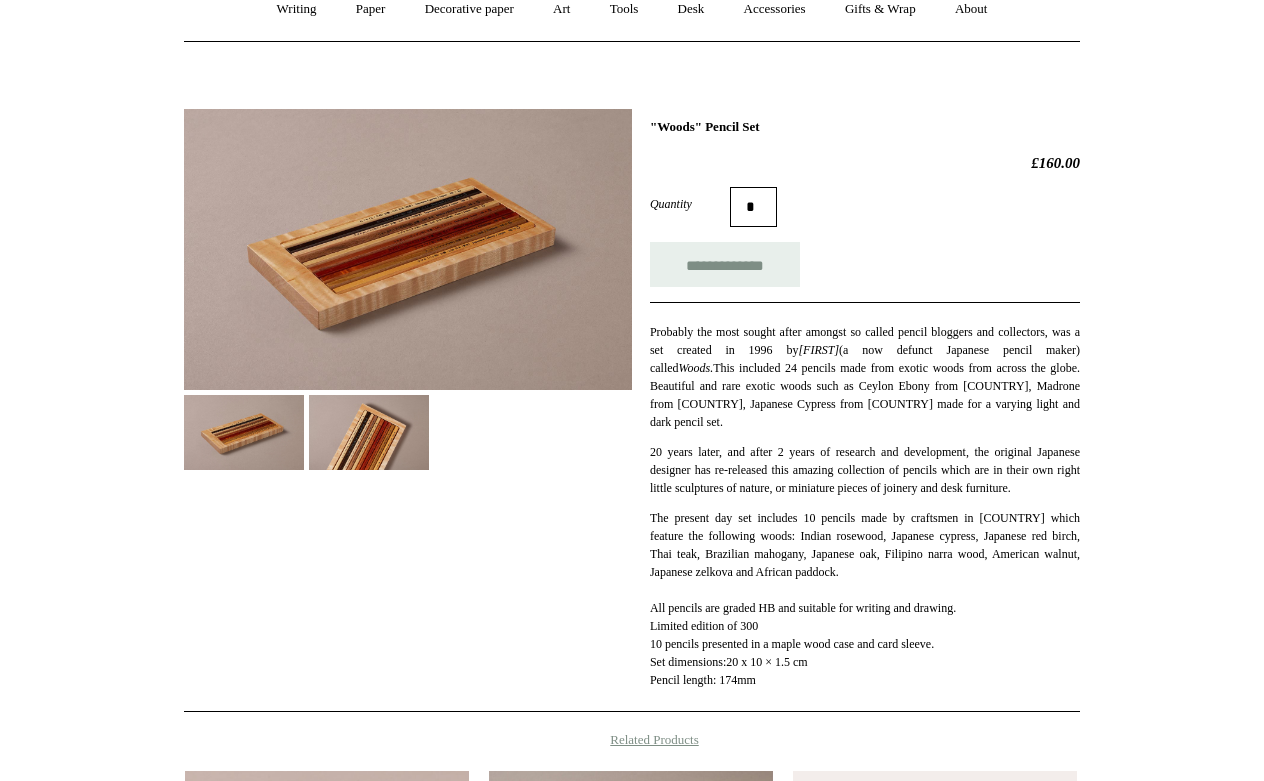 scroll, scrollTop: 0, scrollLeft: 0, axis: both 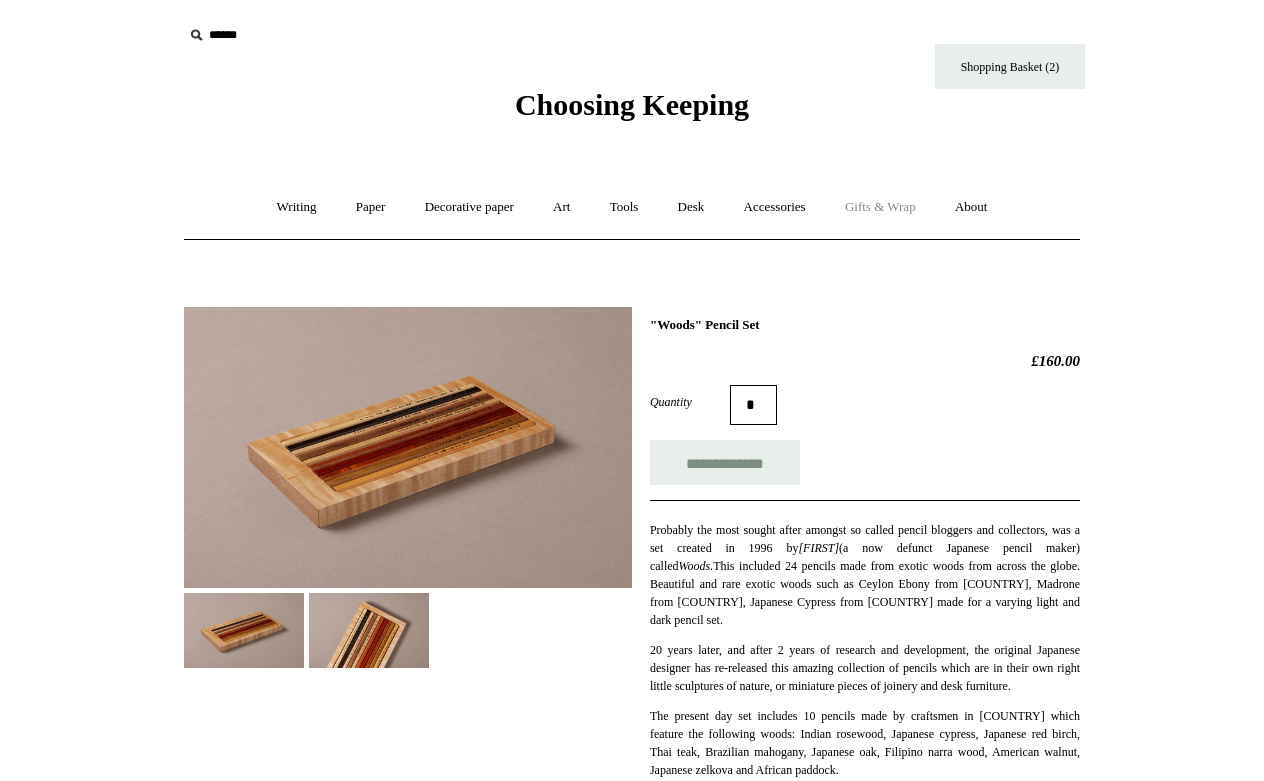 click on "Gifts & Wrap +" at bounding box center [880, 207] 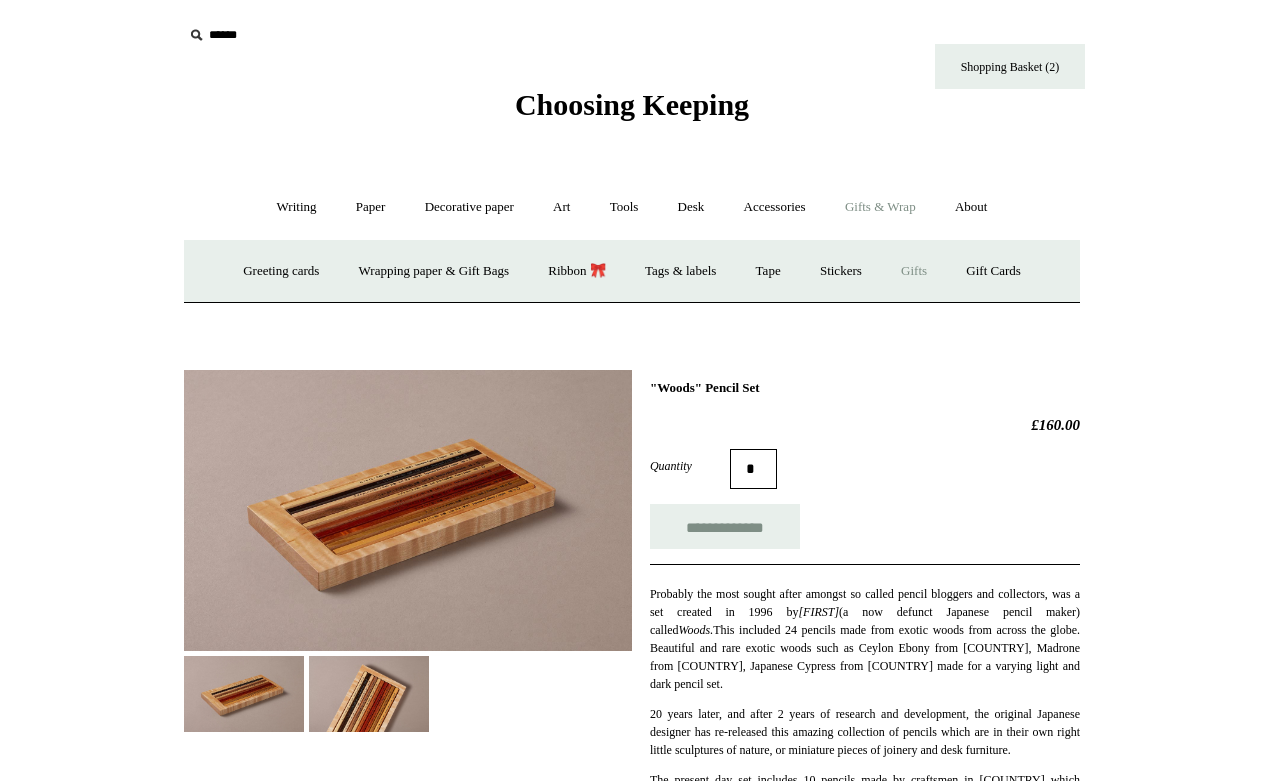 click on "Gifts +" at bounding box center [914, 271] 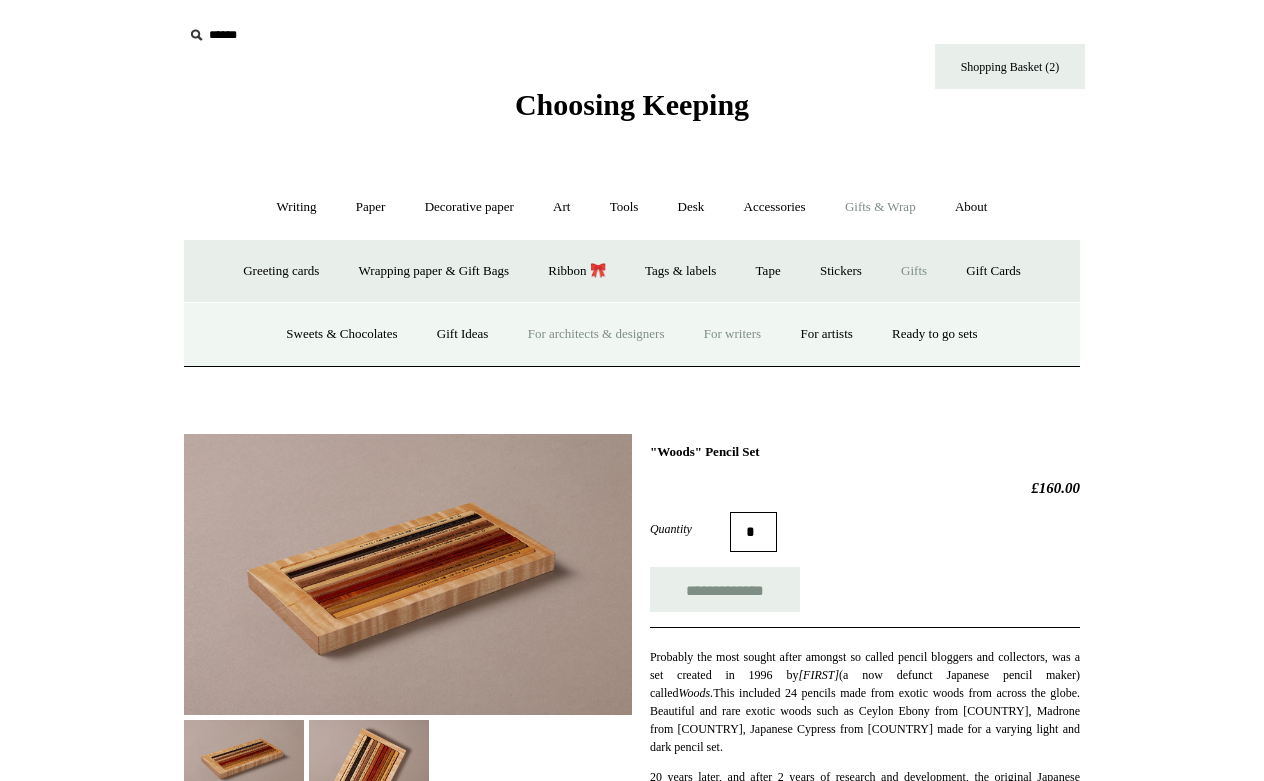 click on "For writers" at bounding box center (732, 334) 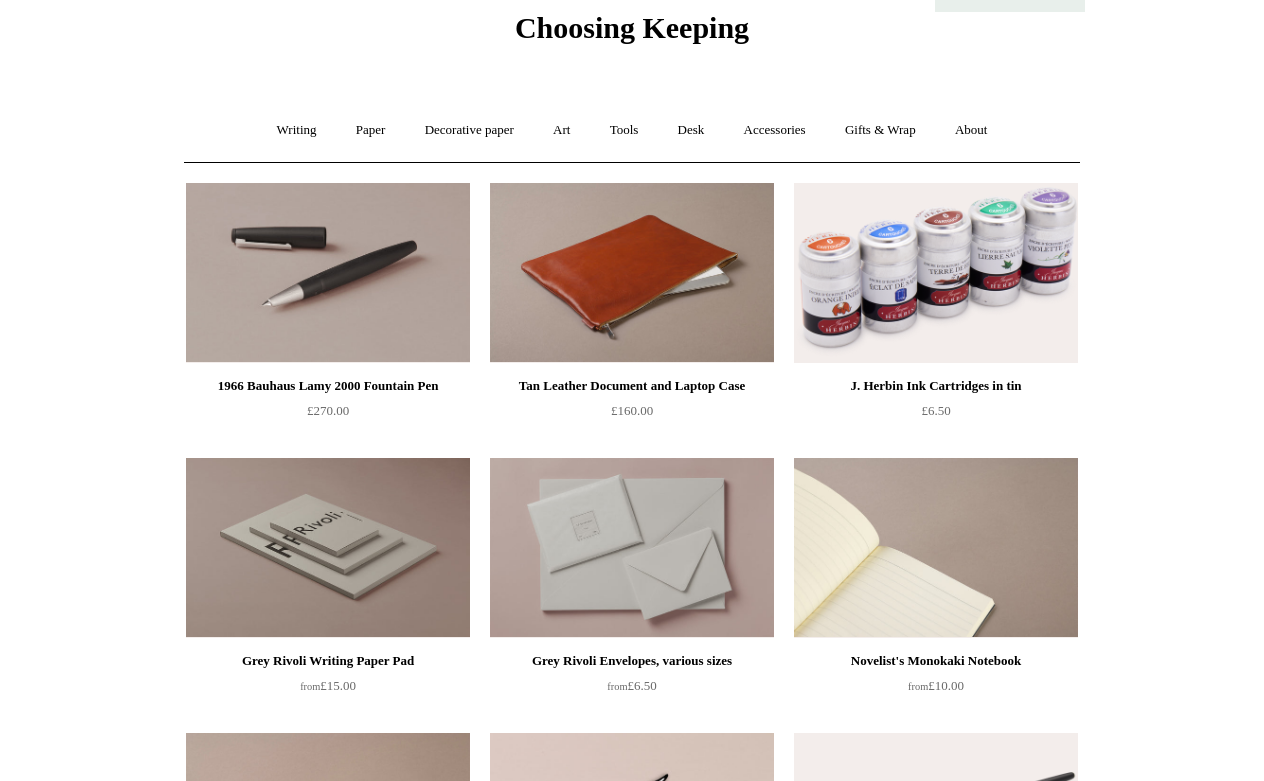 scroll, scrollTop: 0, scrollLeft: 0, axis: both 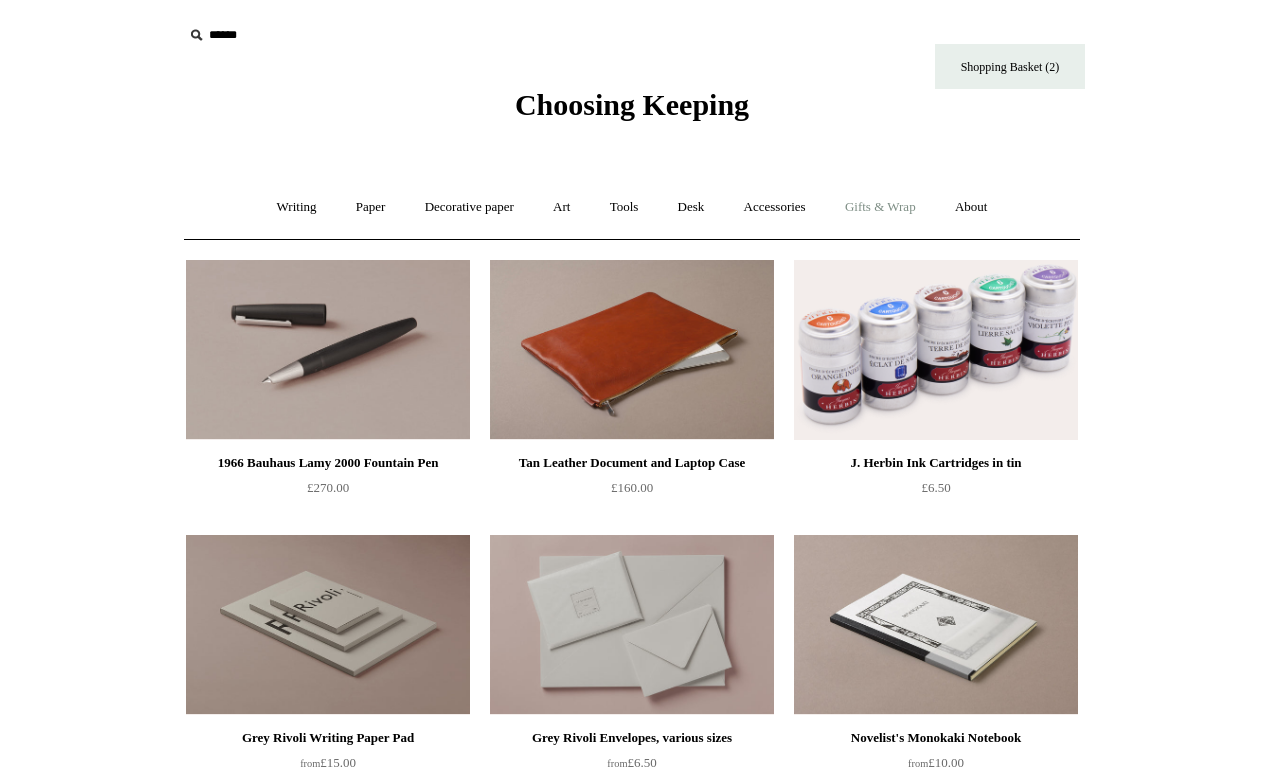 click on "Gifts & Wrap +" at bounding box center [880, 207] 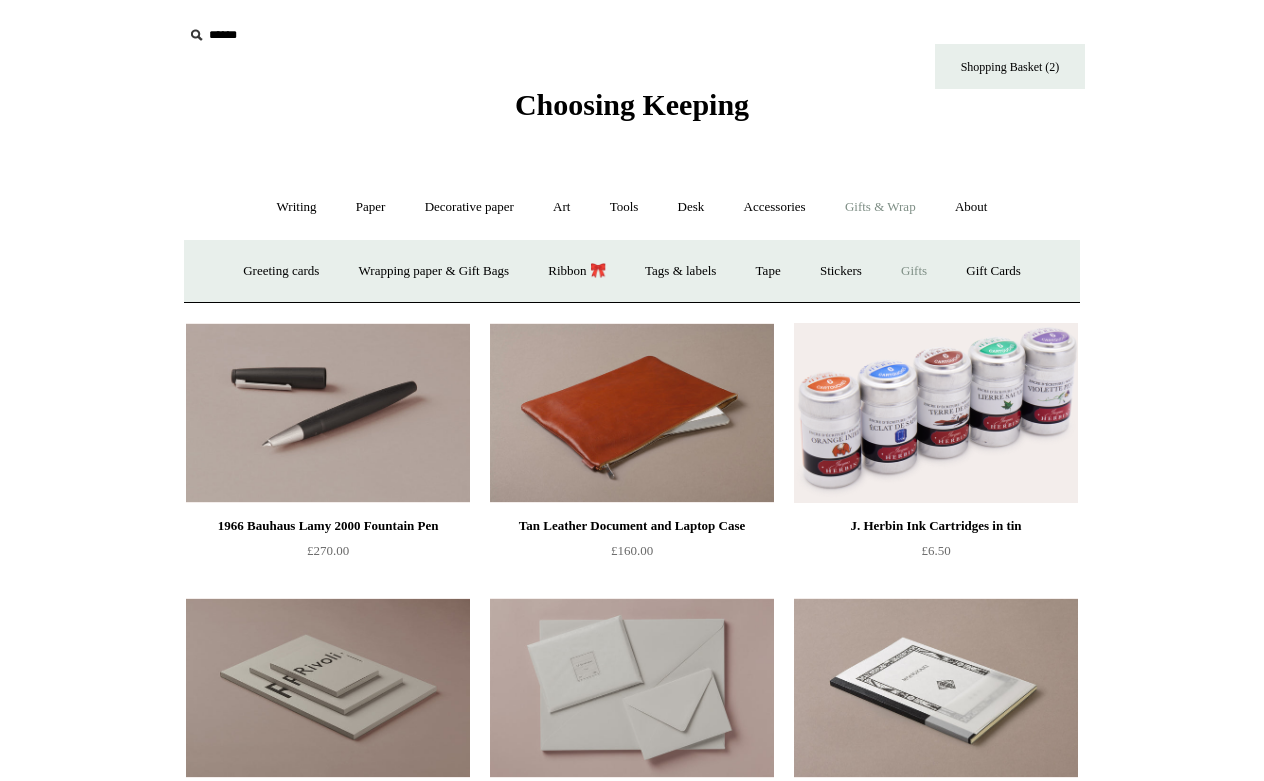 click on "Gifts +" at bounding box center [914, 271] 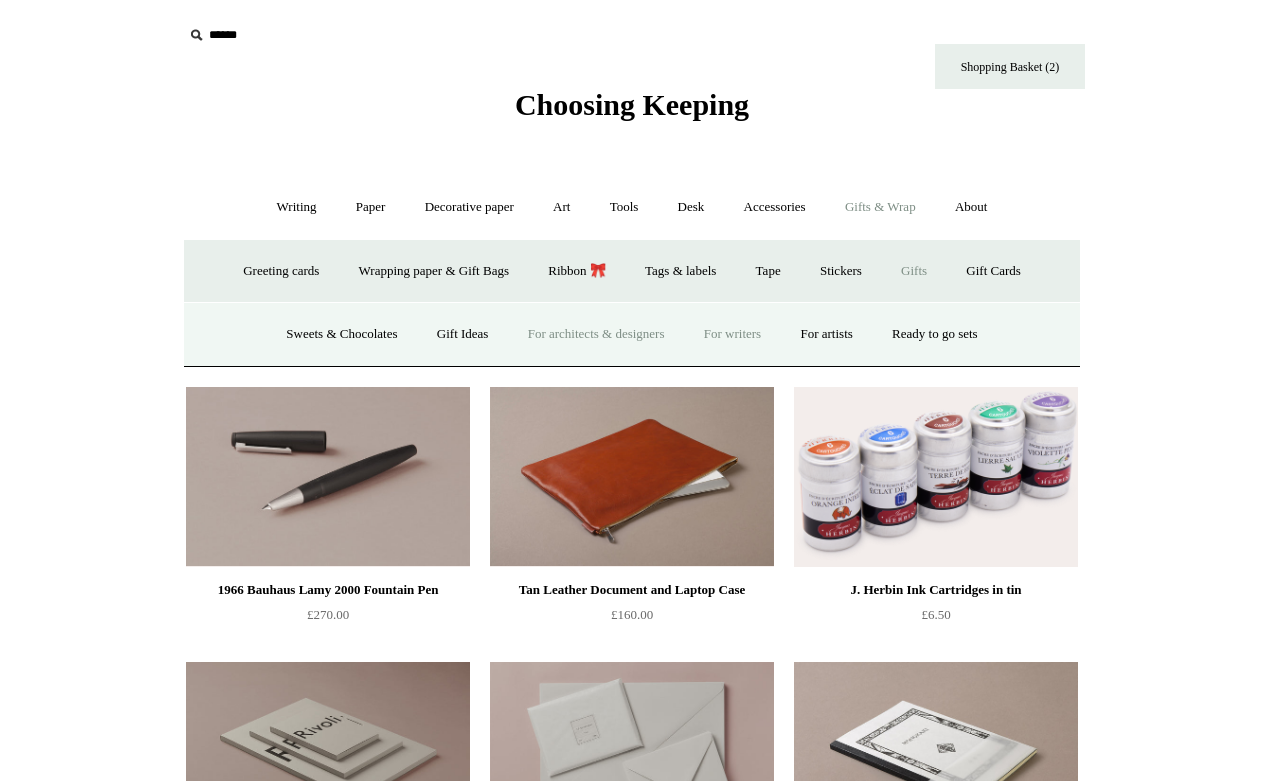 click on "For architects & designers" at bounding box center (596, 334) 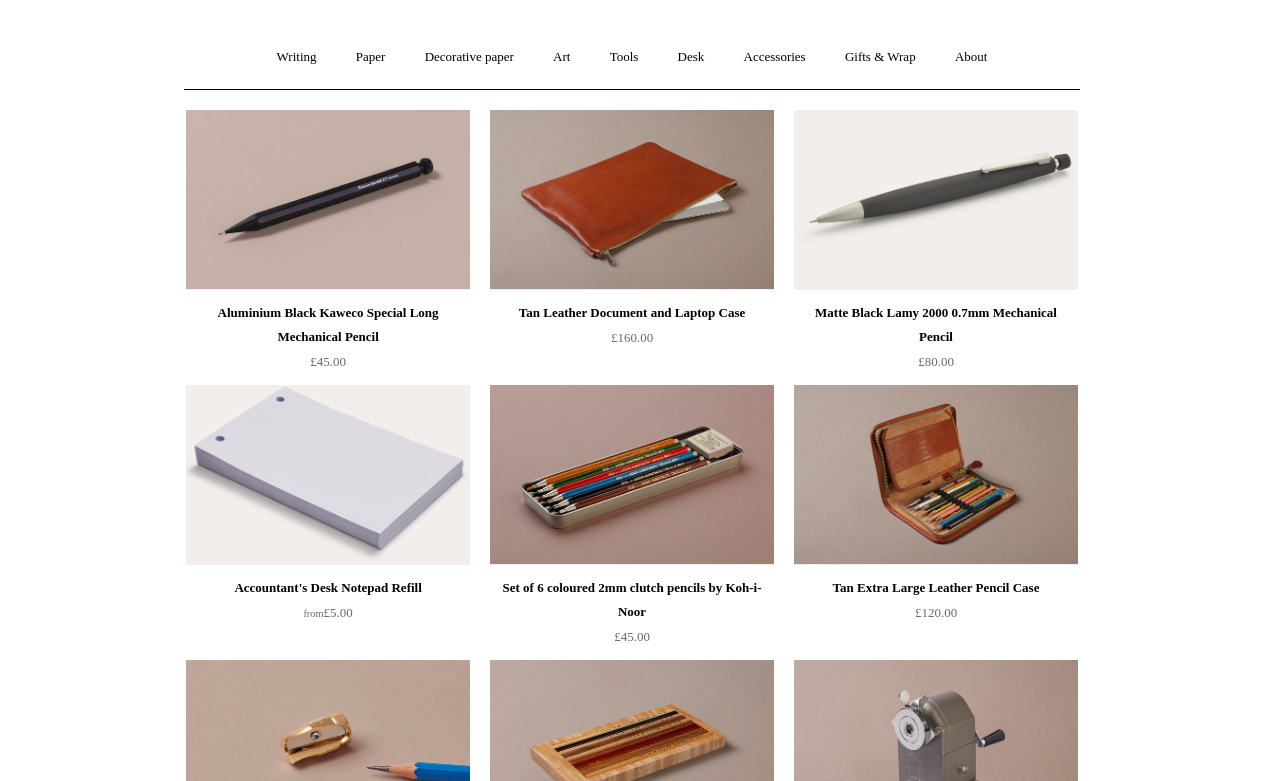 scroll, scrollTop: 0, scrollLeft: 0, axis: both 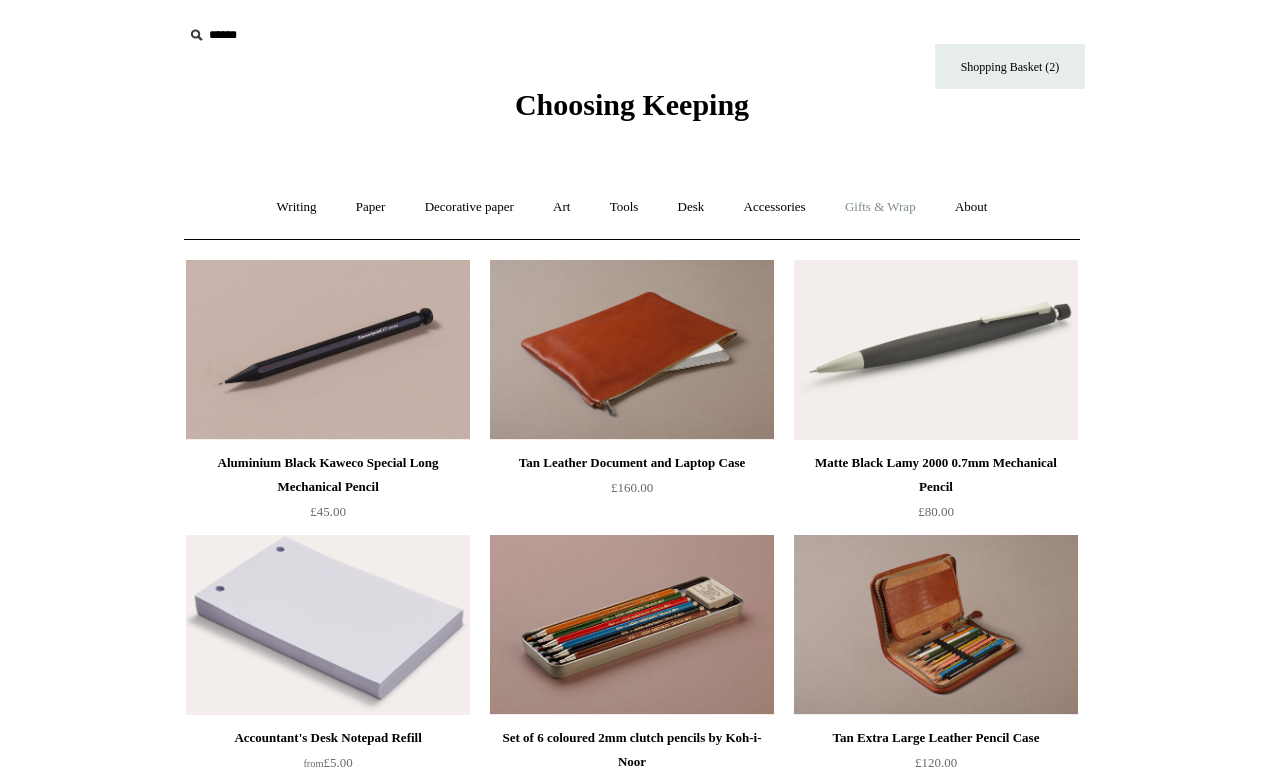 click on "Gifts & Wrap +" at bounding box center (880, 207) 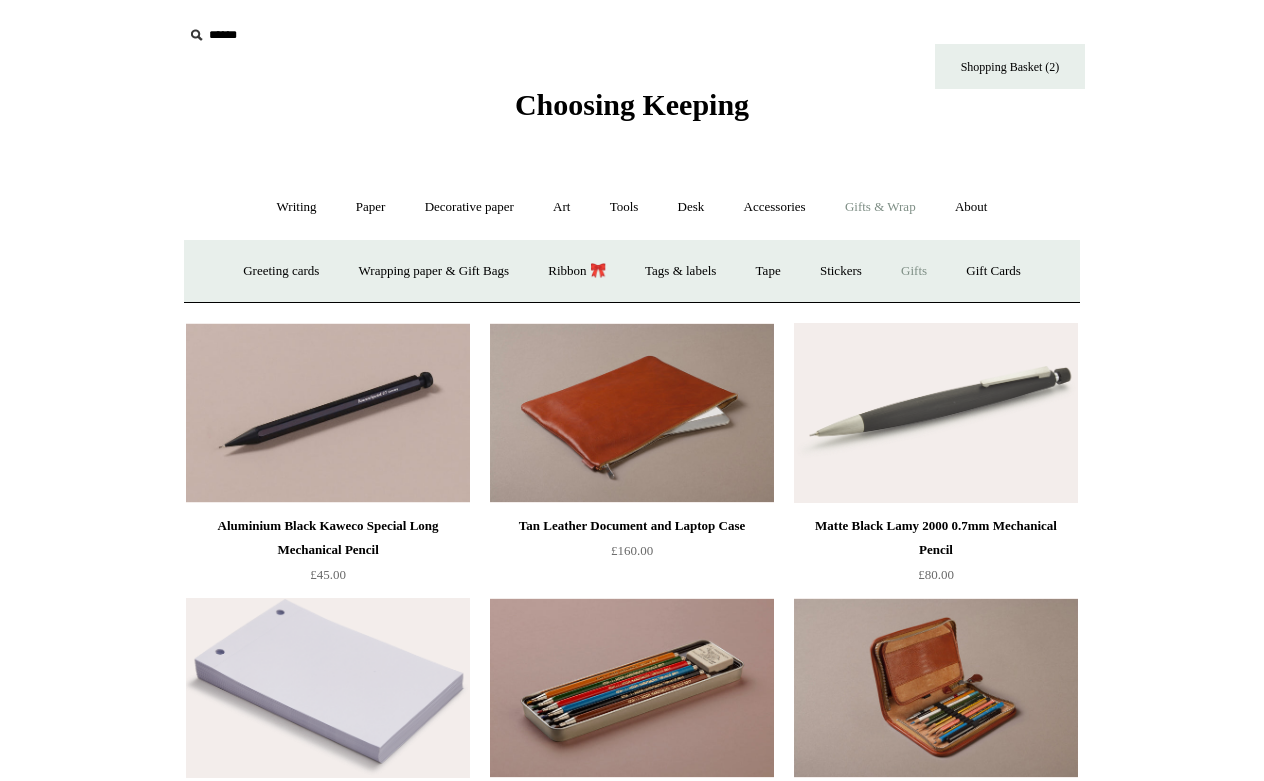click on "Gifts +" at bounding box center (914, 271) 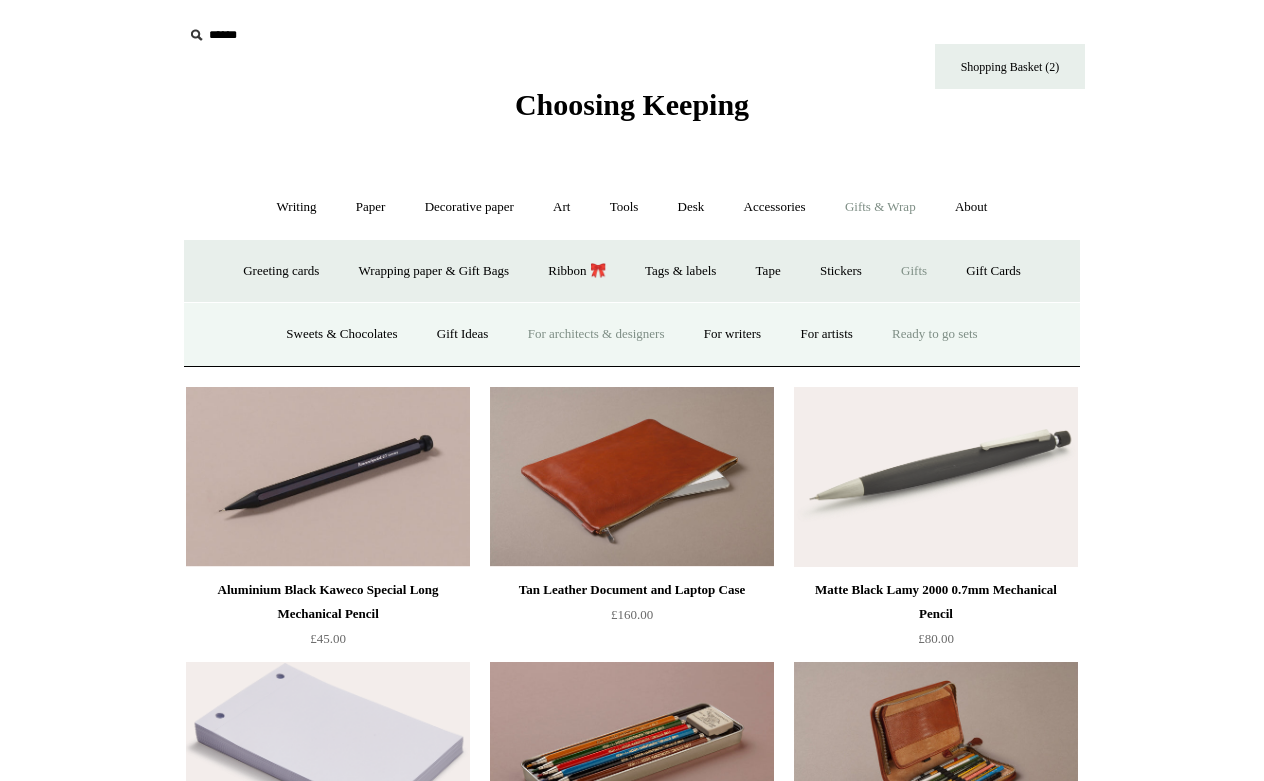 click on "Ready to go sets" at bounding box center [935, 334] 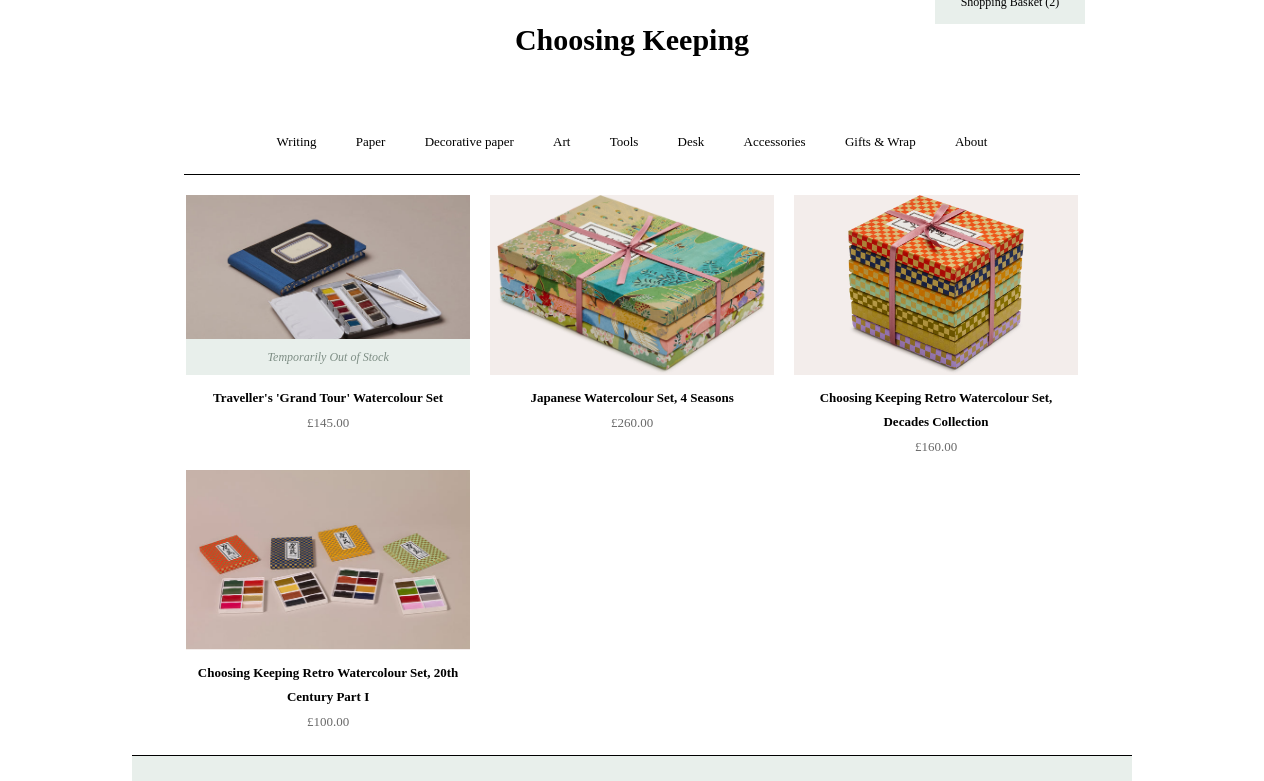 scroll, scrollTop: 0, scrollLeft: 0, axis: both 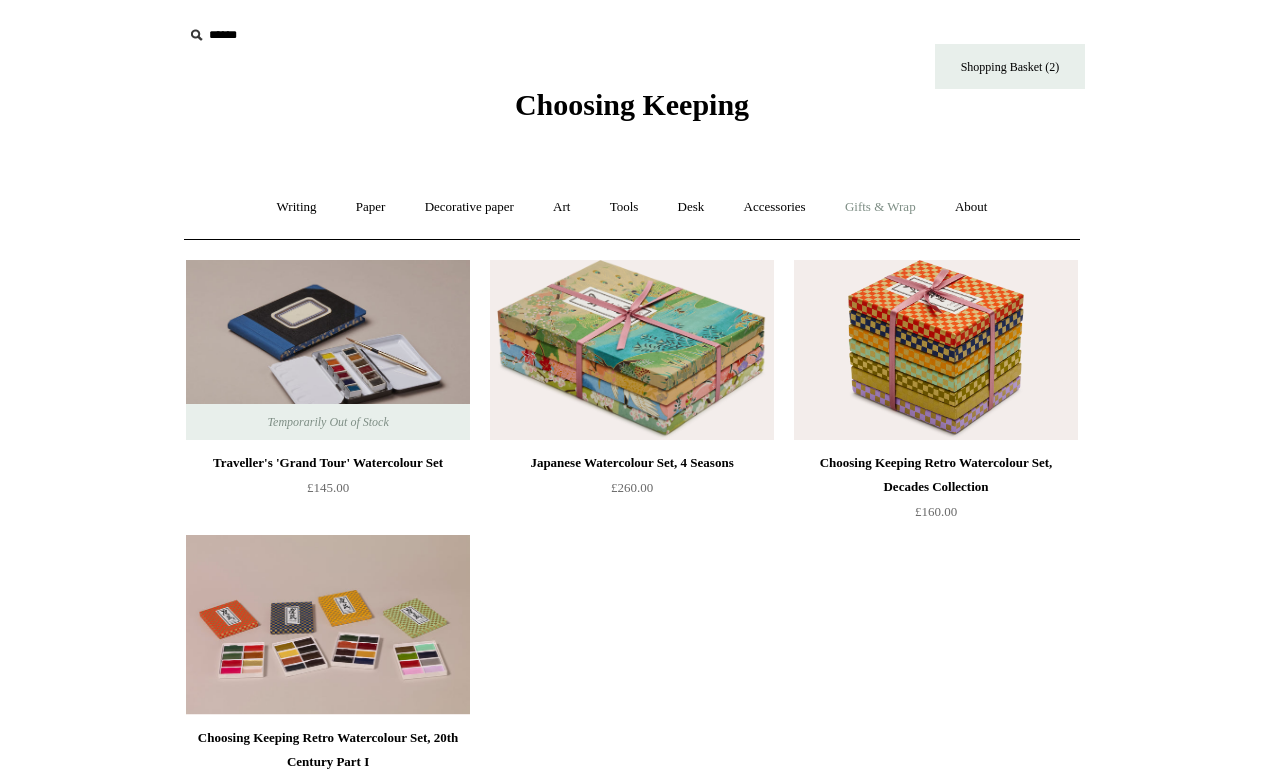 click on "Gifts & Wrap +" at bounding box center (880, 207) 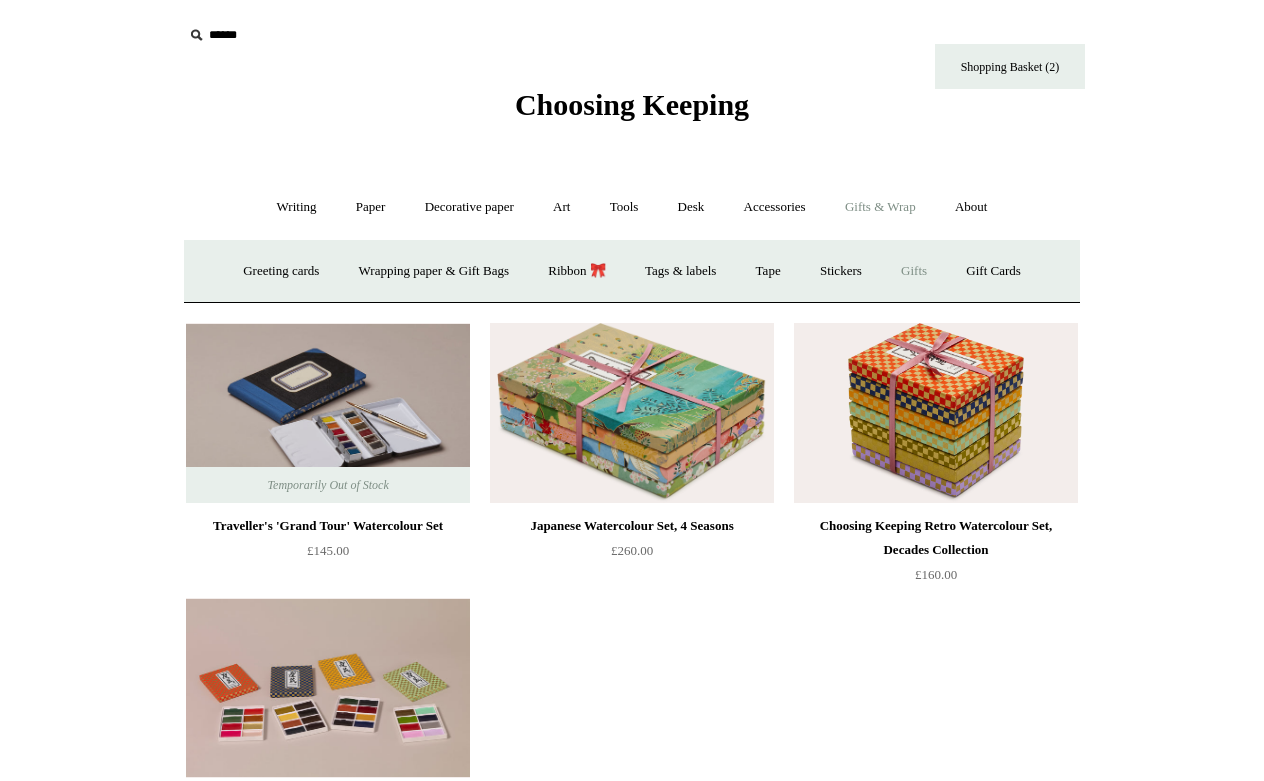 click on "Gifts +" at bounding box center (914, 271) 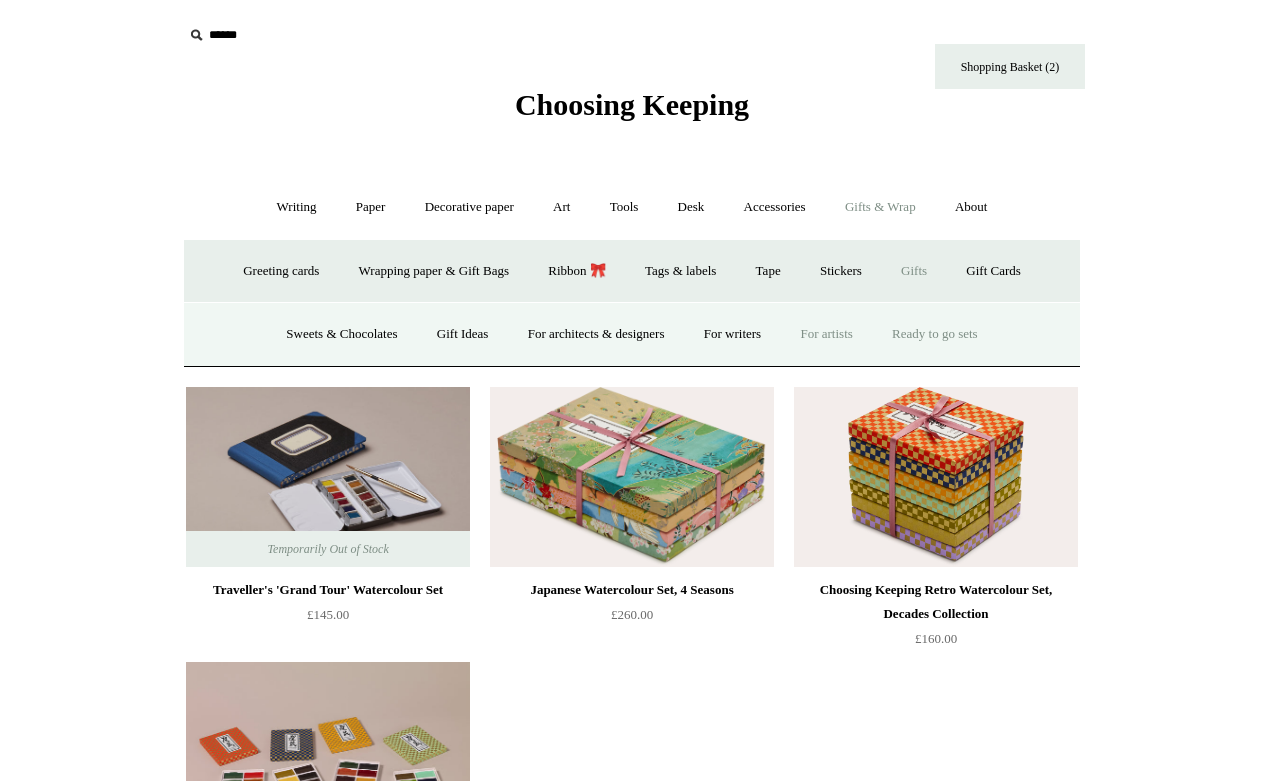 click on "For artists" at bounding box center [826, 334] 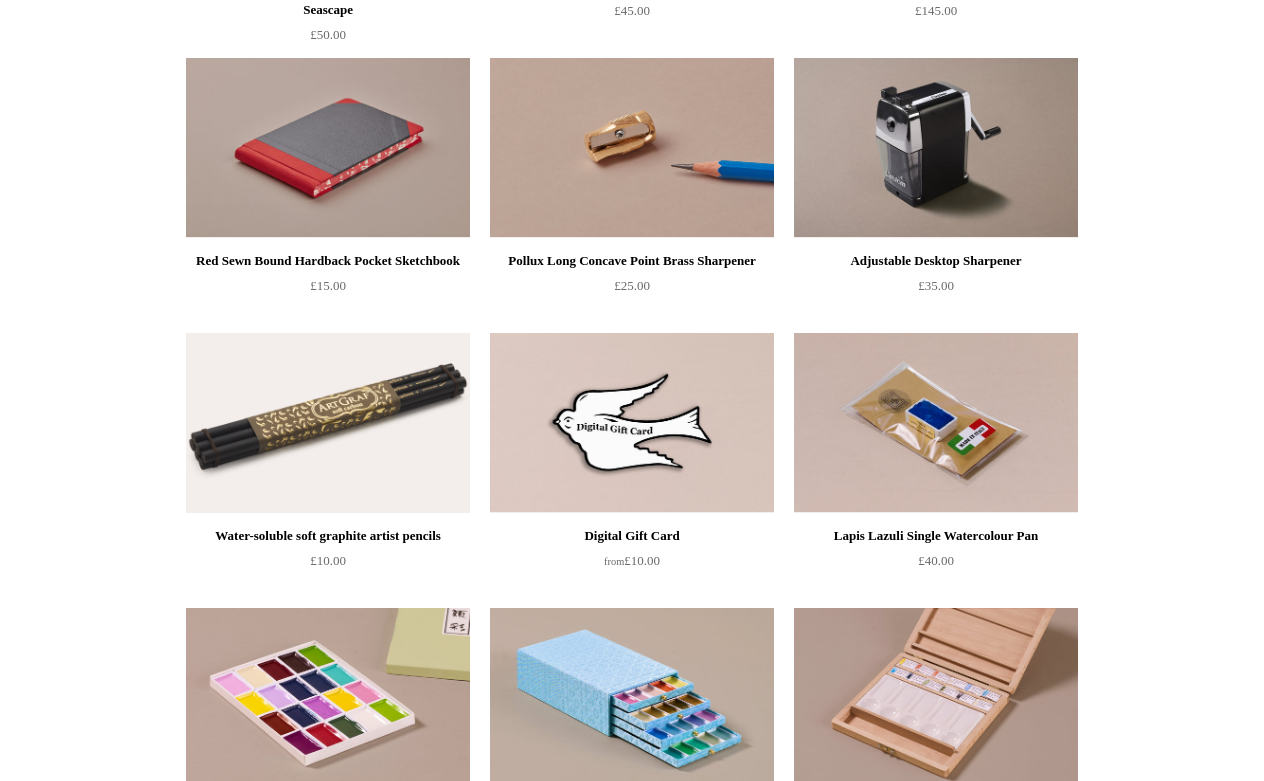 scroll, scrollTop: 1313, scrollLeft: 0, axis: vertical 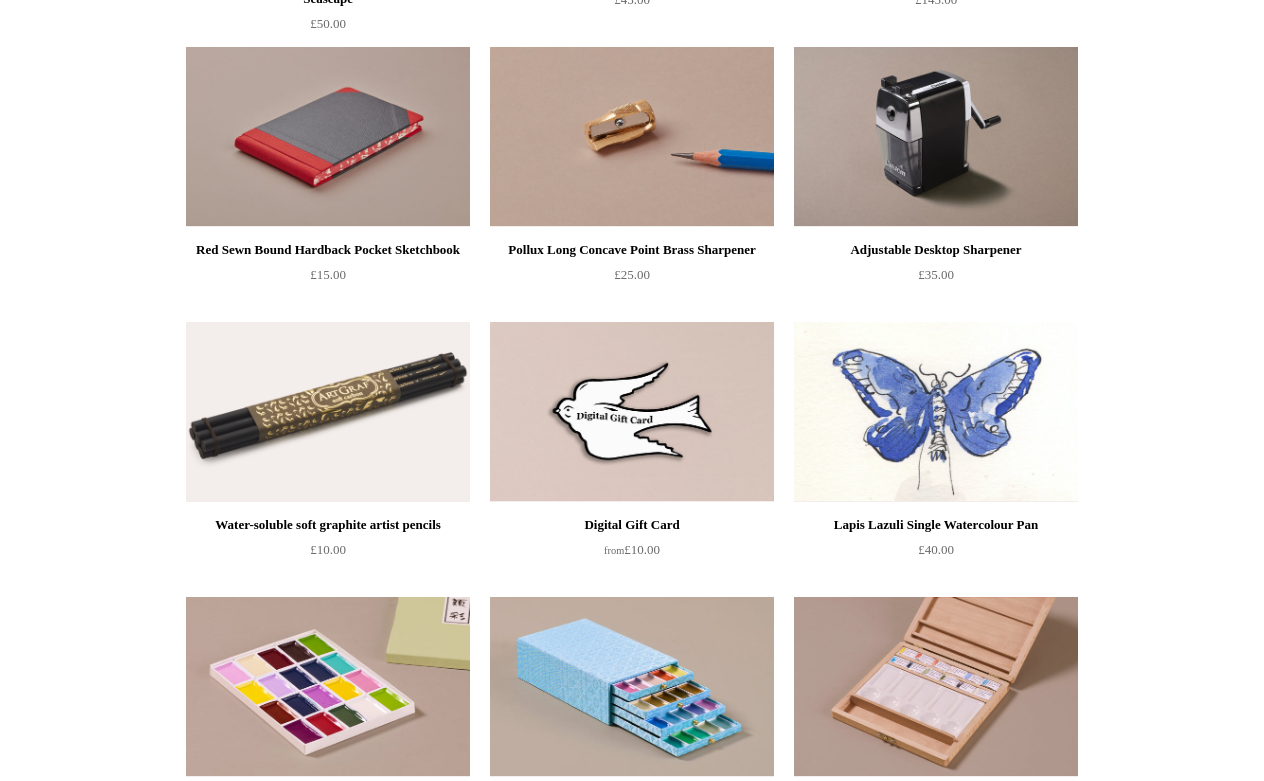 click at bounding box center [936, 412] 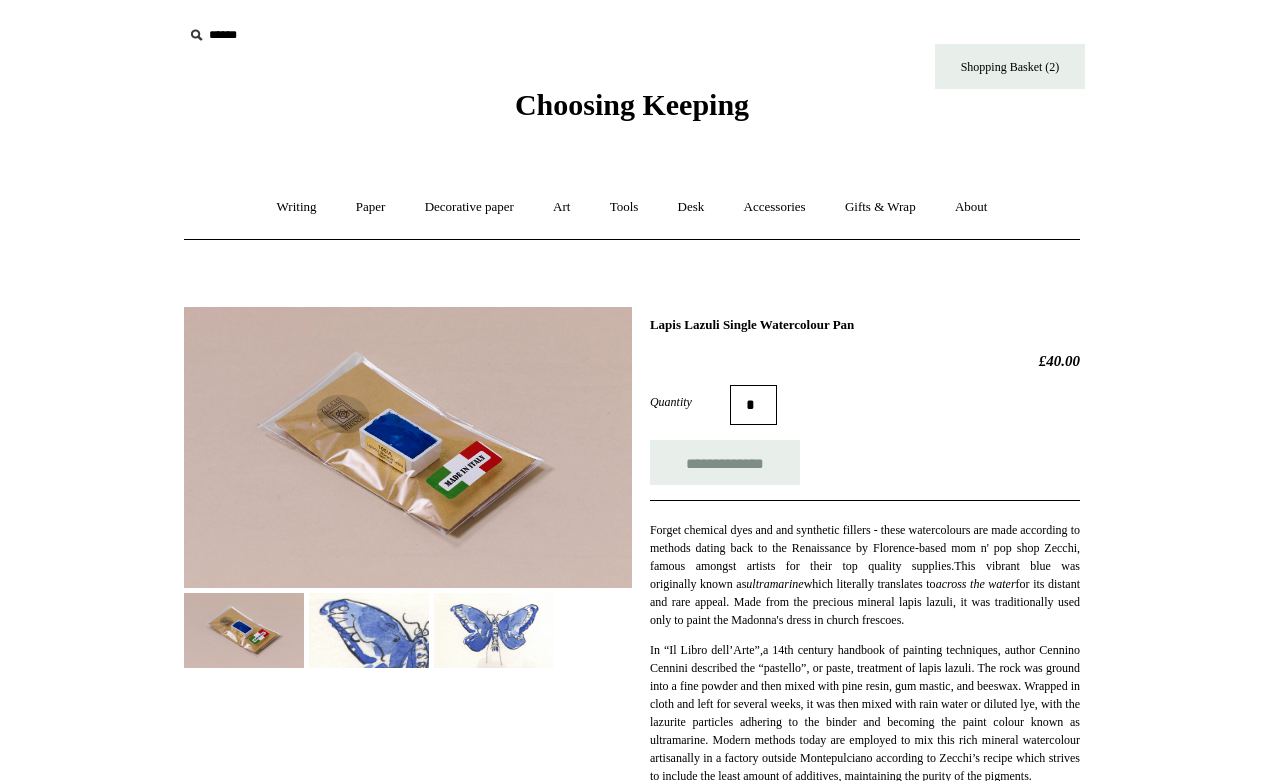 scroll, scrollTop: 0, scrollLeft: 0, axis: both 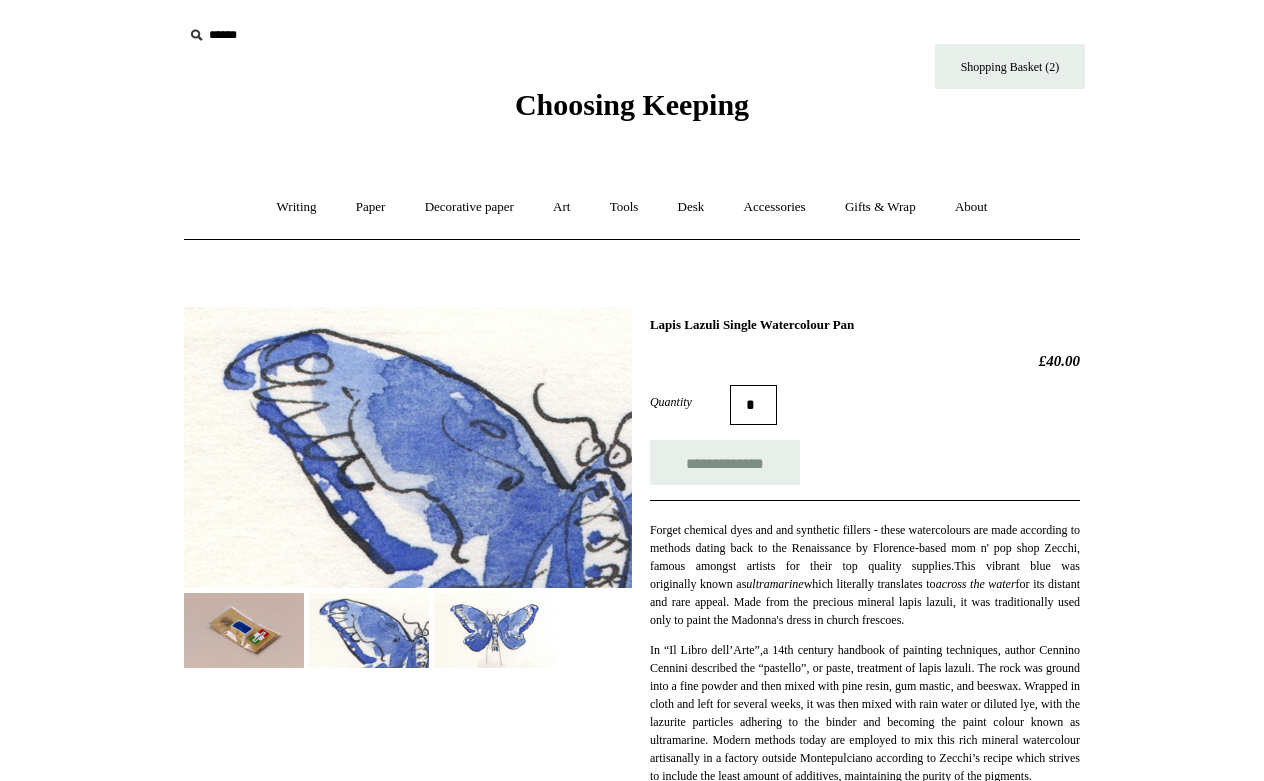 click at bounding box center (494, 630) 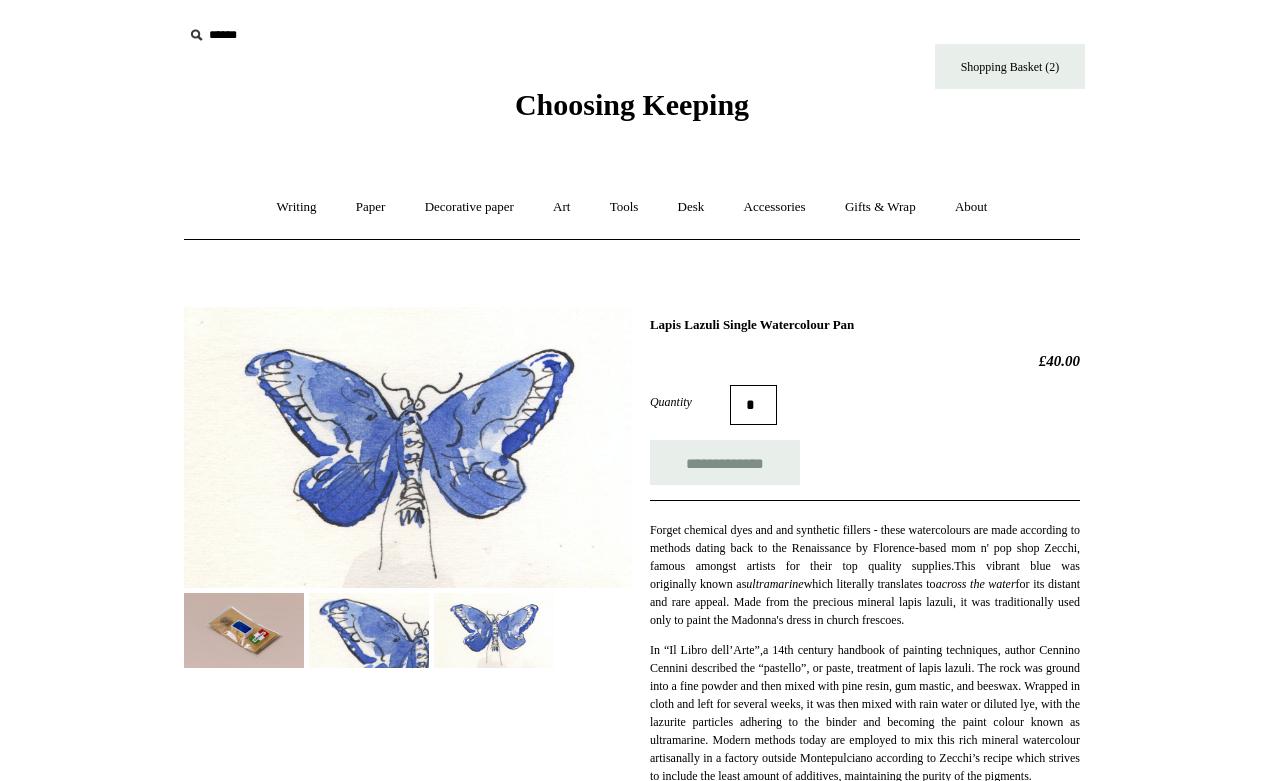 click at bounding box center (244, 630) 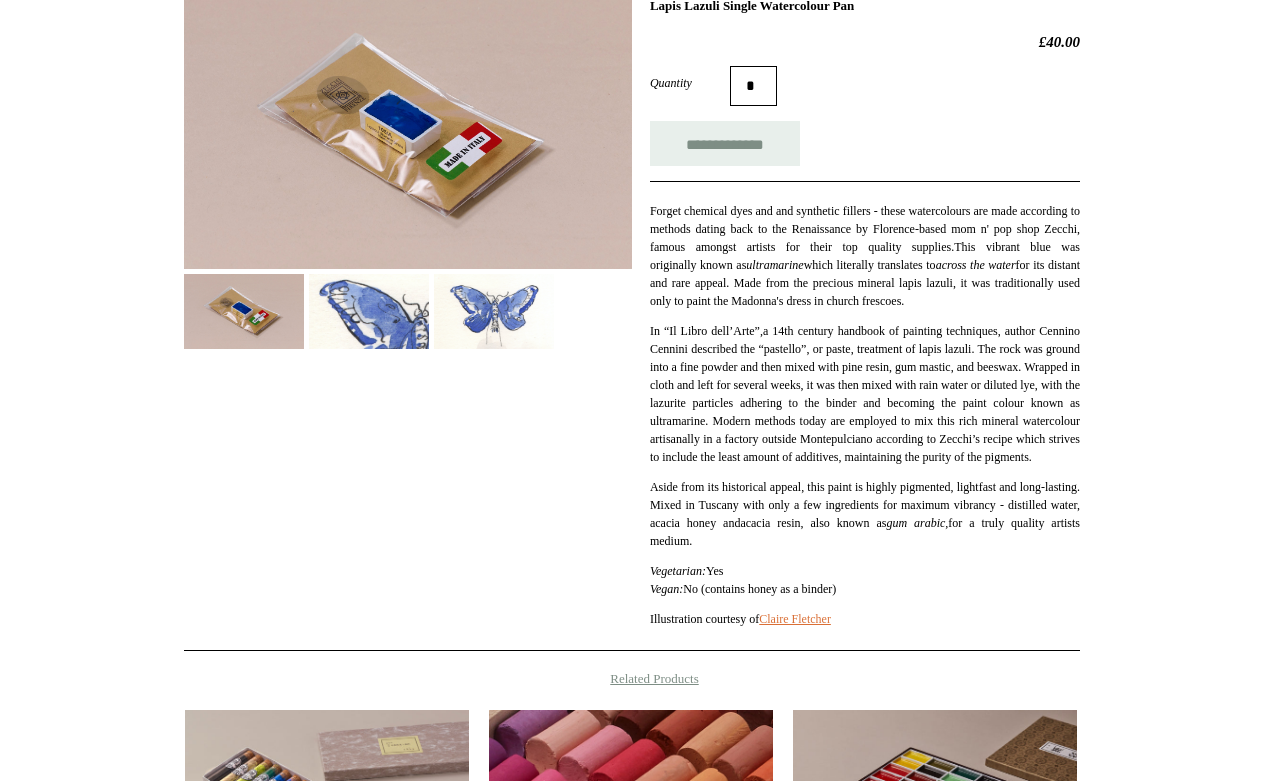 scroll, scrollTop: 0, scrollLeft: 0, axis: both 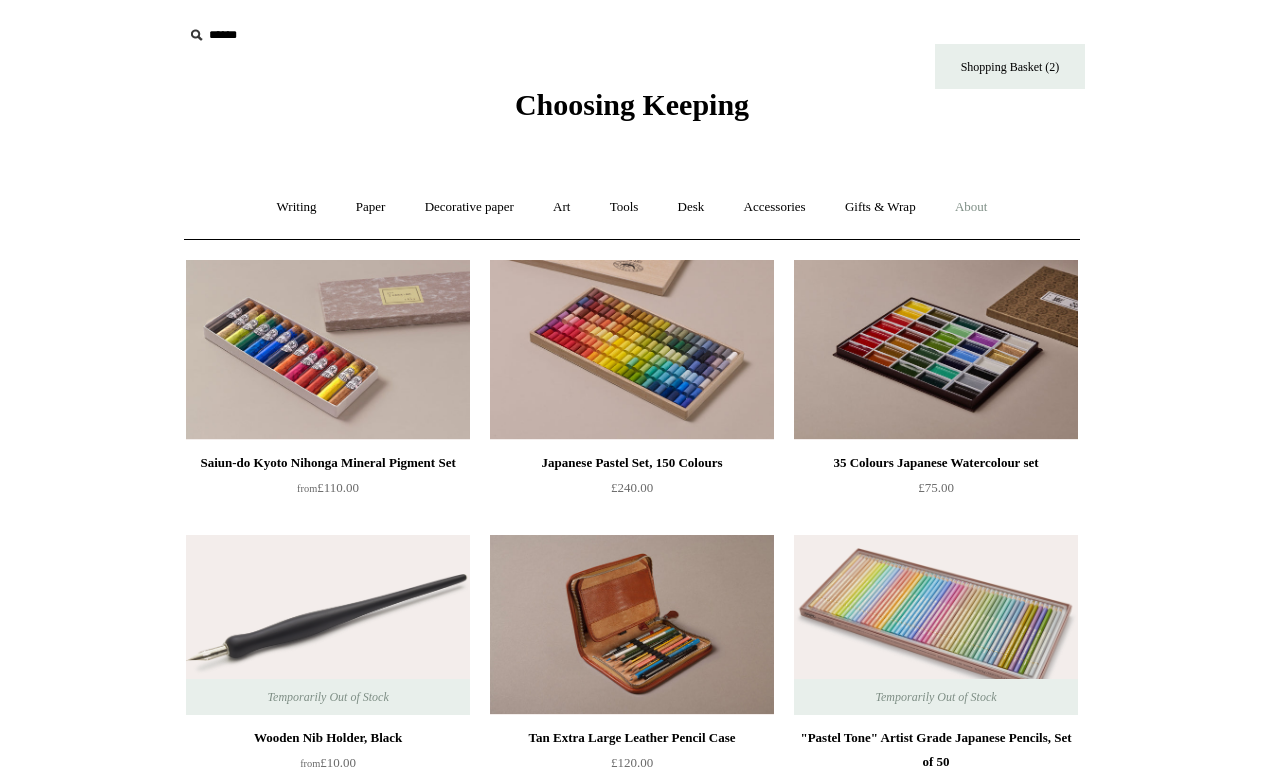 click on "About +" at bounding box center [971, 207] 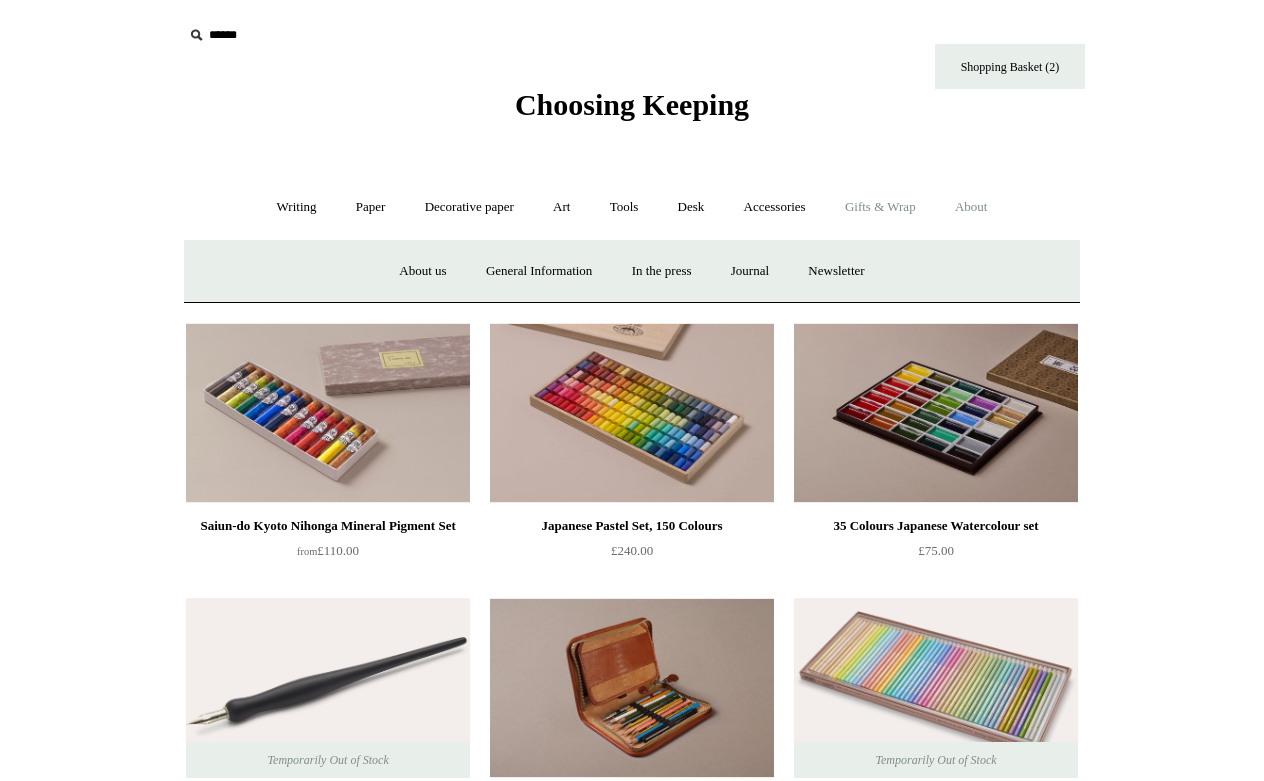 click on "Gifts & Wrap +" at bounding box center (880, 207) 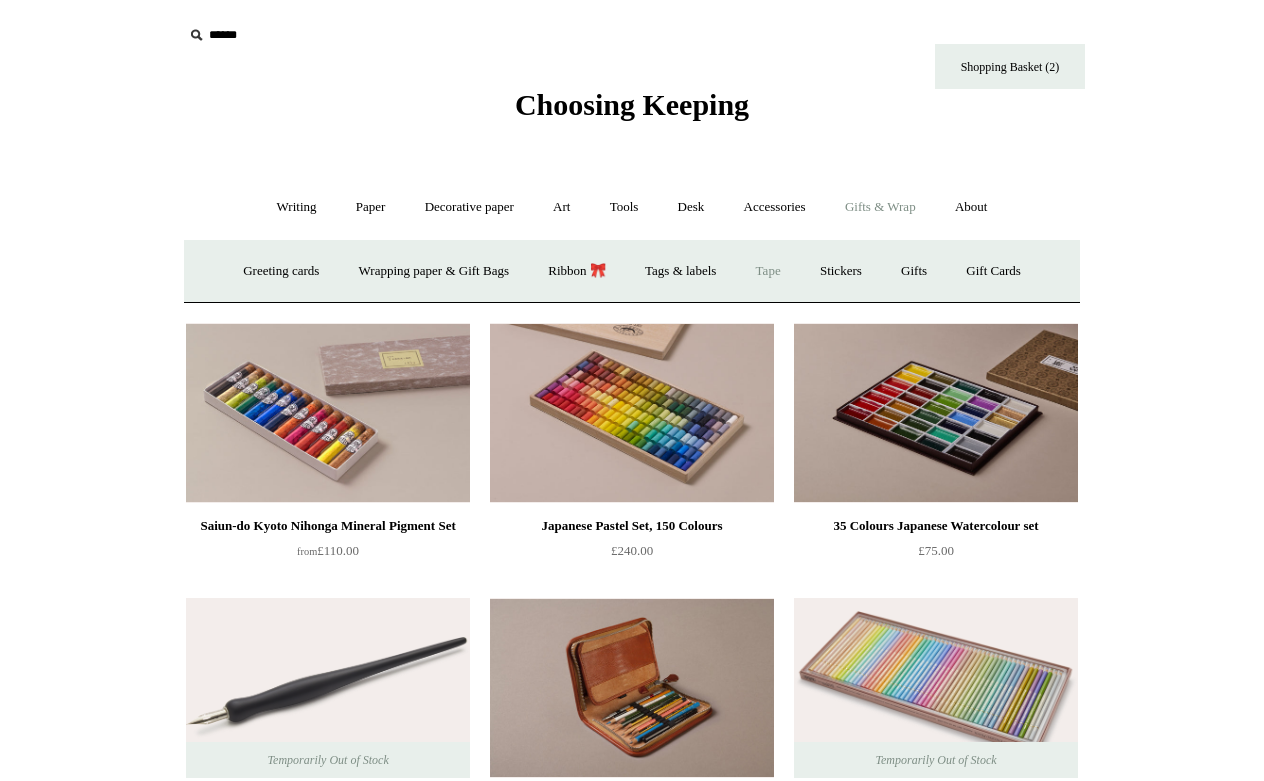 click on "Tape" at bounding box center [768, 271] 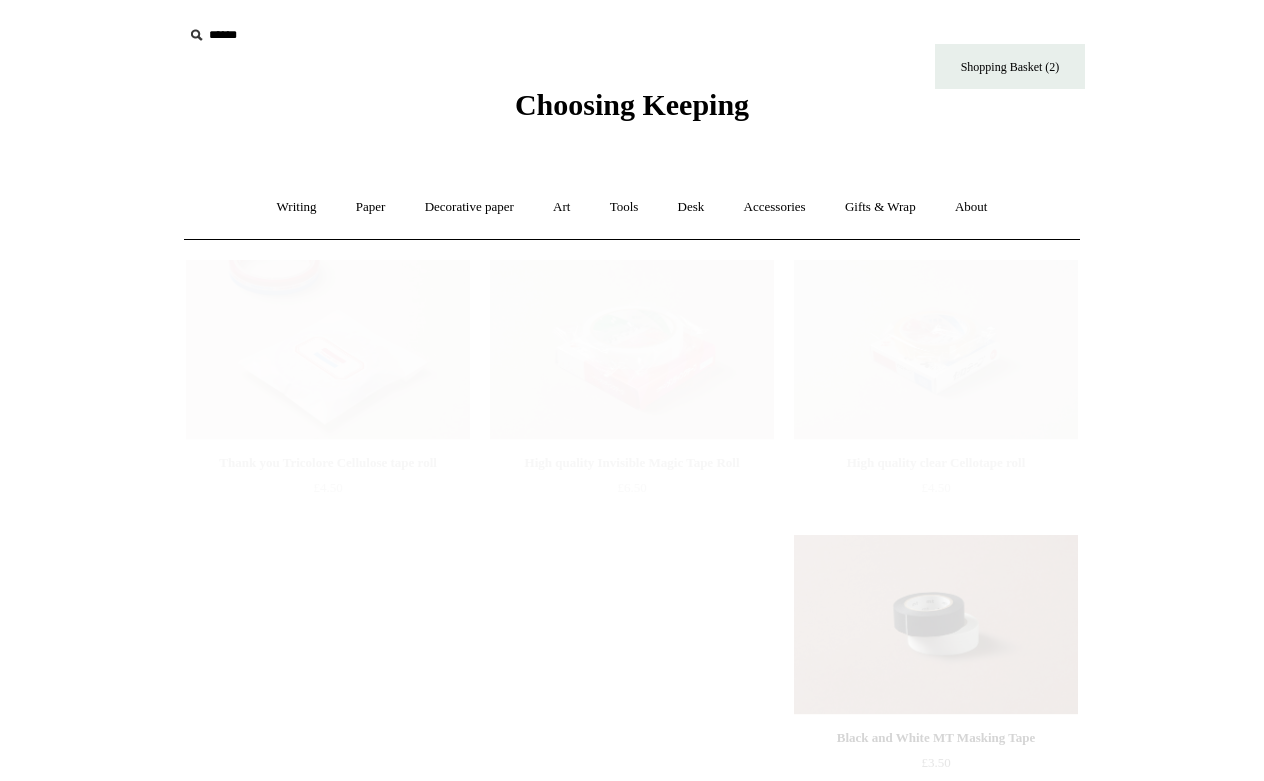 scroll, scrollTop: 0, scrollLeft: 0, axis: both 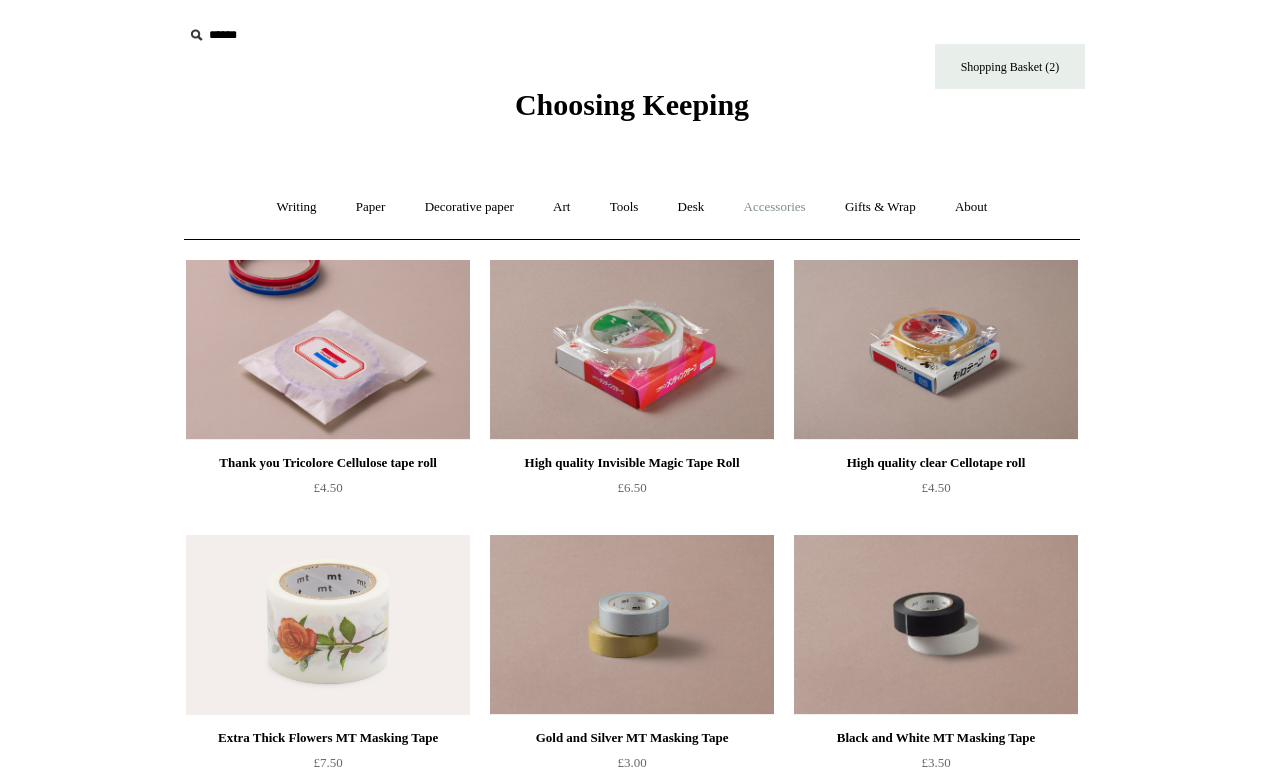 click on "Accessories +" at bounding box center (775, 207) 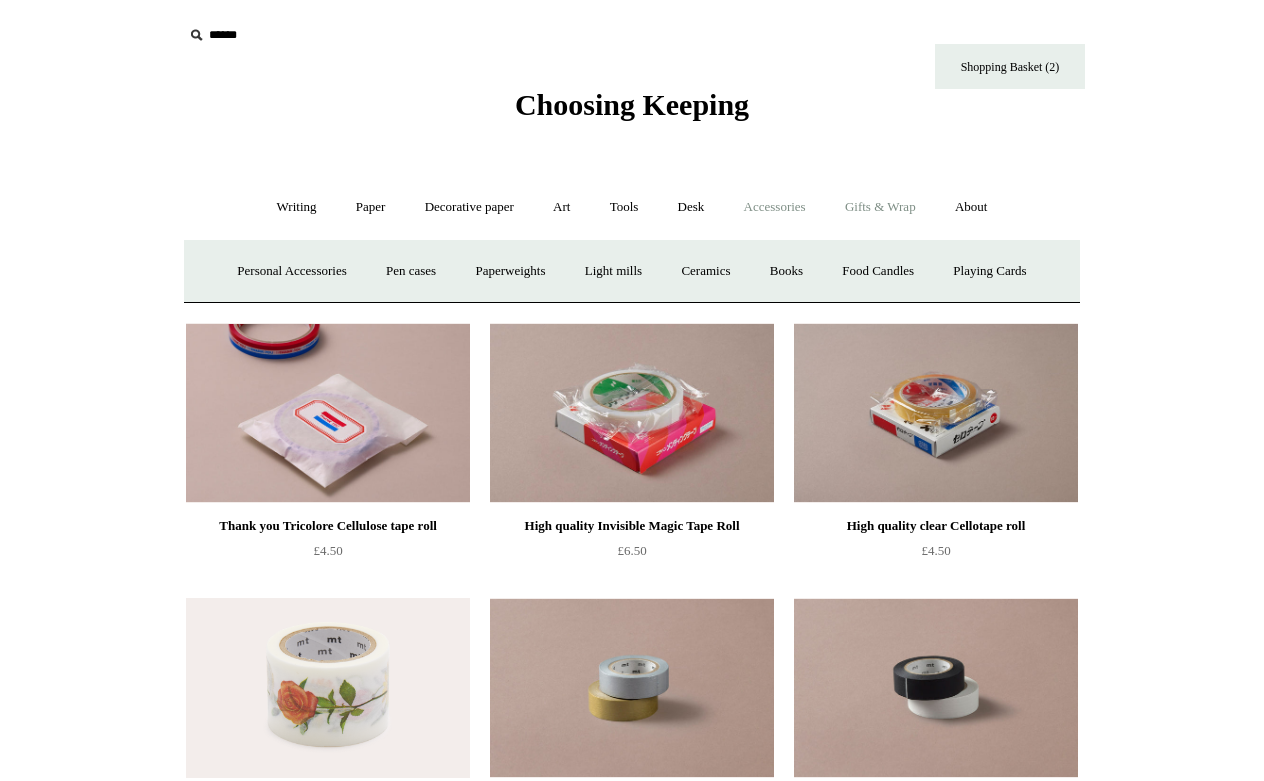 click on "Gifts & Wrap +" at bounding box center [880, 207] 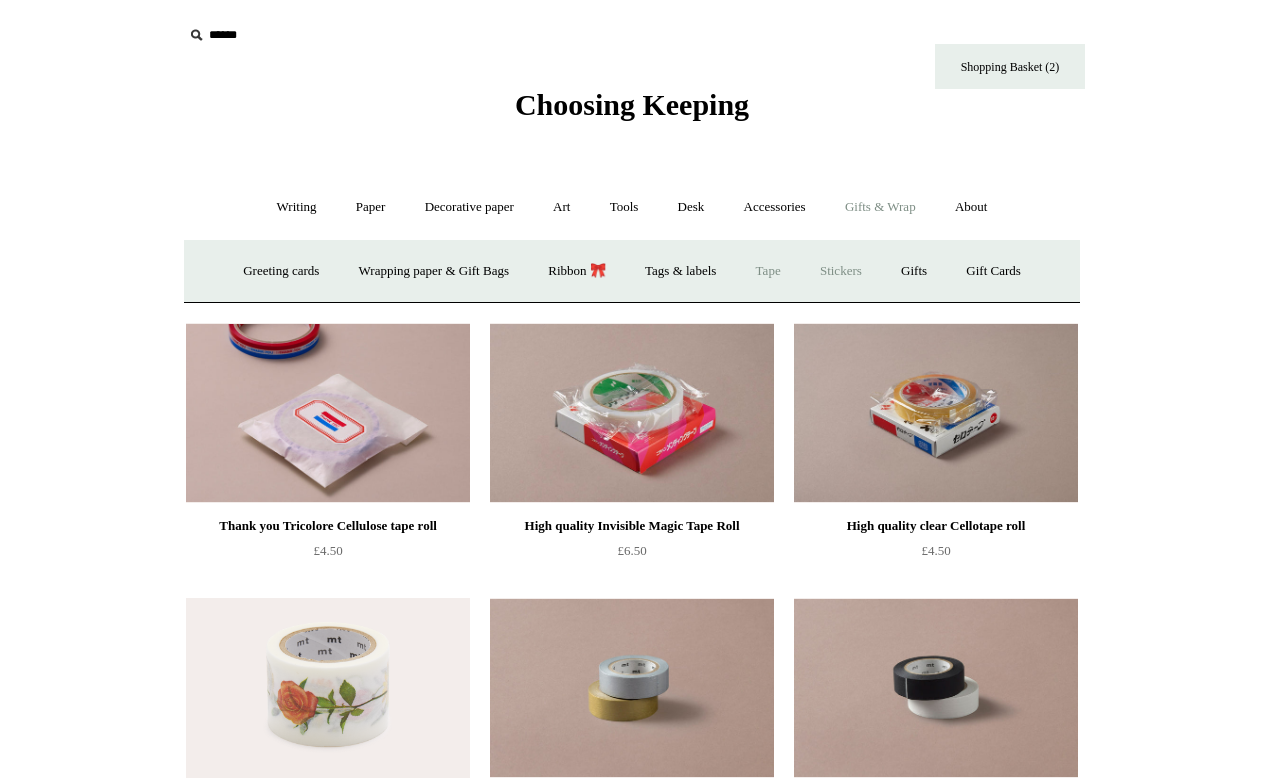 click on "Stickers" at bounding box center [841, 271] 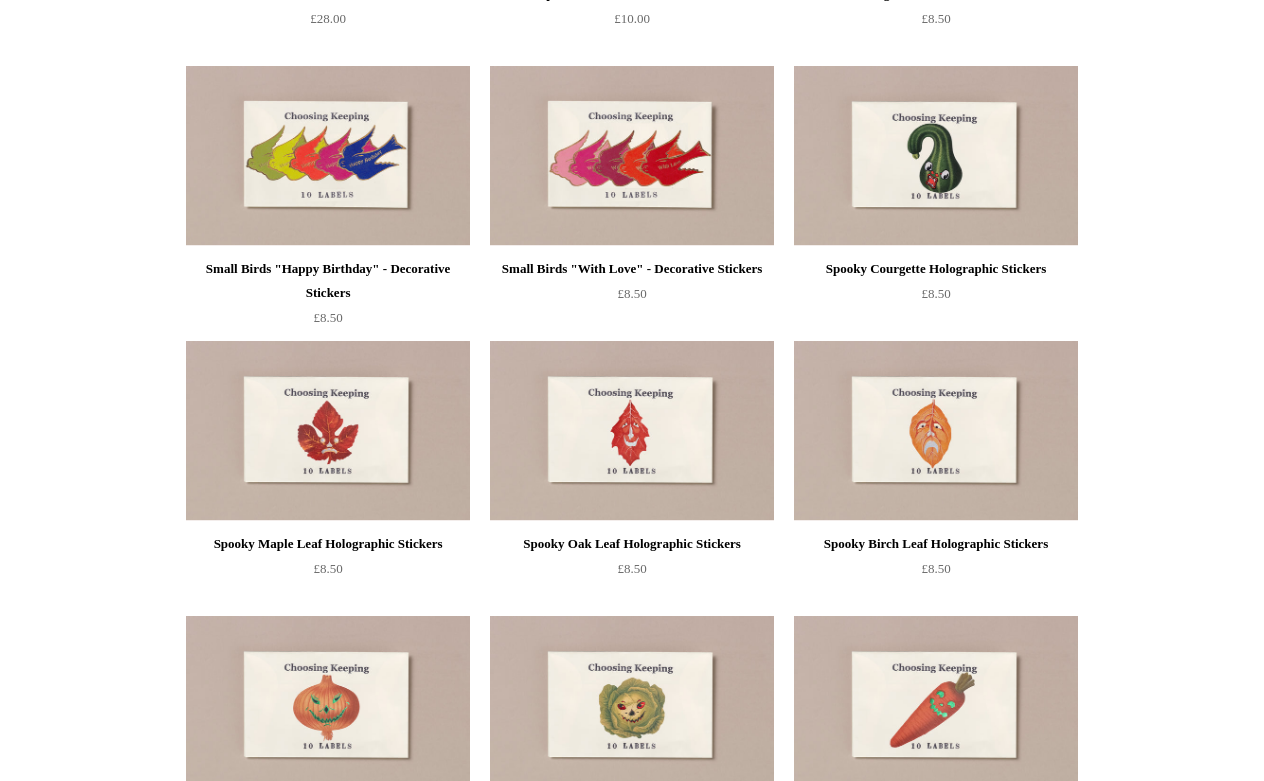 scroll, scrollTop: 0, scrollLeft: 0, axis: both 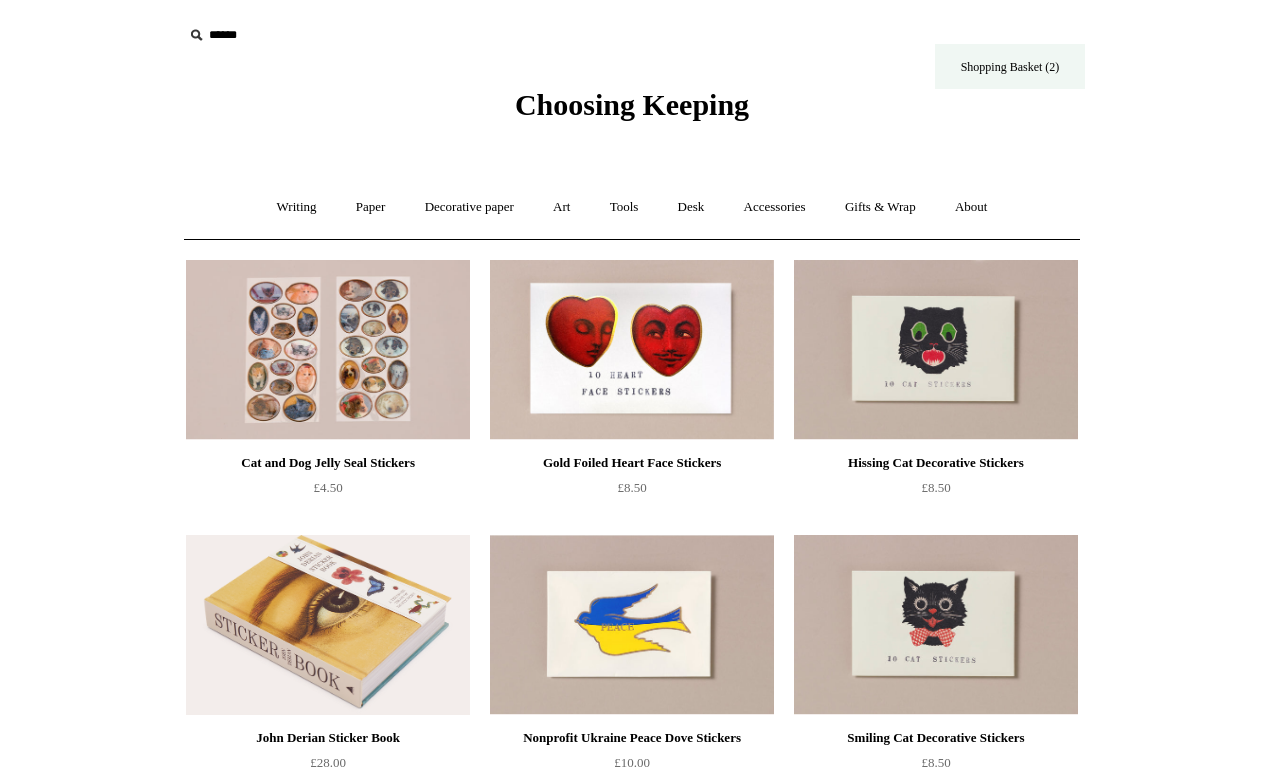 click on "Shopping Basket (2)" at bounding box center (1010, 66) 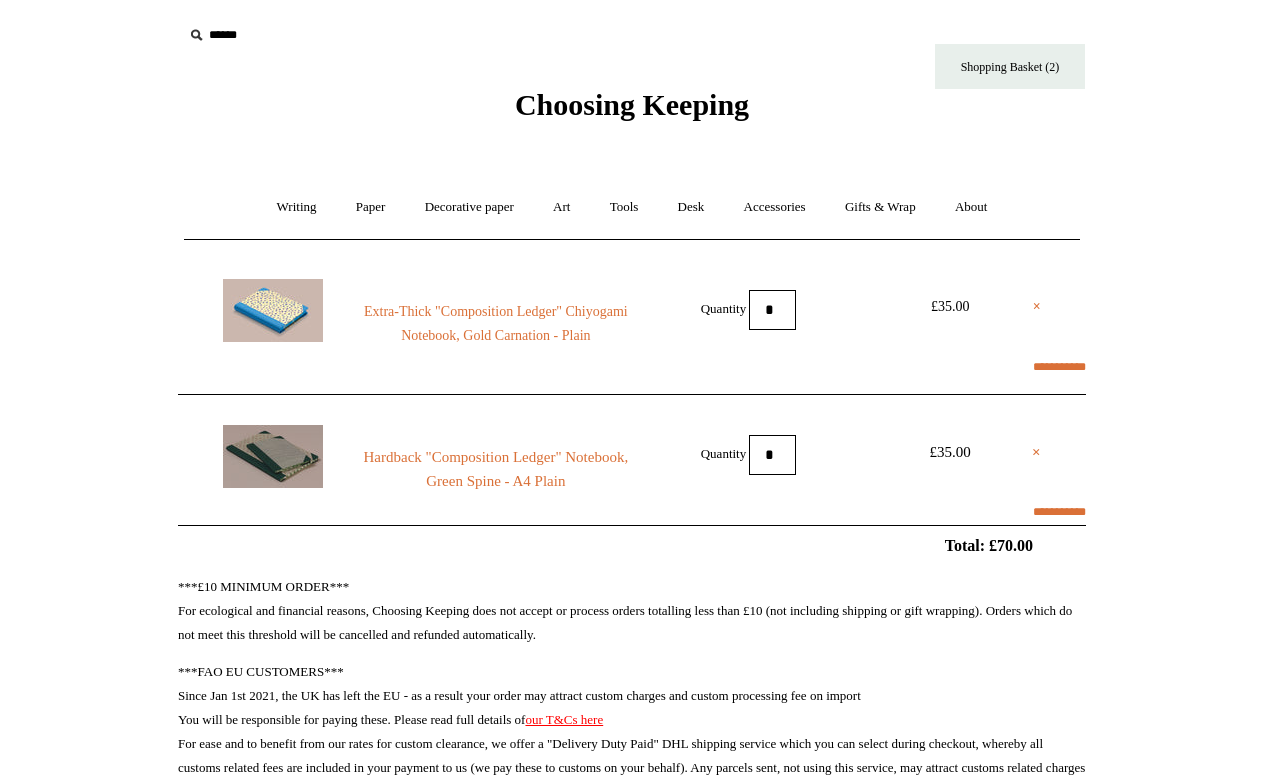 scroll, scrollTop: 0, scrollLeft: 0, axis: both 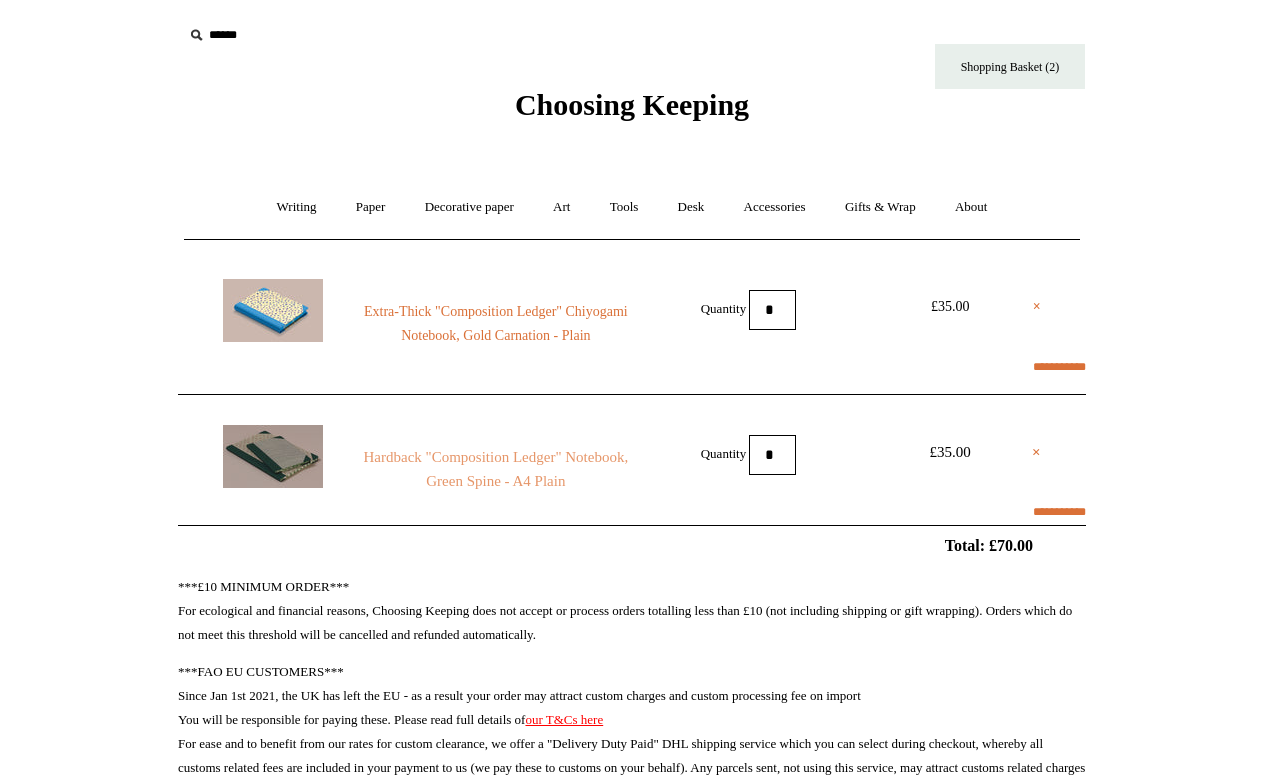 select on "**********" 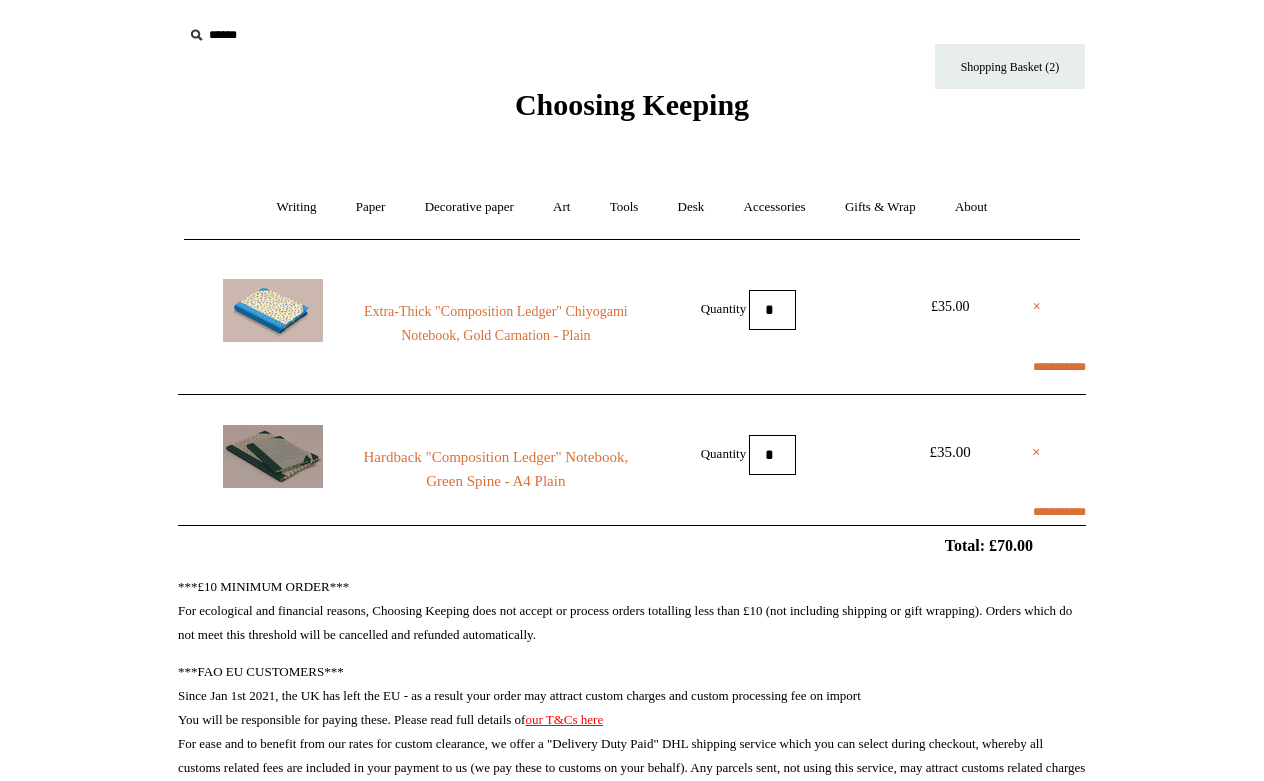click at bounding box center [273, 310] 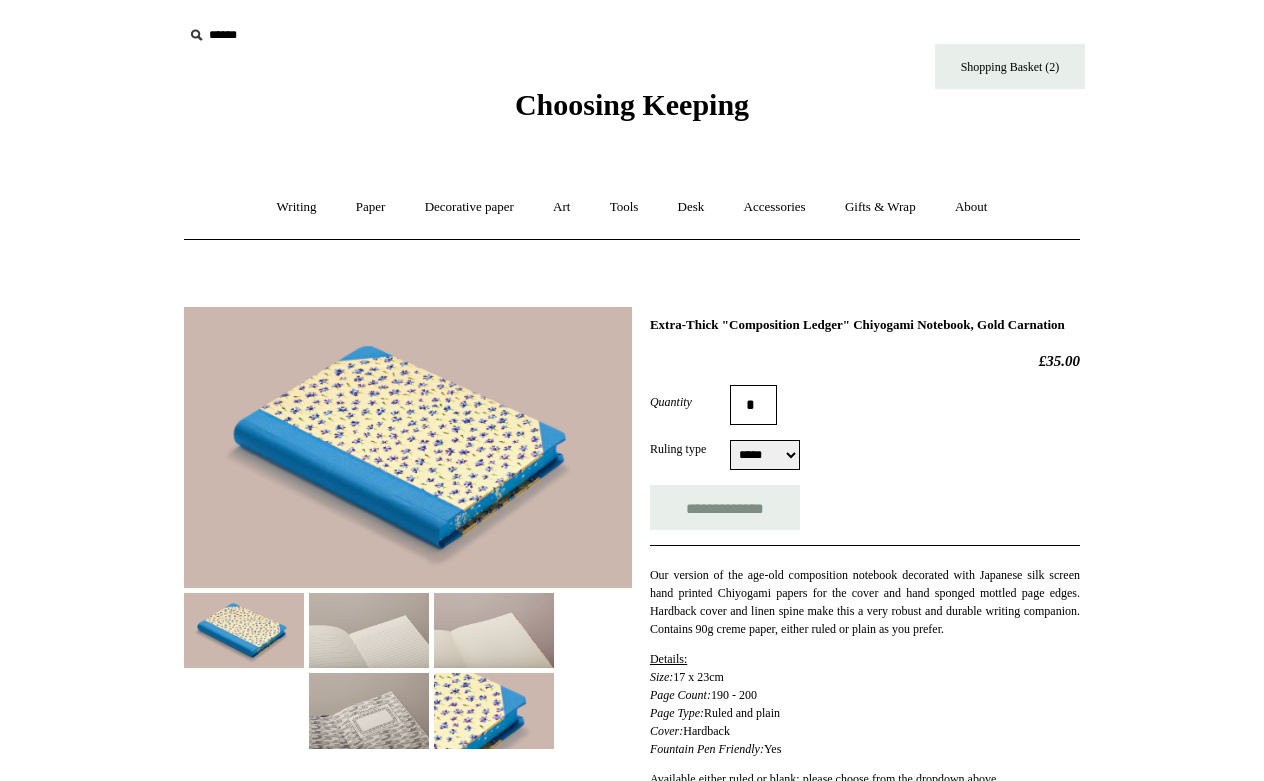select on "*****" 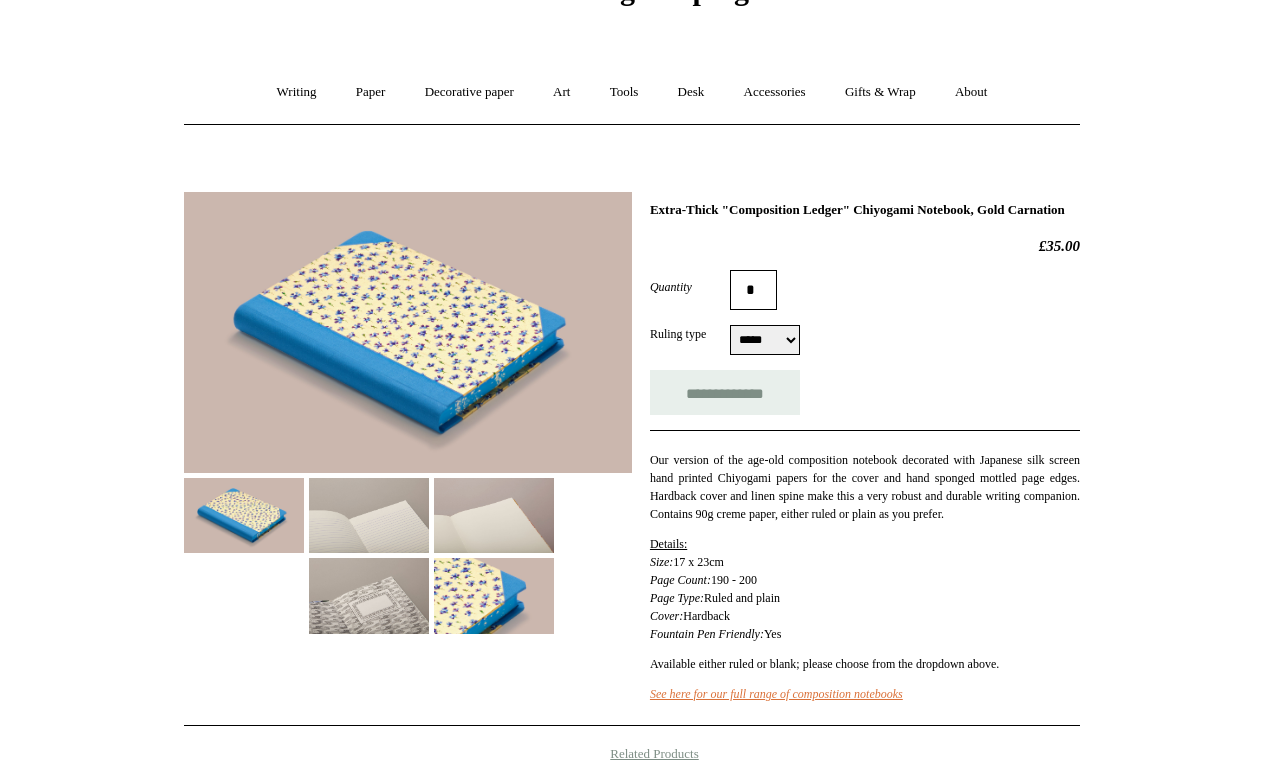 scroll, scrollTop: 108, scrollLeft: 0, axis: vertical 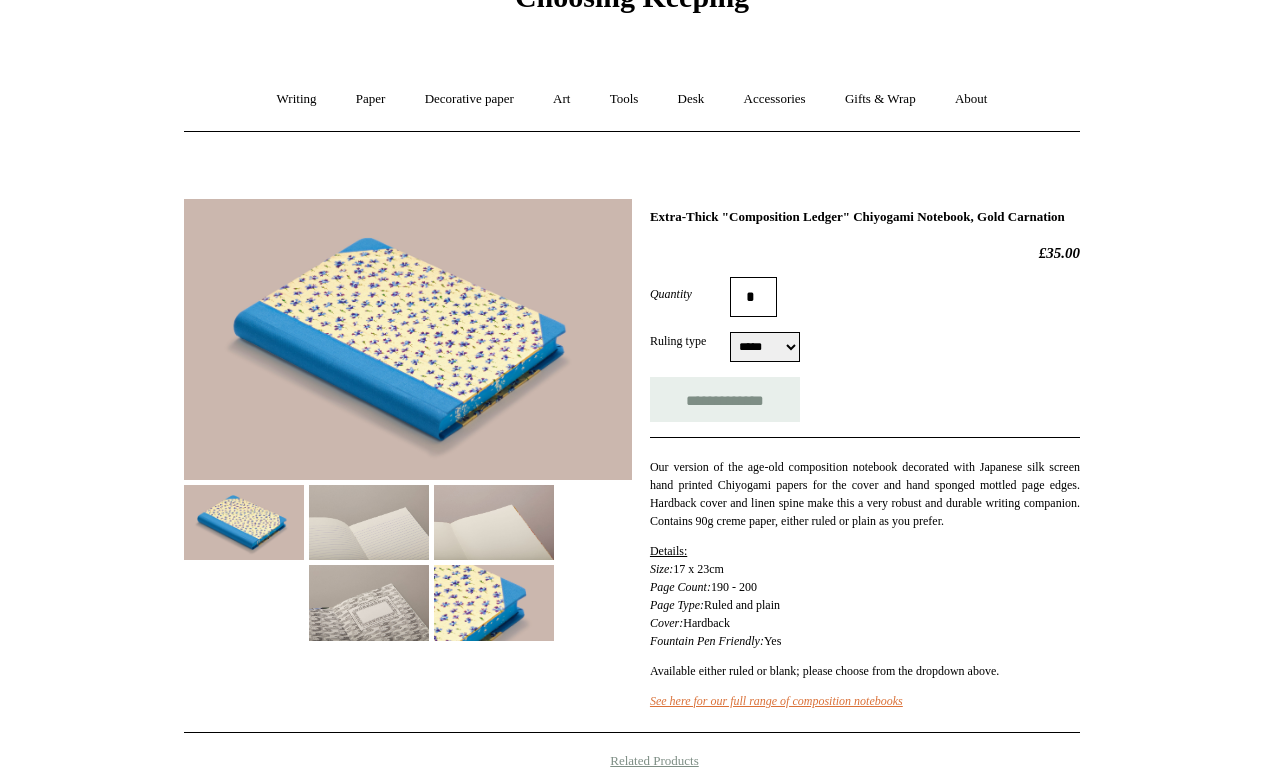 click at bounding box center (369, 602) 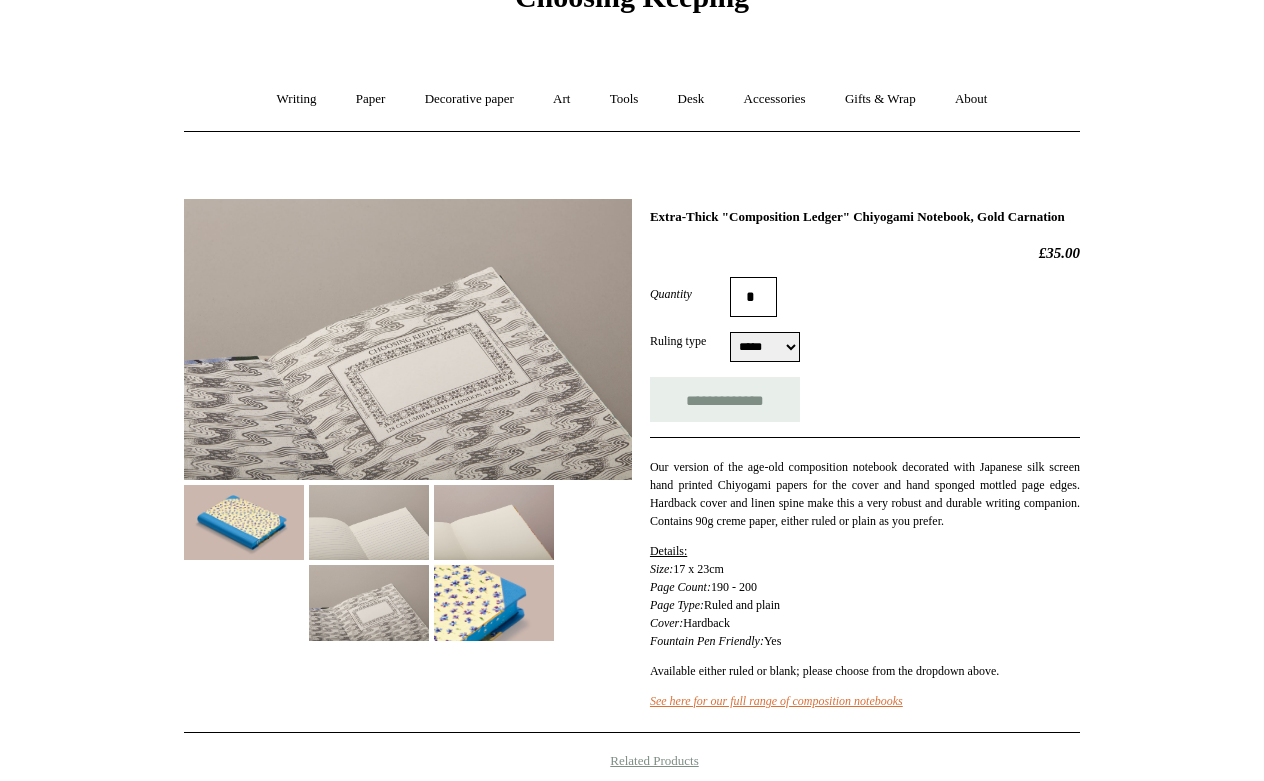 click at bounding box center (494, 602) 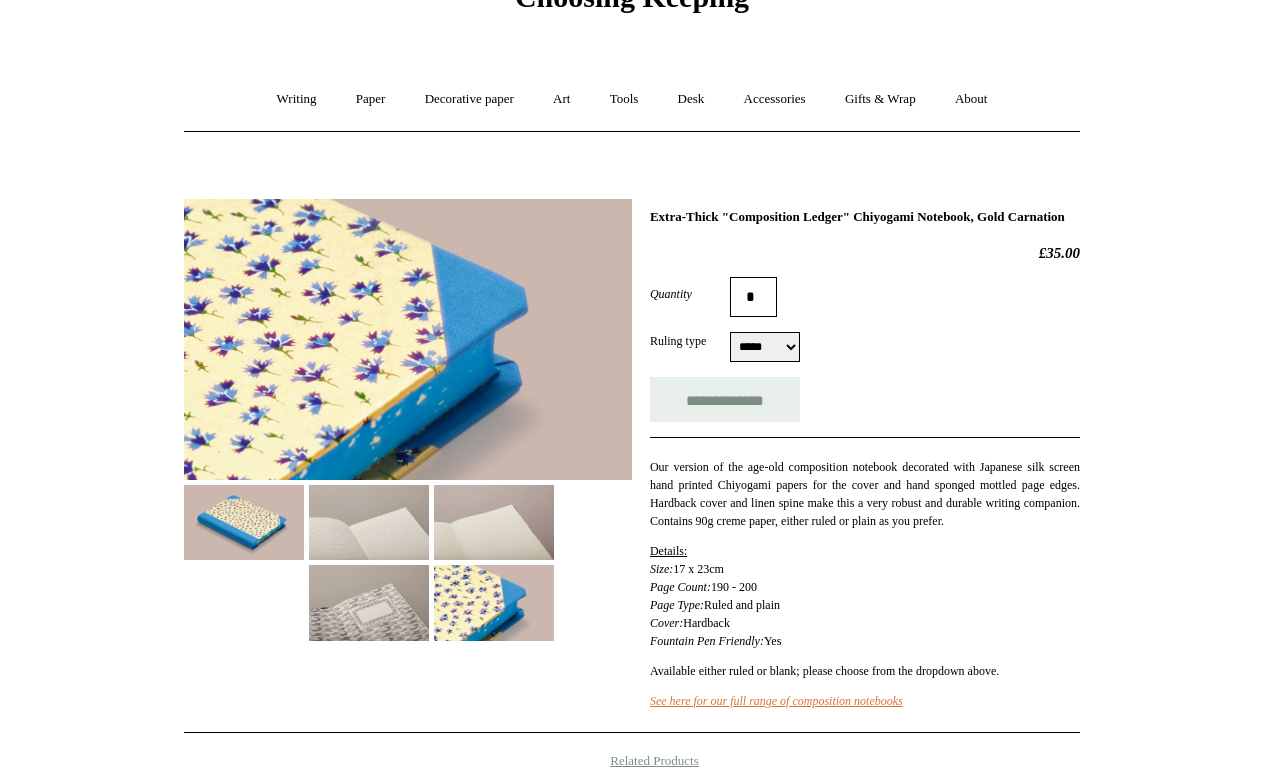 click at bounding box center [494, 522] 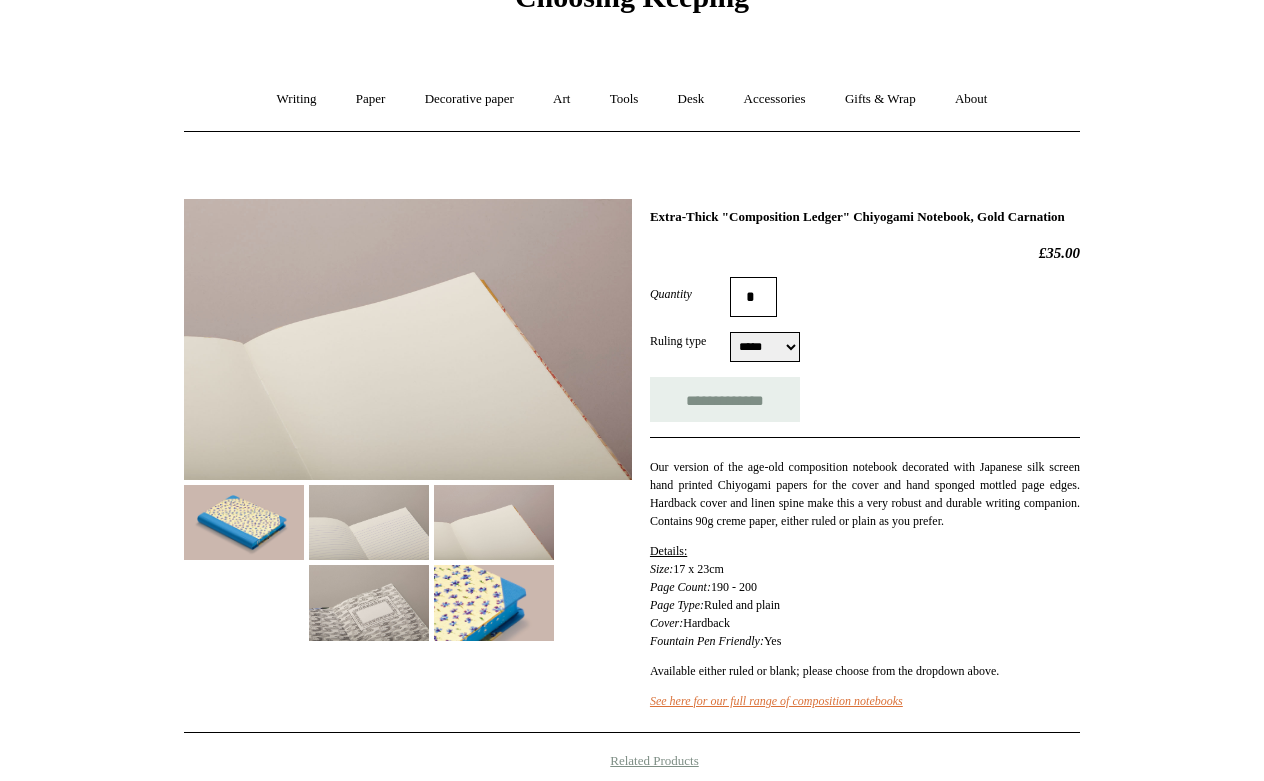 click at bounding box center [369, 522] 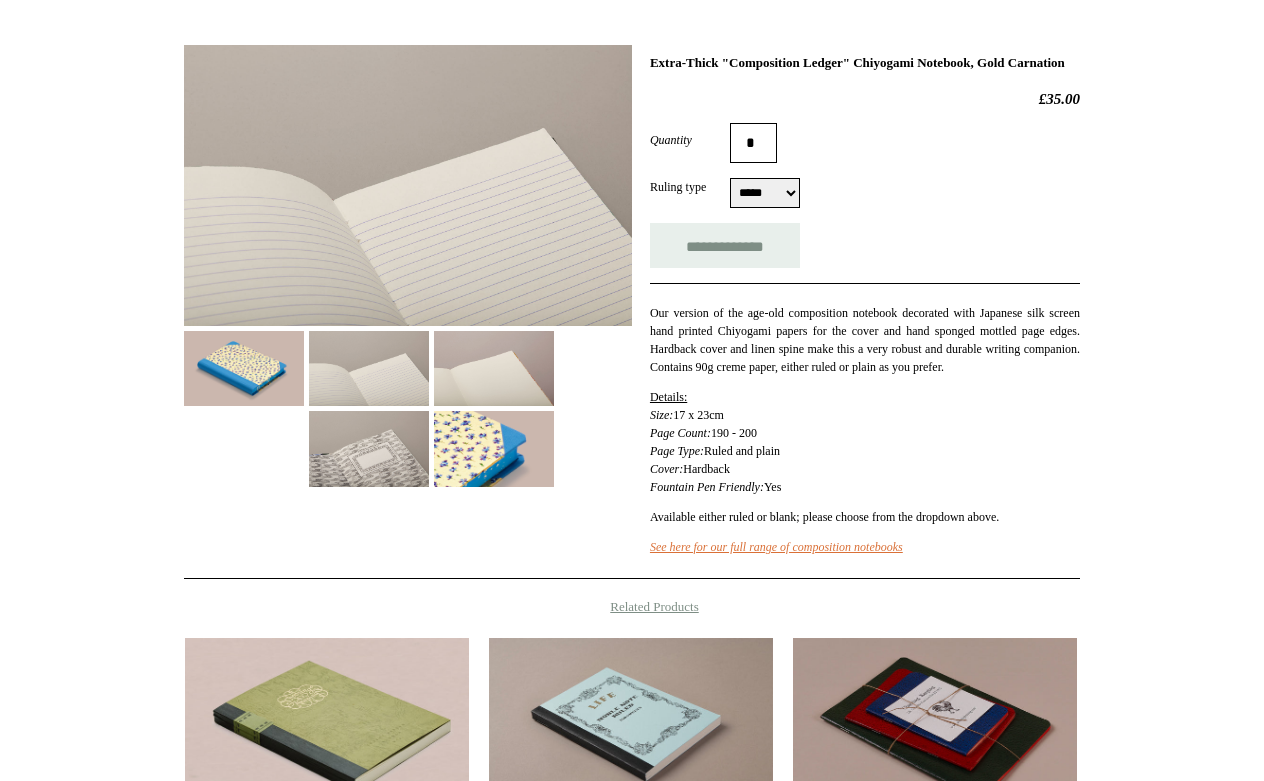 scroll, scrollTop: 732, scrollLeft: 0, axis: vertical 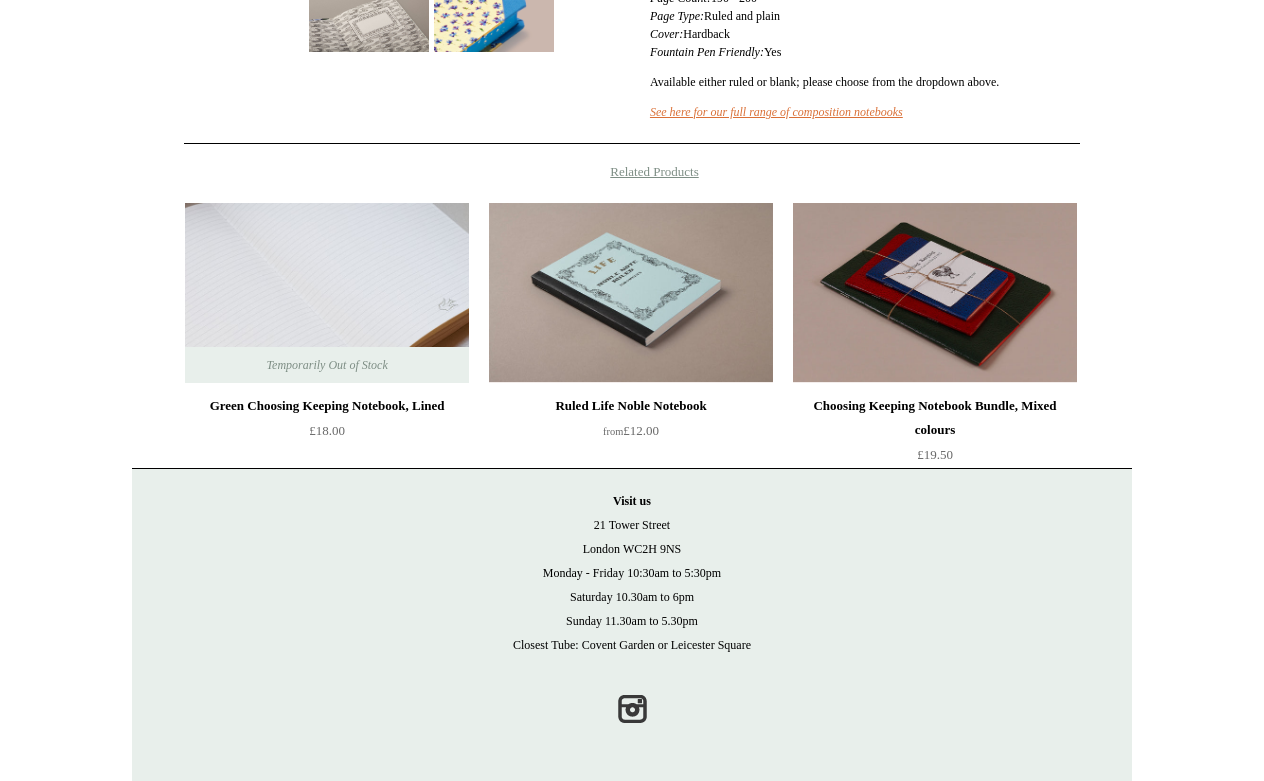 click at bounding box center (327, 293) 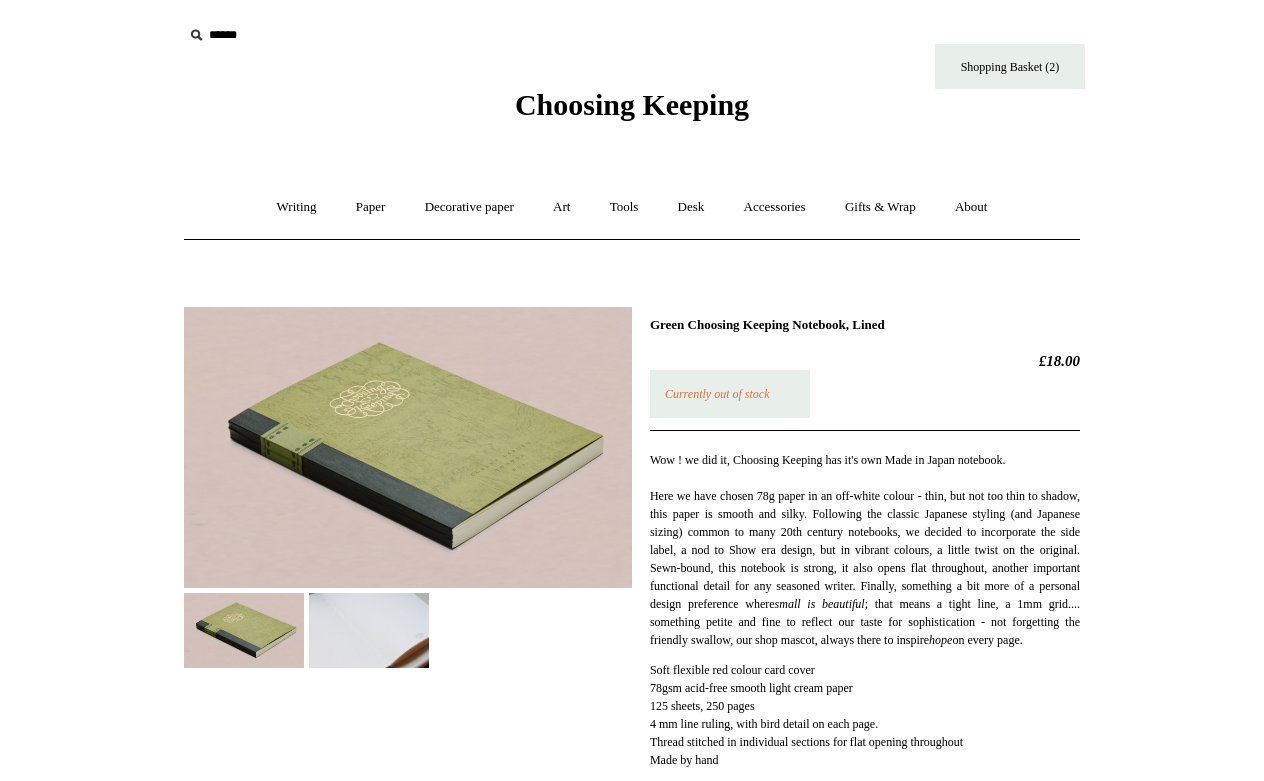 scroll, scrollTop: 0, scrollLeft: 0, axis: both 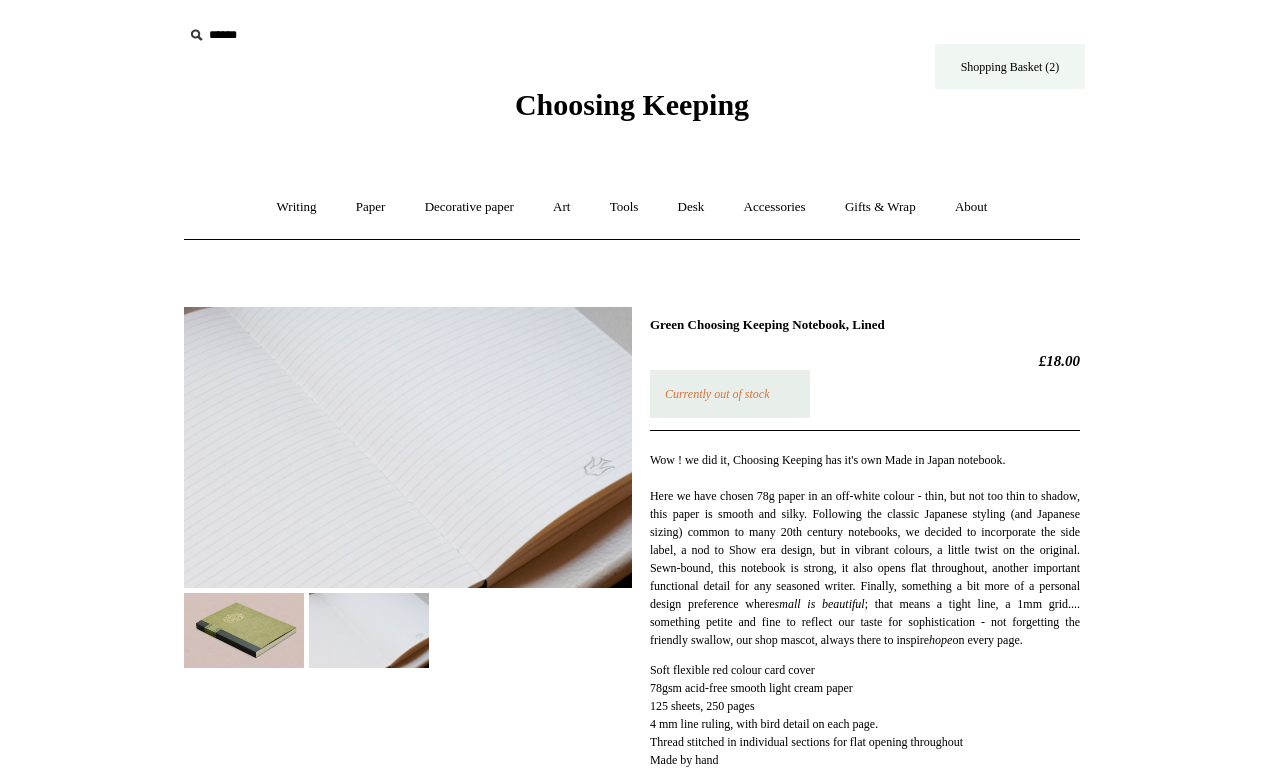 click on "Shopping Basket (2)" at bounding box center [1010, 66] 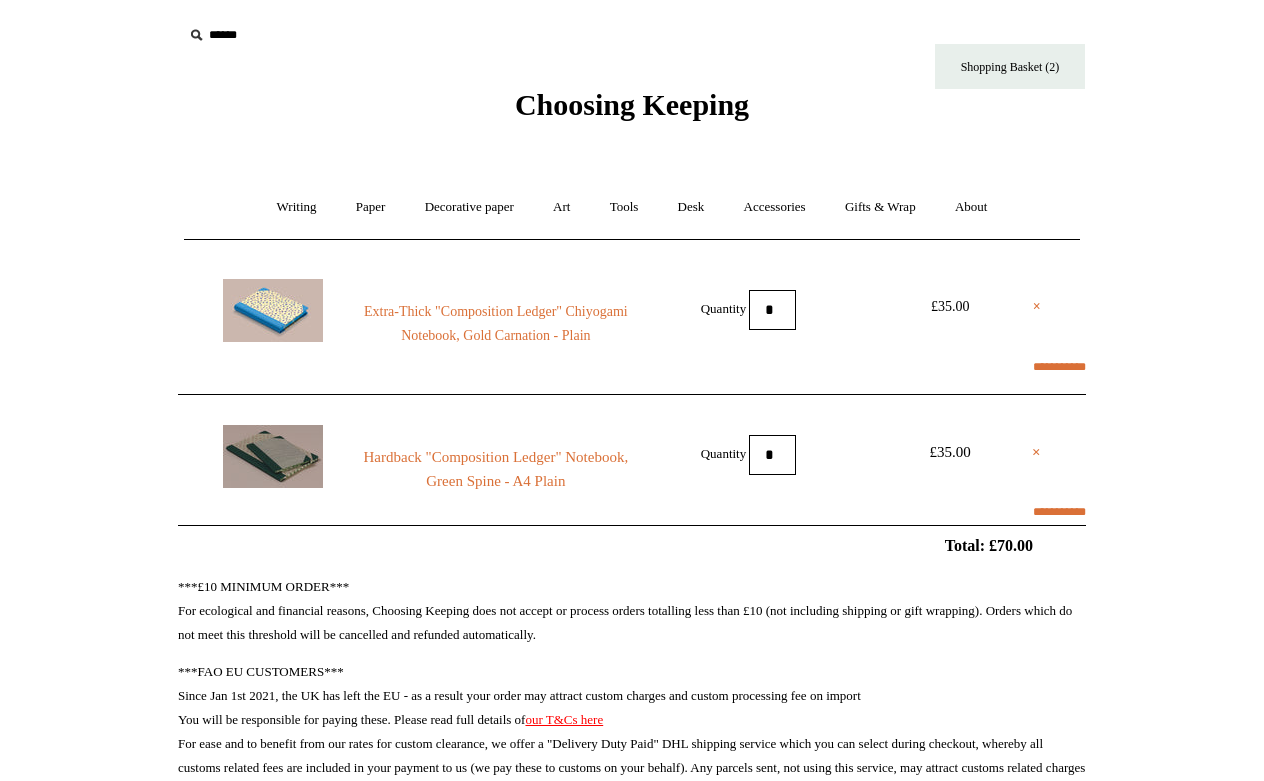 scroll, scrollTop: 0, scrollLeft: 0, axis: both 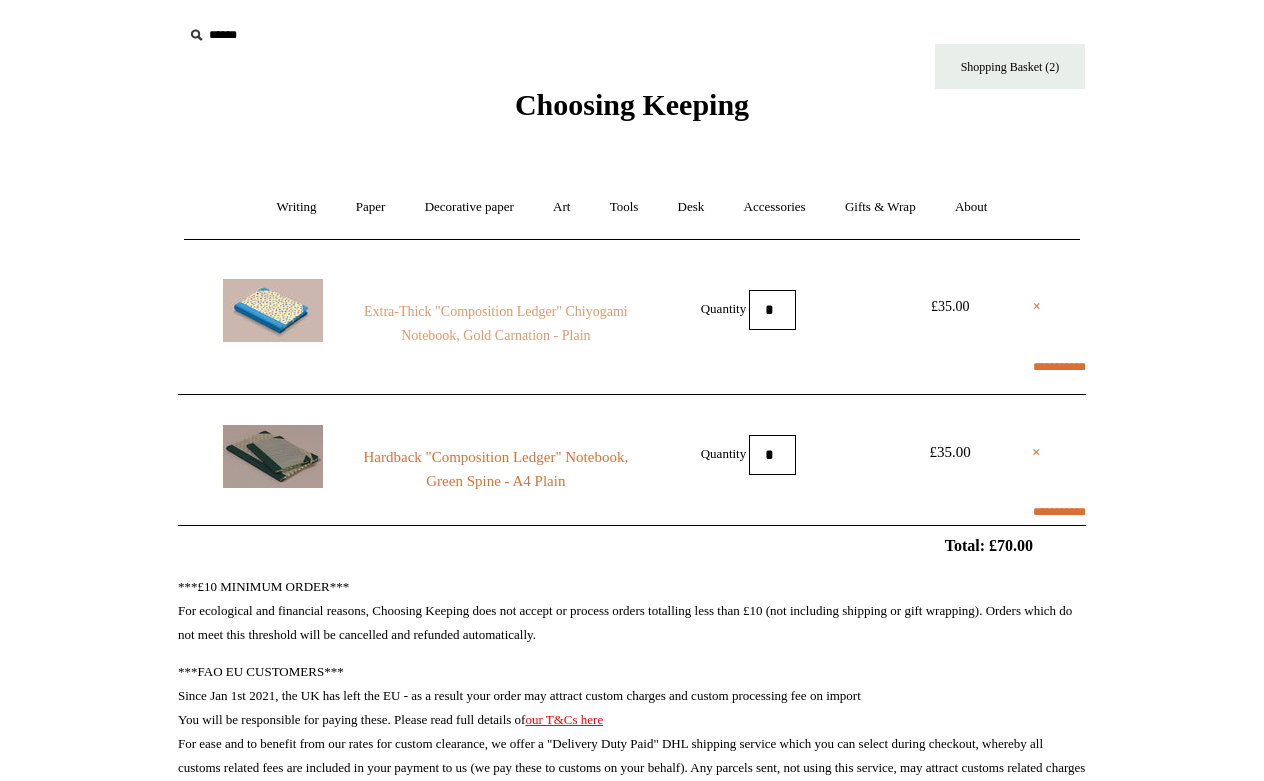 select on "**********" 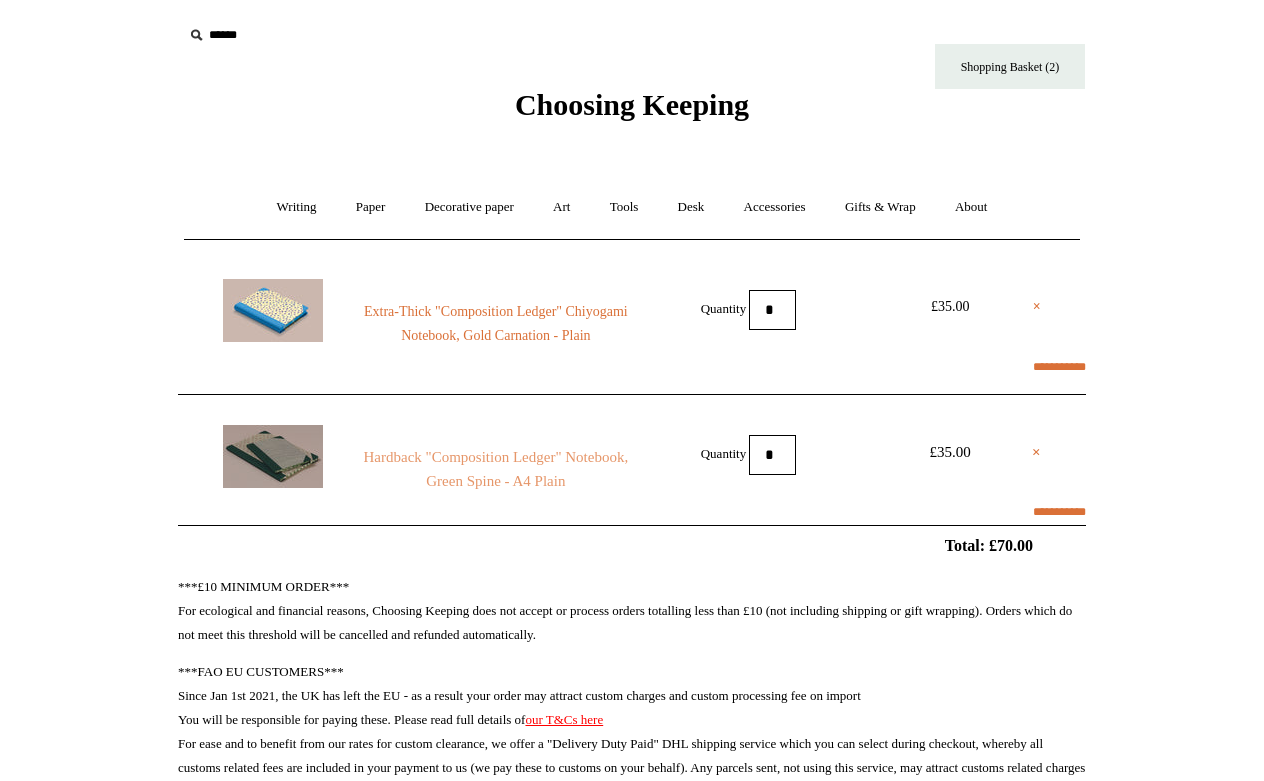 click on "Hardback "Composition Ledger" Notebook, Green Spine - A4 Plain" at bounding box center [496, 469] 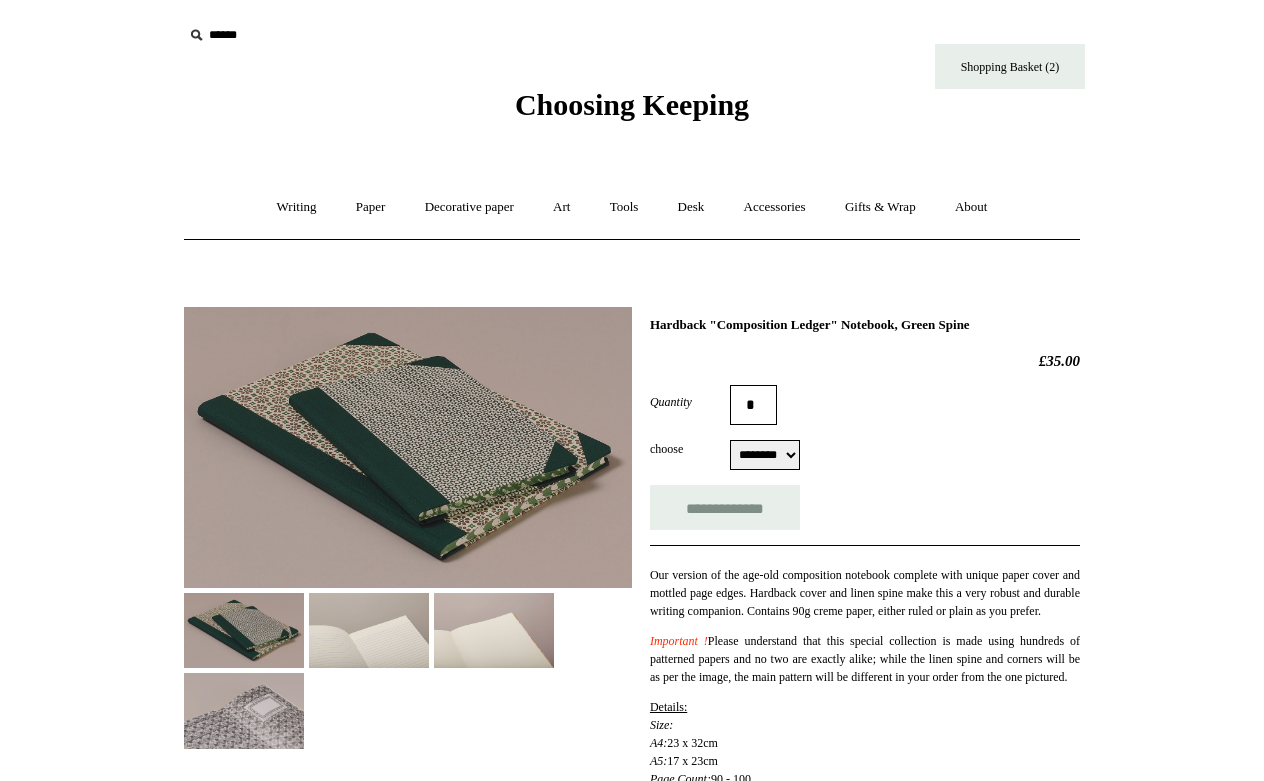 select on "********" 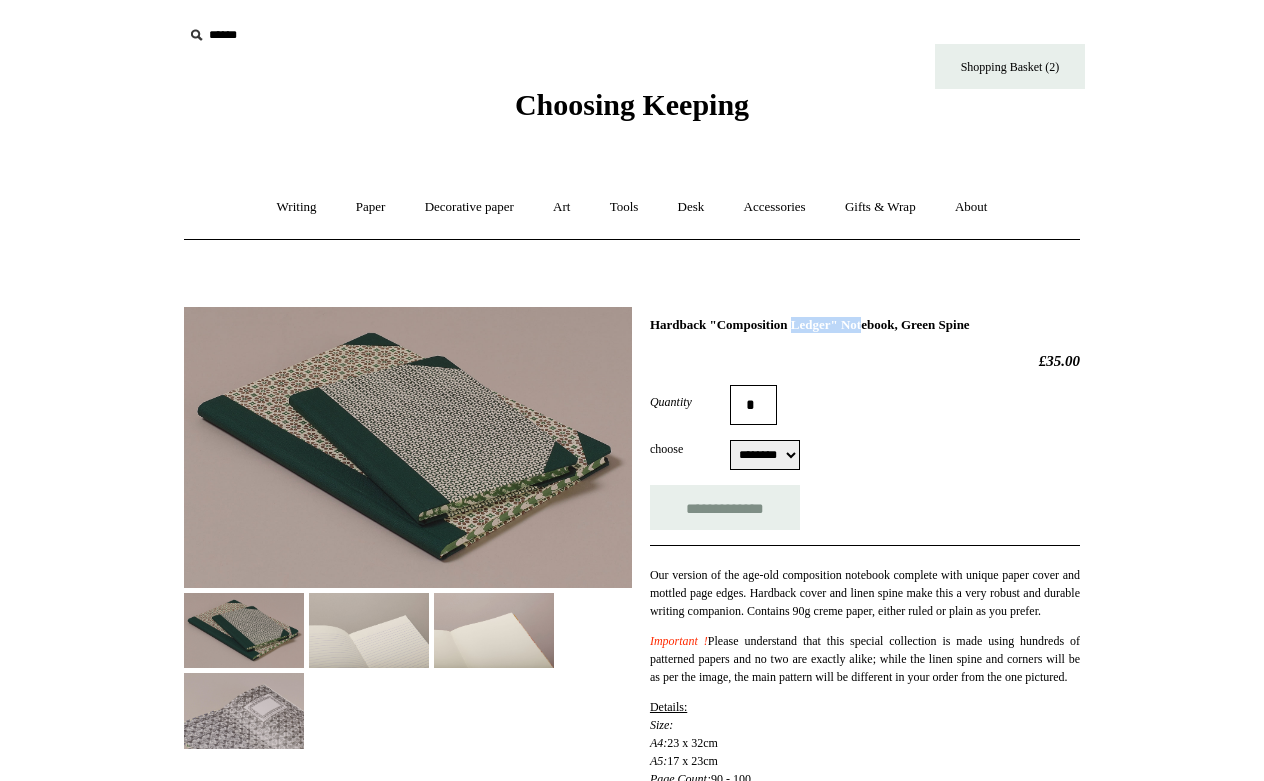 click on "Hardback "Composition Ledger" Notebook, Green Spine" at bounding box center (865, 325) 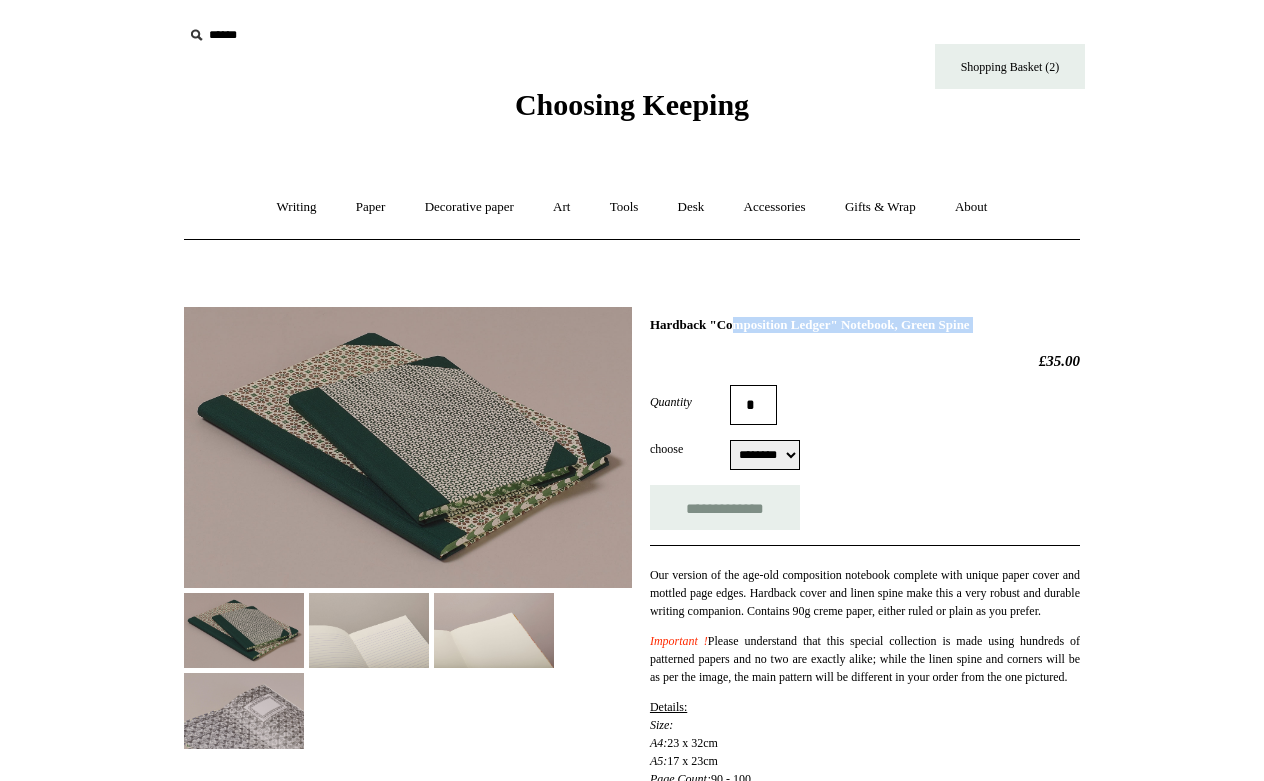 click on "Hardback "Composition Ledger" Notebook, Green Spine" at bounding box center [865, 325] 